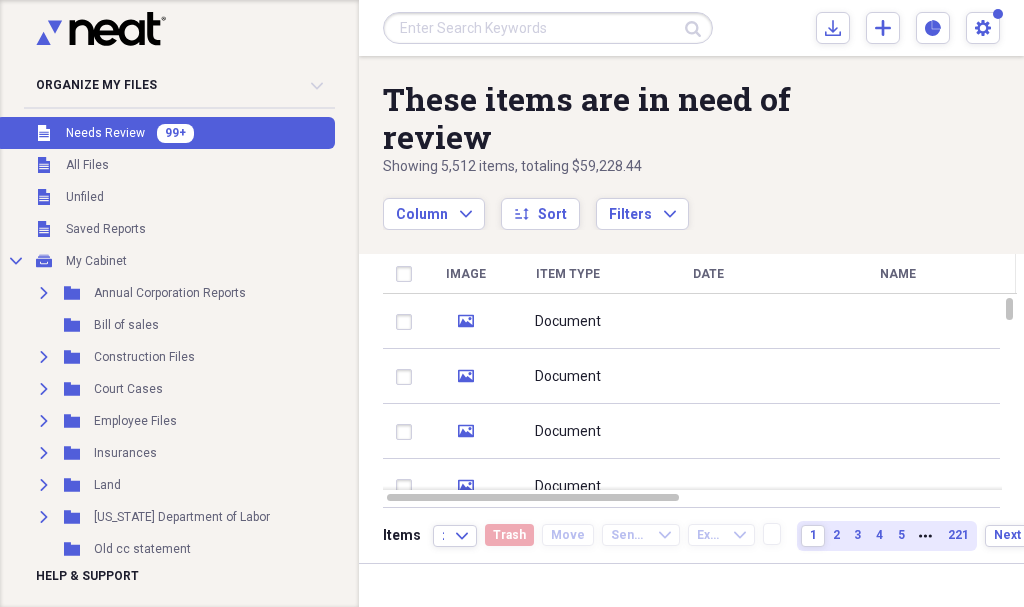 scroll, scrollTop: 0, scrollLeft: 0, axis: both 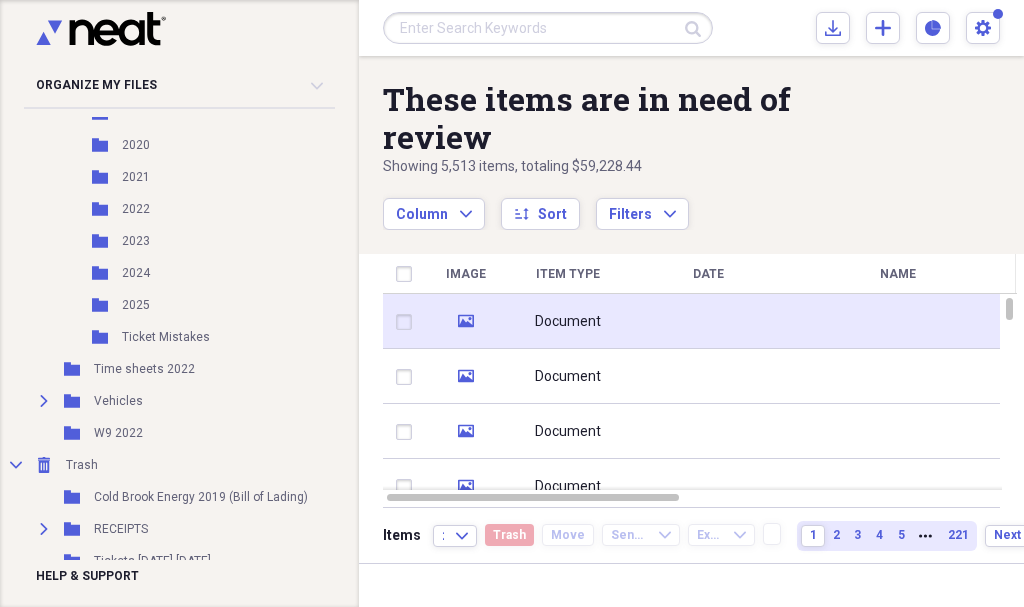 click on "Document" at bounding box center (568, 321) 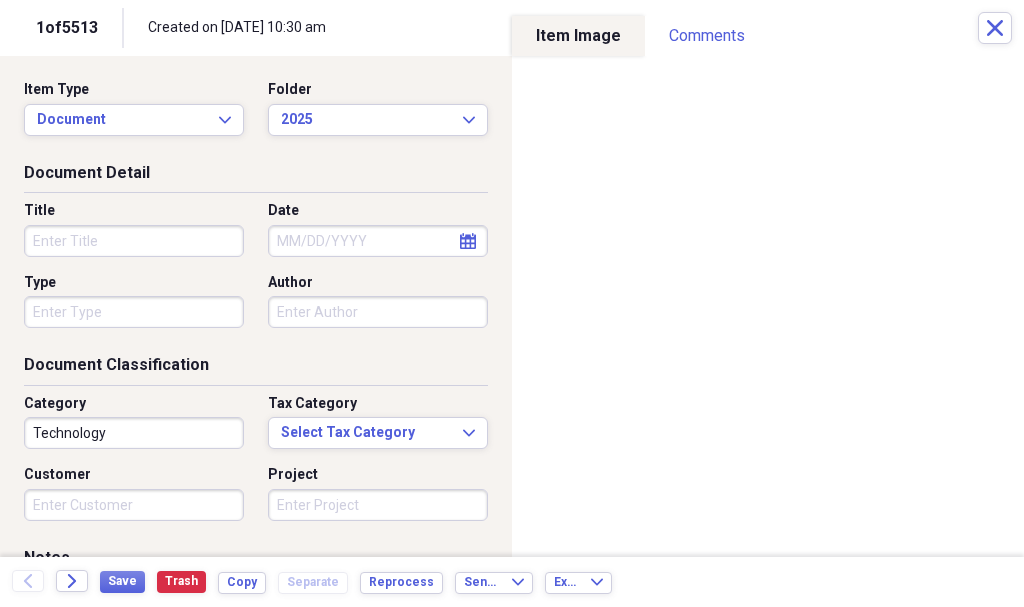 click on "Title" at bounding box center (134, 241) 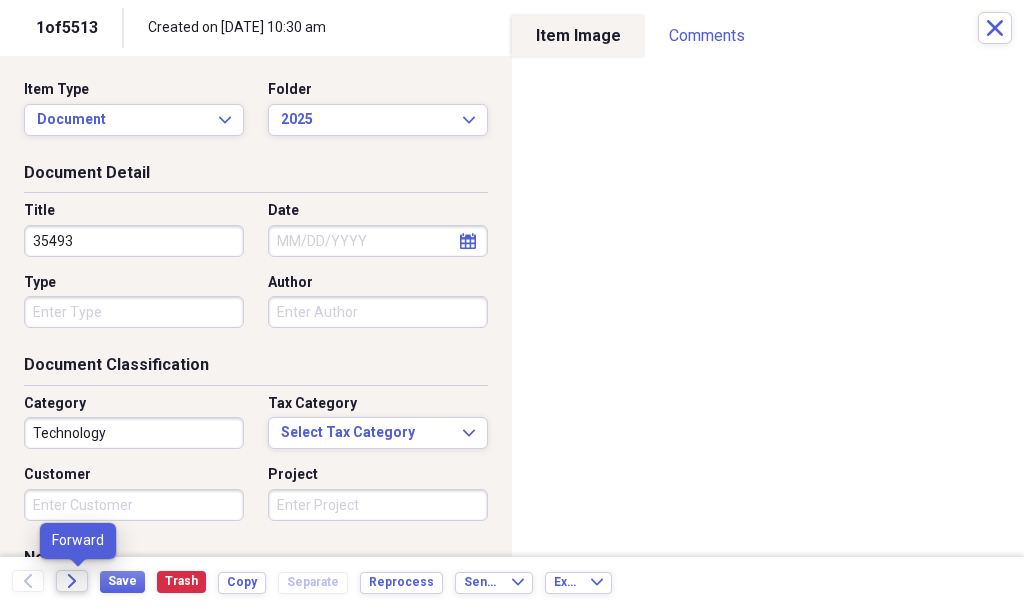 type on "35493" 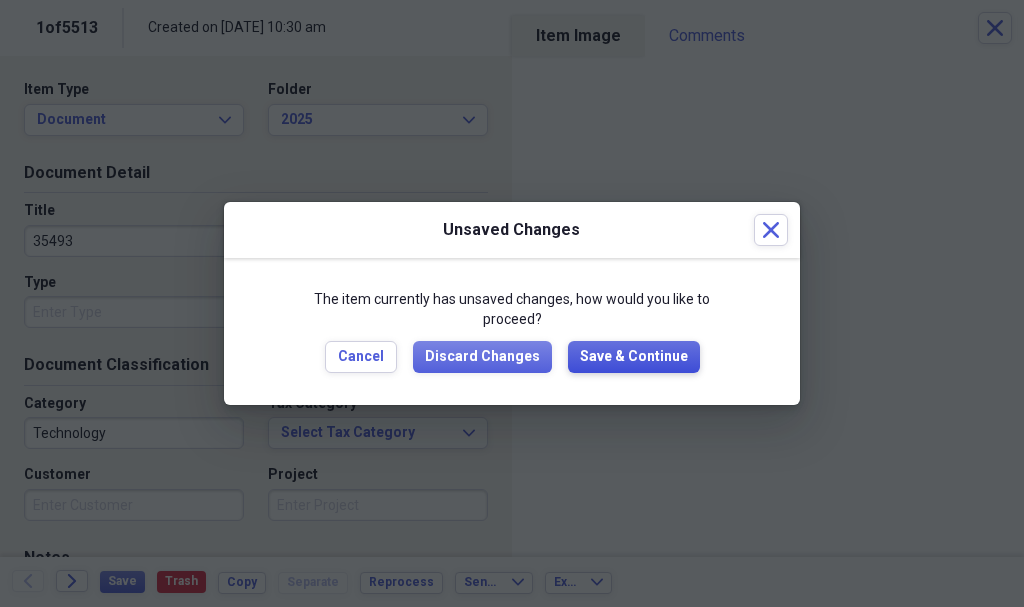 click on "Save & Continue" at bounding box center [634, 357] 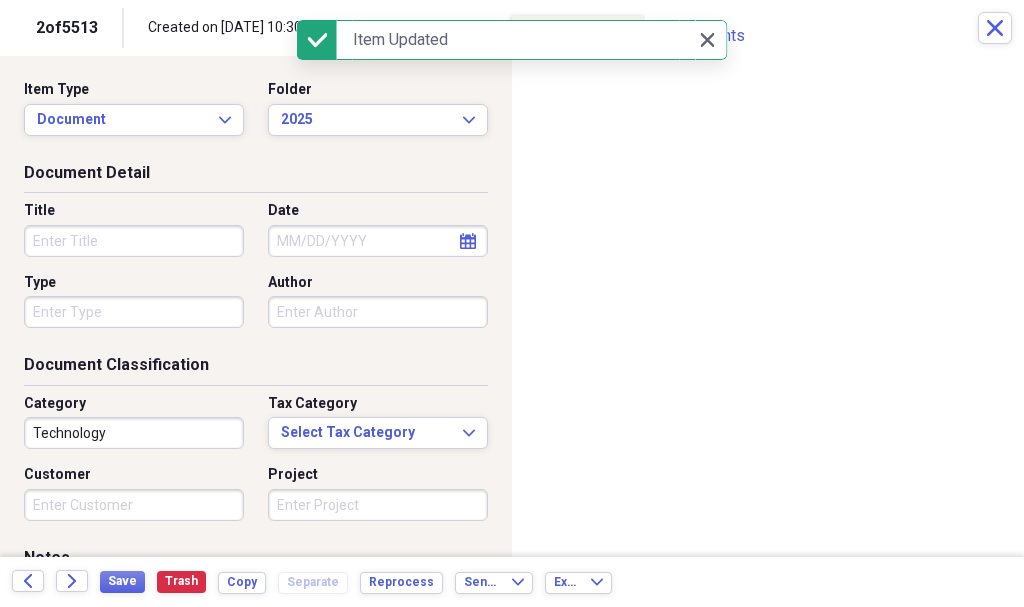 click on "Title" at bounding box center [134, 241] 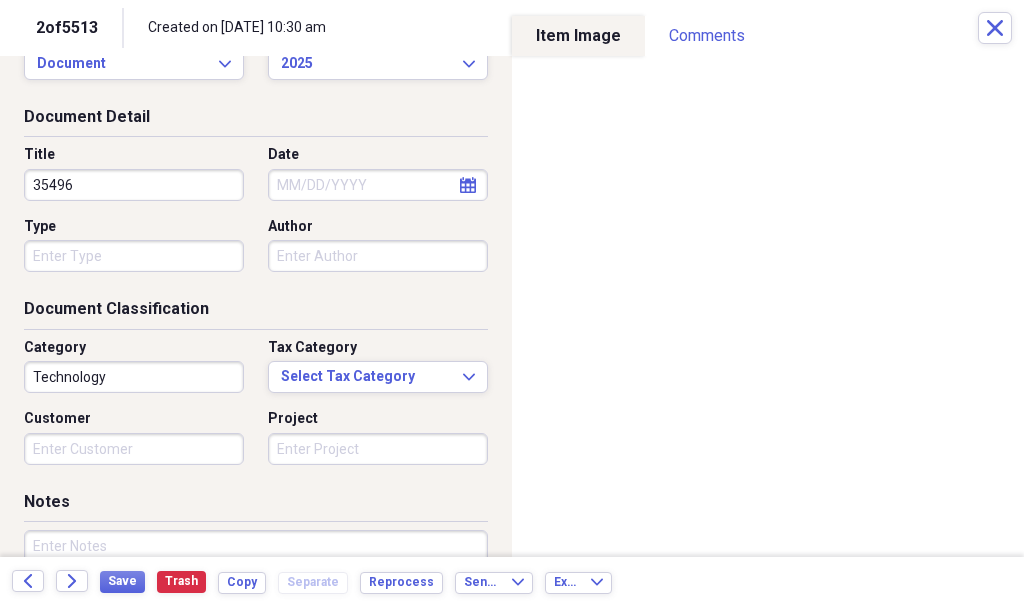 scroll, scrollTop: 100, scrollLeft: 0, axis: vertical 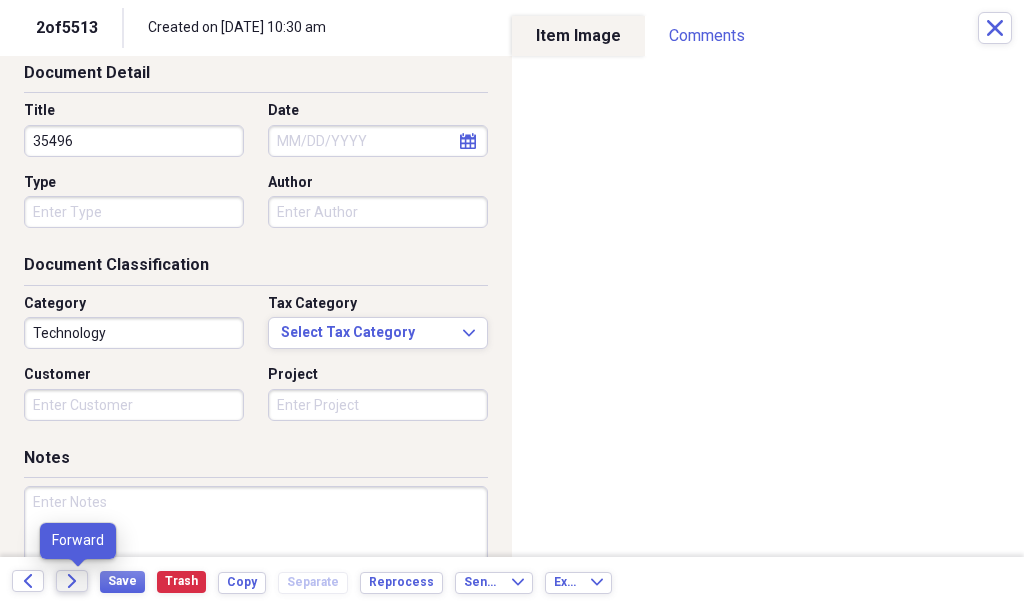 type on "35496" 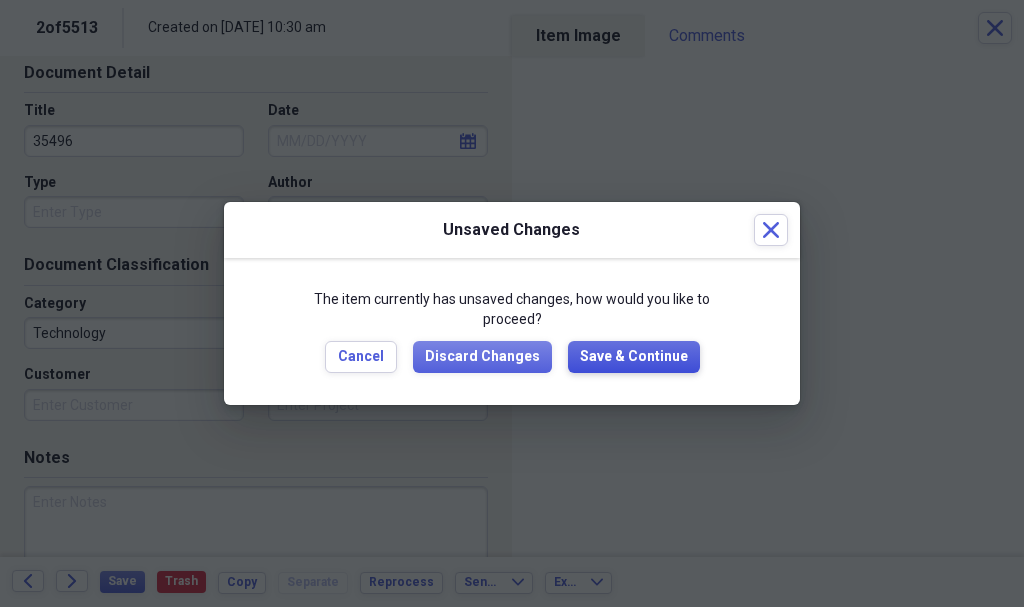 click on "Save & Continue" at bounding box center (634, 357) 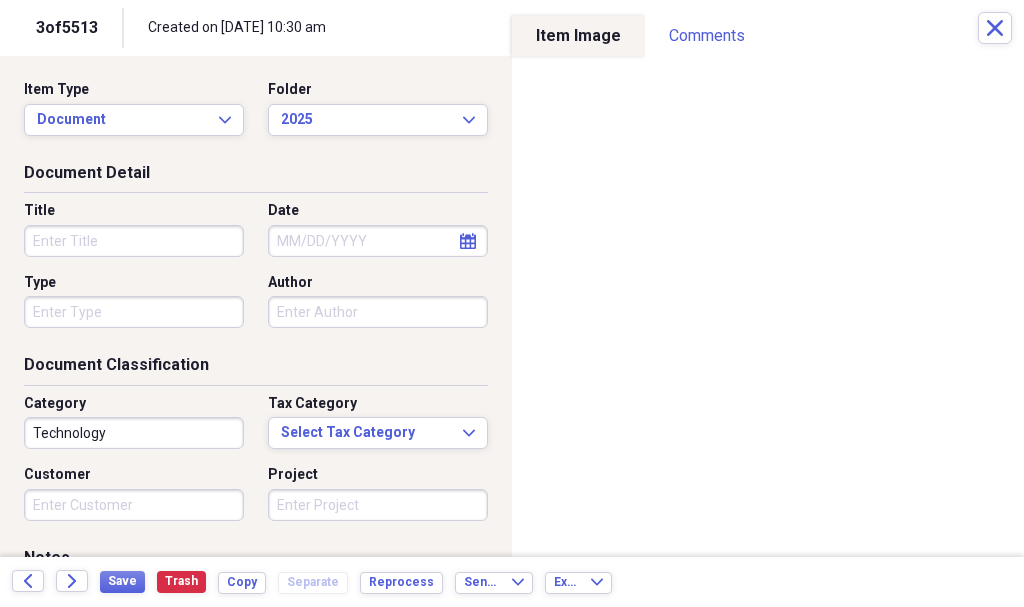 click on "Title" at bounding box center (134, 241) 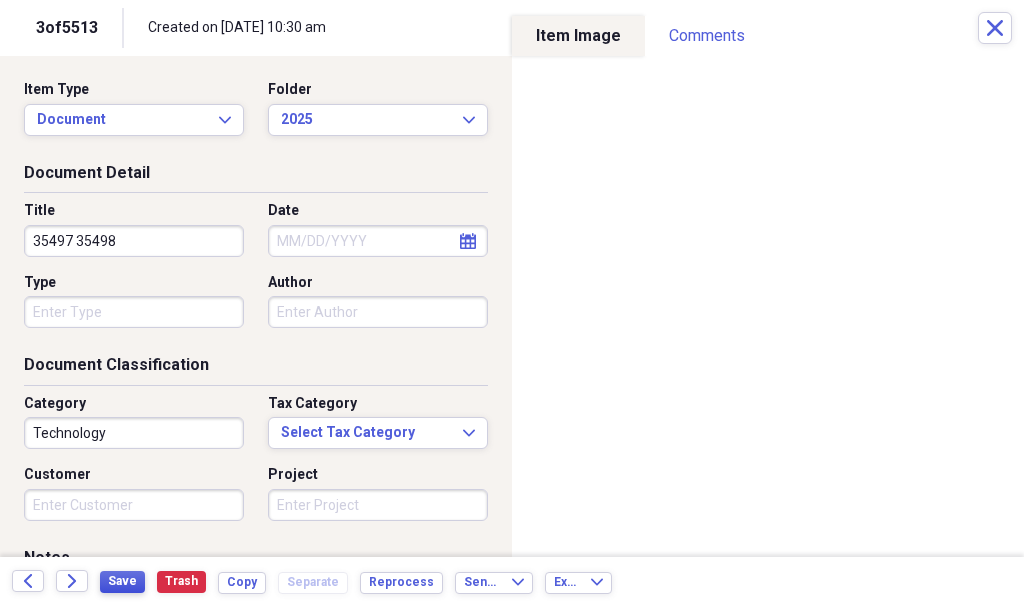 type on "35497 35498" 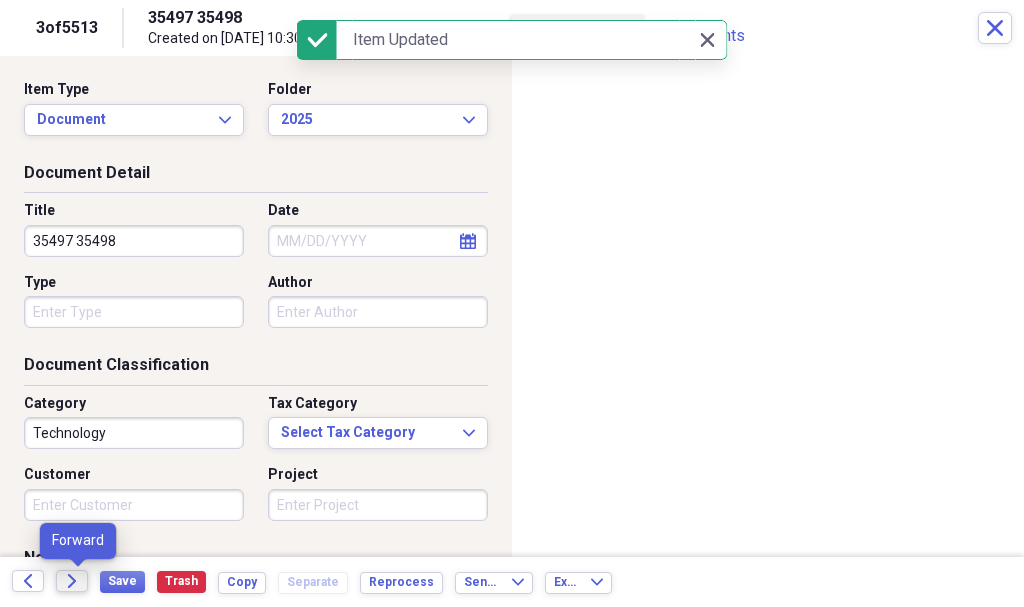 click on "Forward" at bounding box center [72, 581] 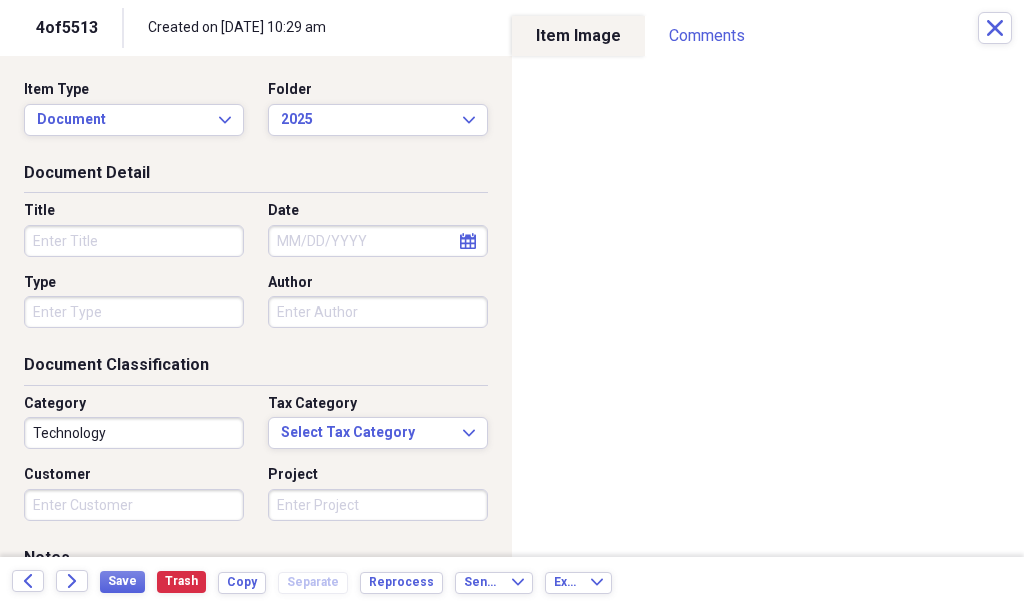 click on "Title" at bounding box center (134, 241) 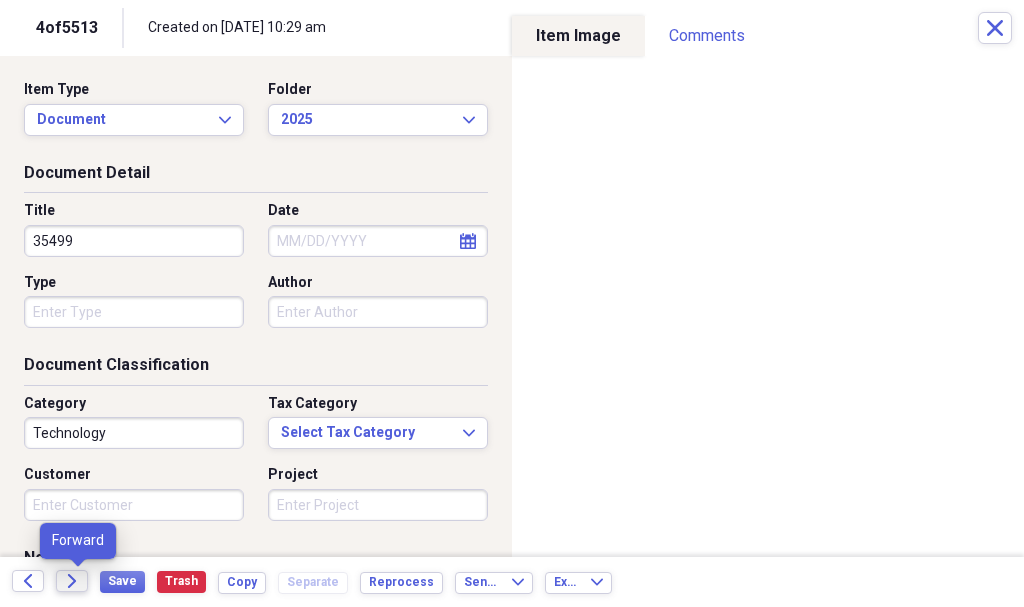 type on "35499" 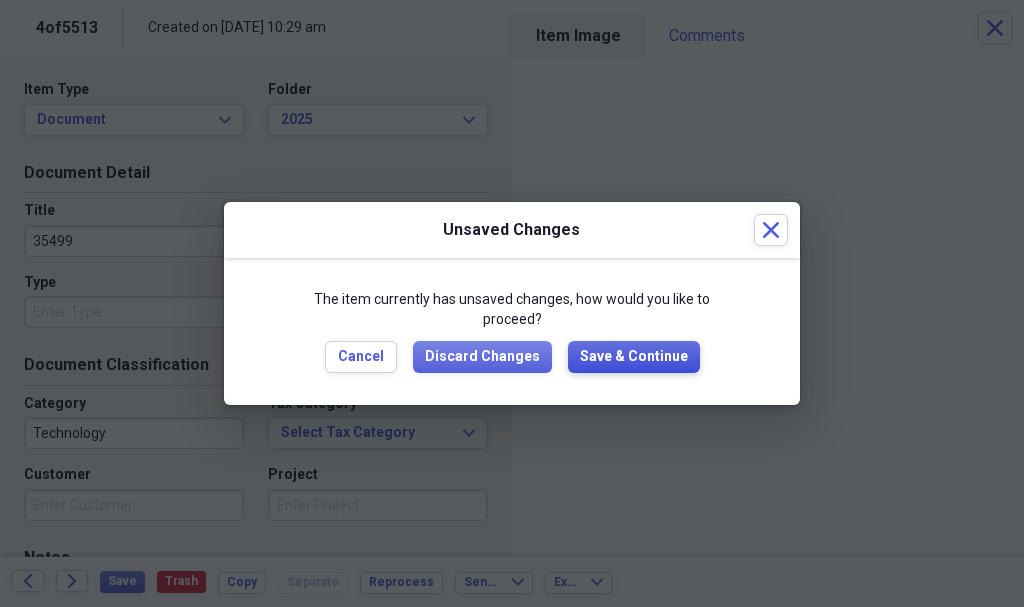 click on "Save & Continue" at bounding box center [634, 357] 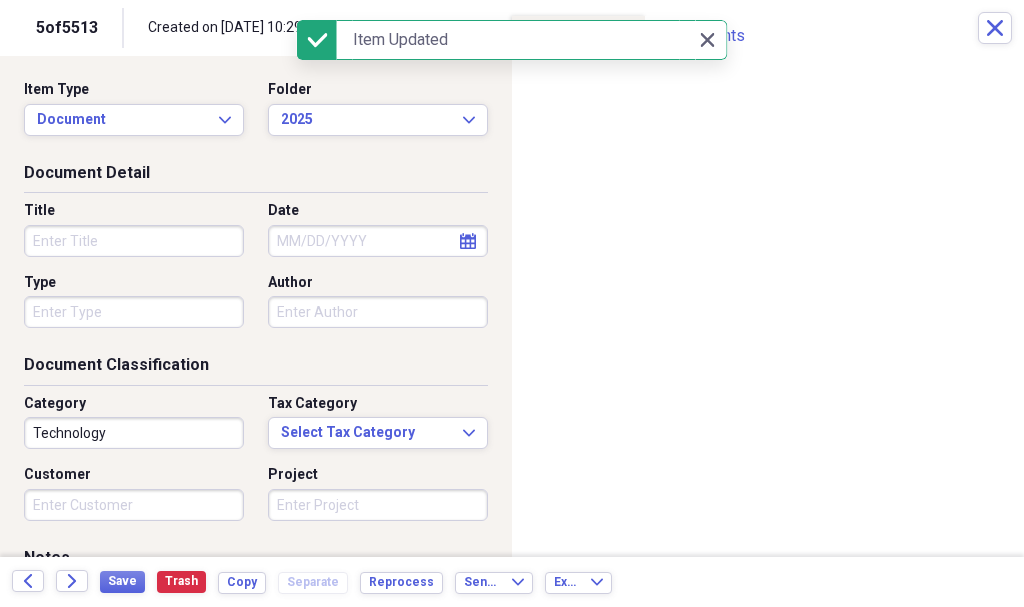 click on "Title" at bounding box center [134, 241] 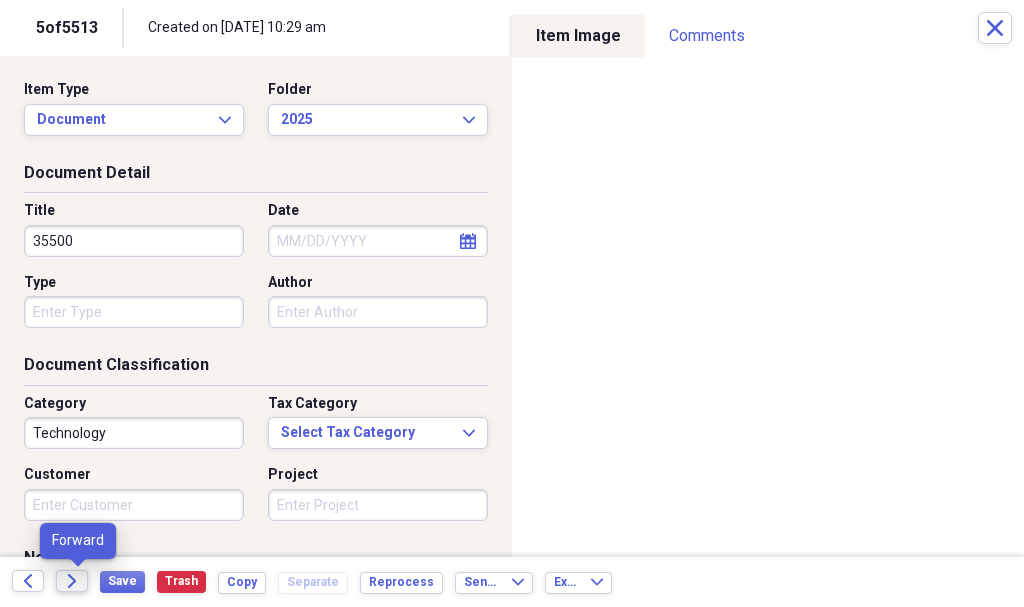 type on "35500" 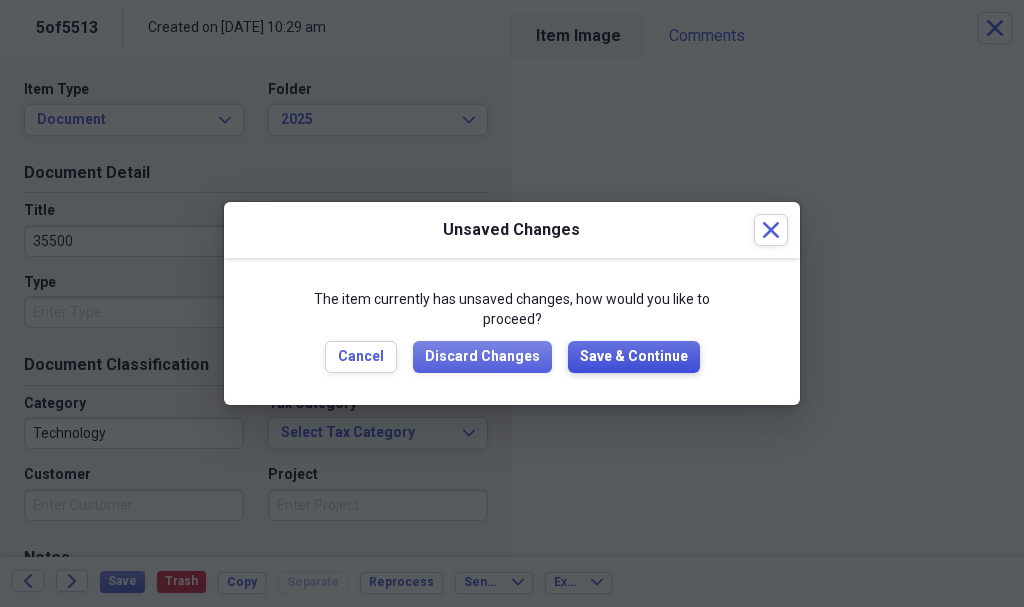 click on "Save & Continue" at bounding box center (634, 357) 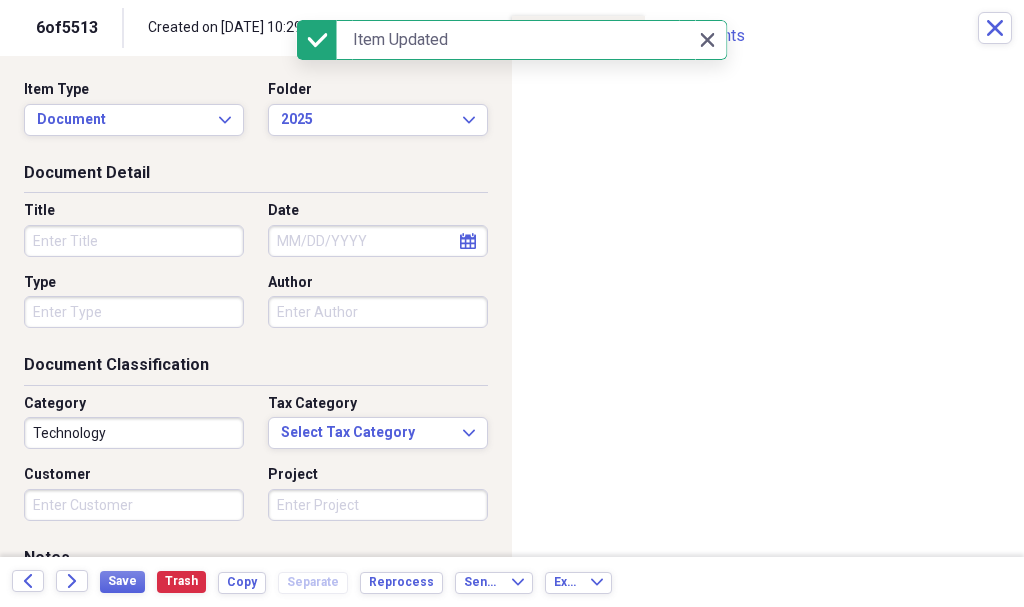 click on "Title" at bounding box center [134, 241] 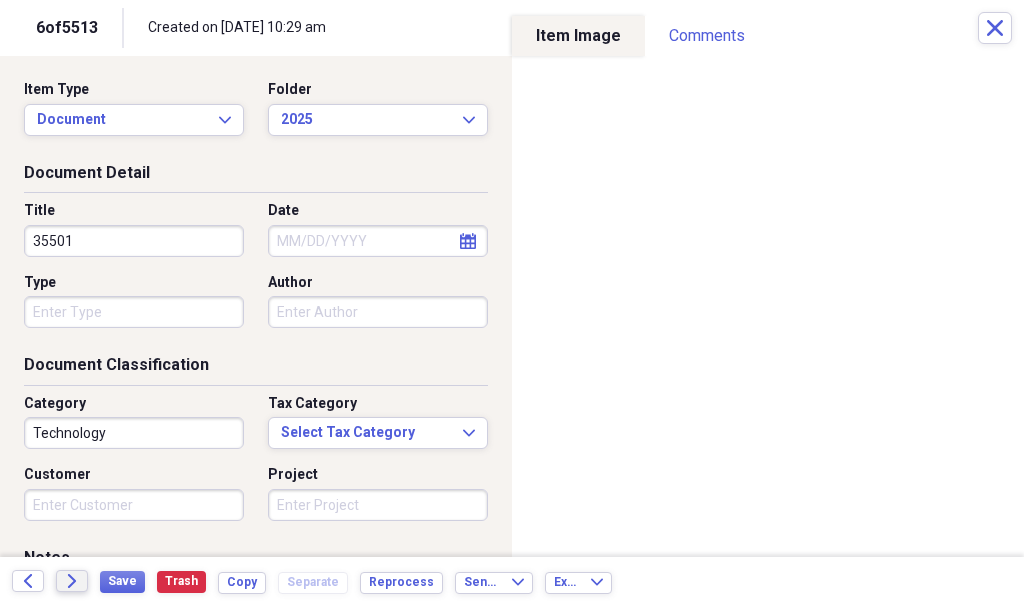 type on "35501" 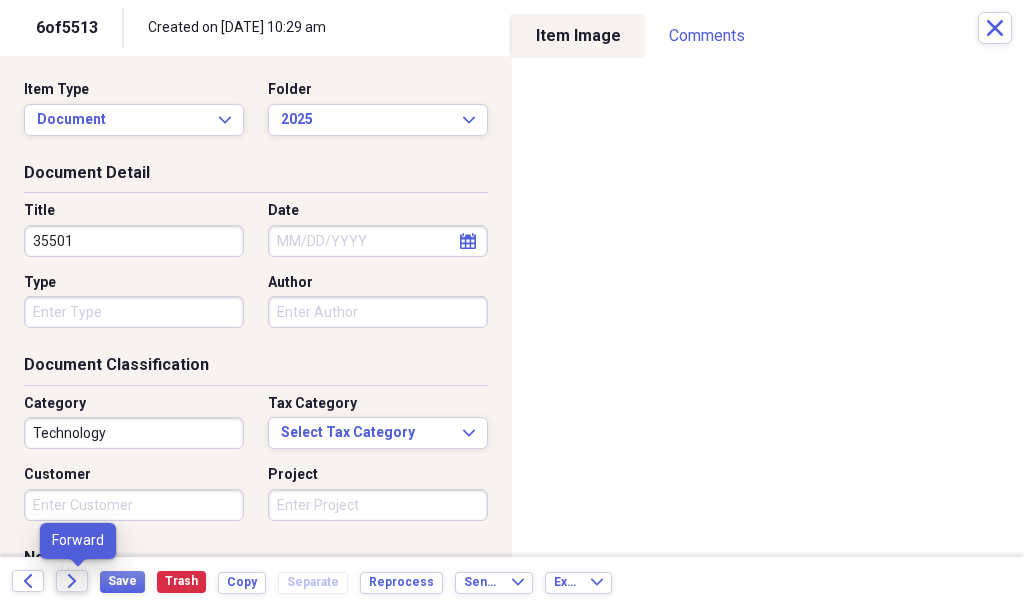 click on "Forward" at bounding box center [72, 581] 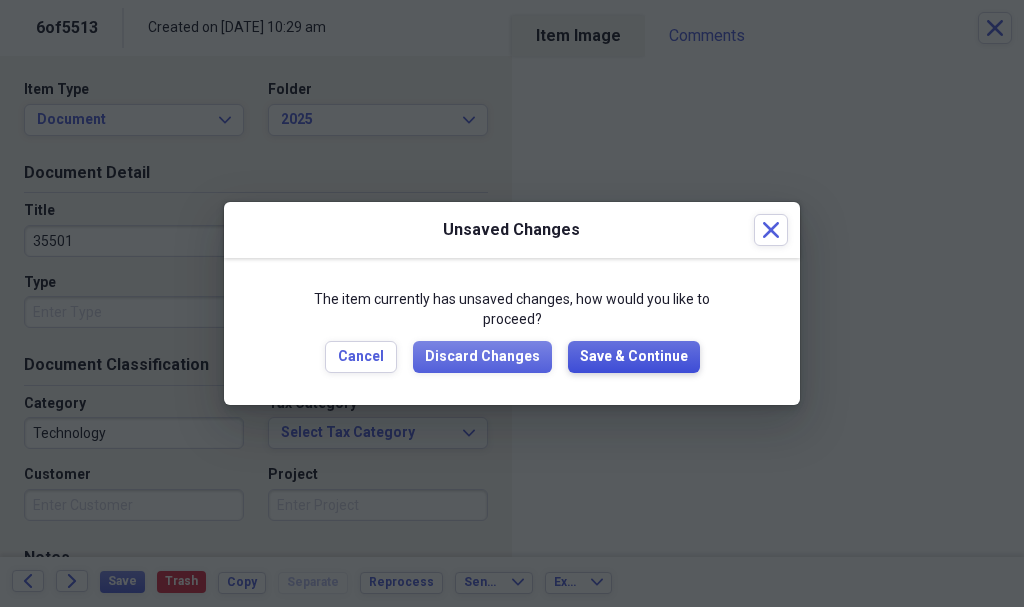 click on "Save & Continue" at bounding box center [634, 357] 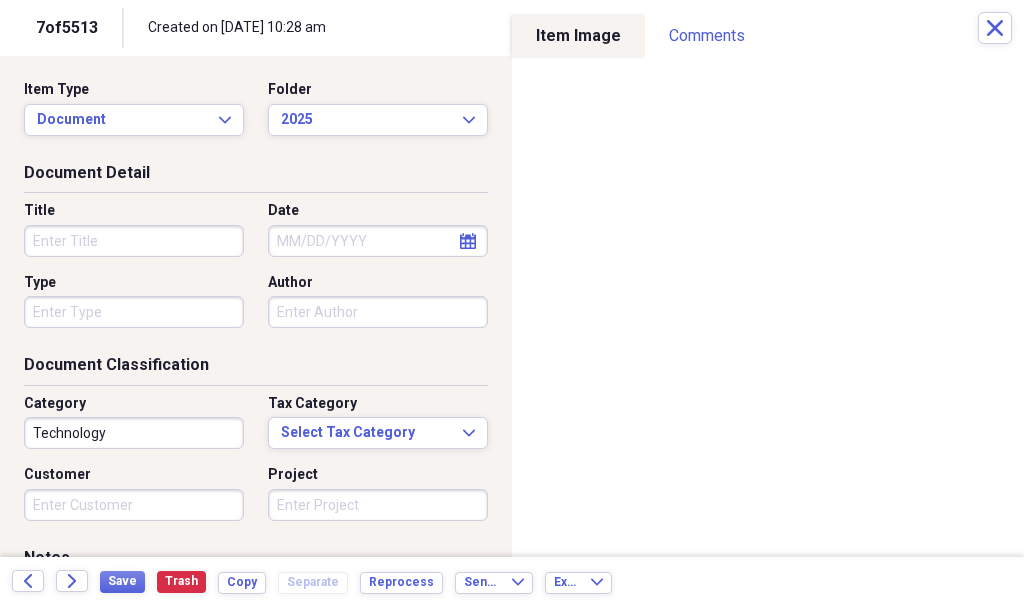 click on "Title" at bounding box center [134, 241] 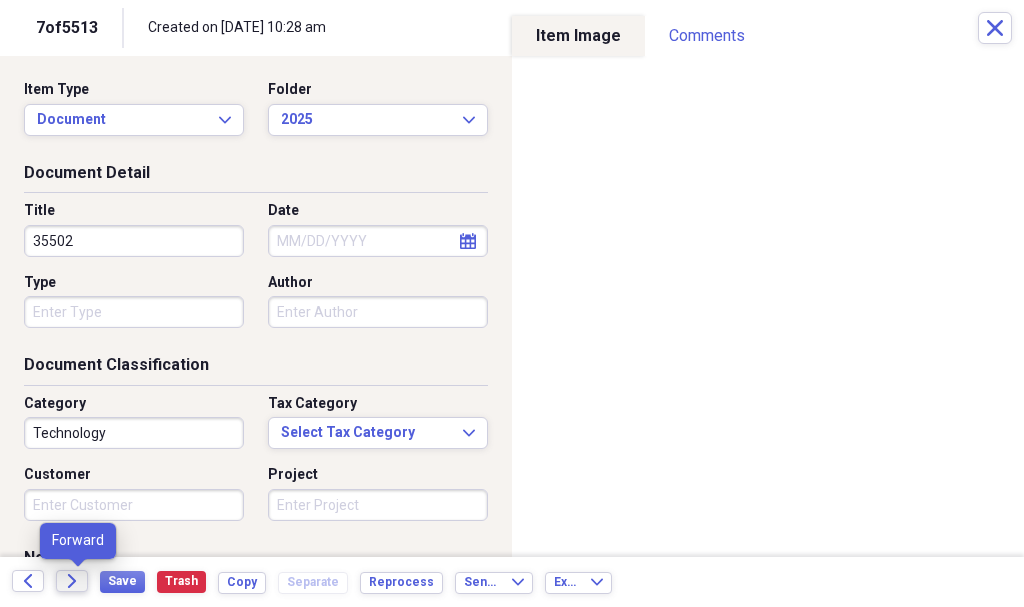 type on "35502" 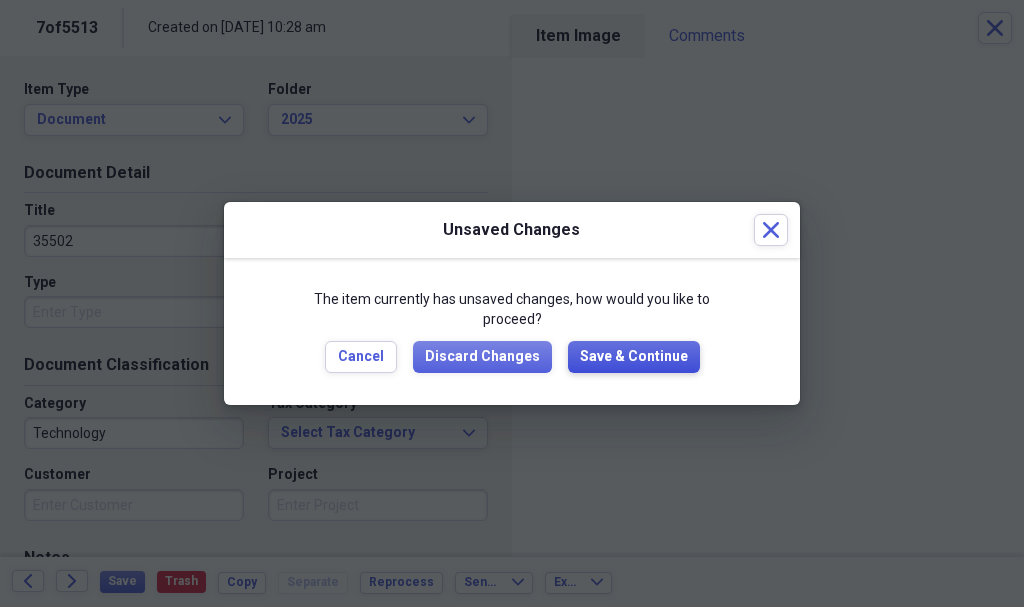 click on "Save & Continue" at bounding box center (634, 357) 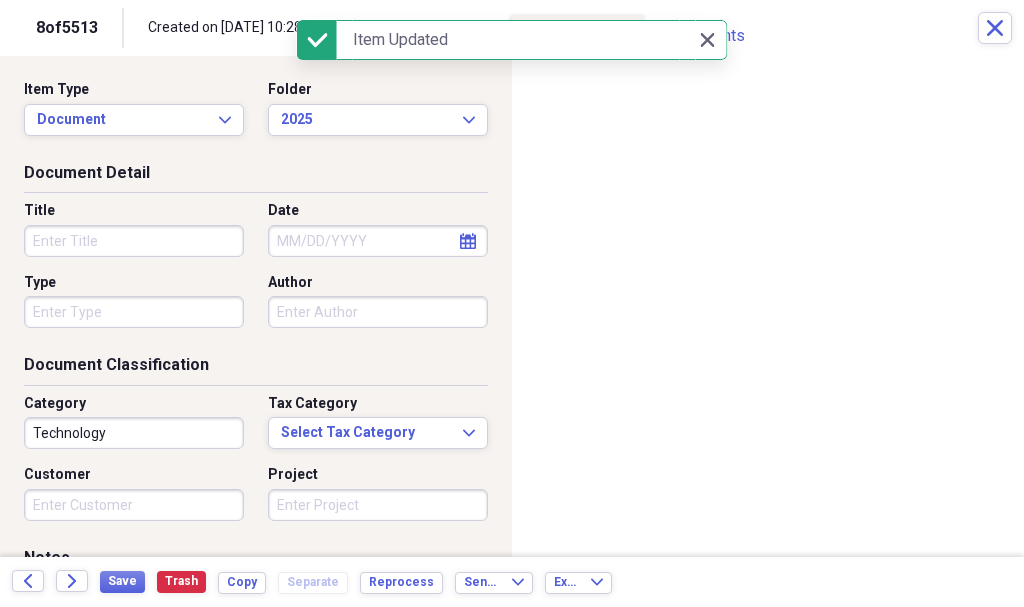 click on "Title" at bounding box center (134, 241) 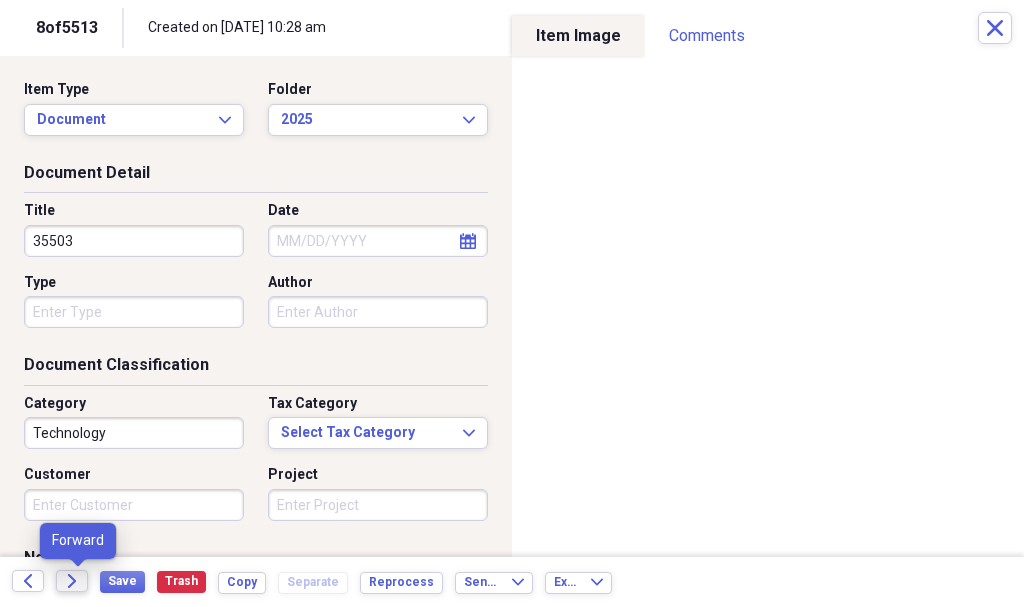 type on "35503" 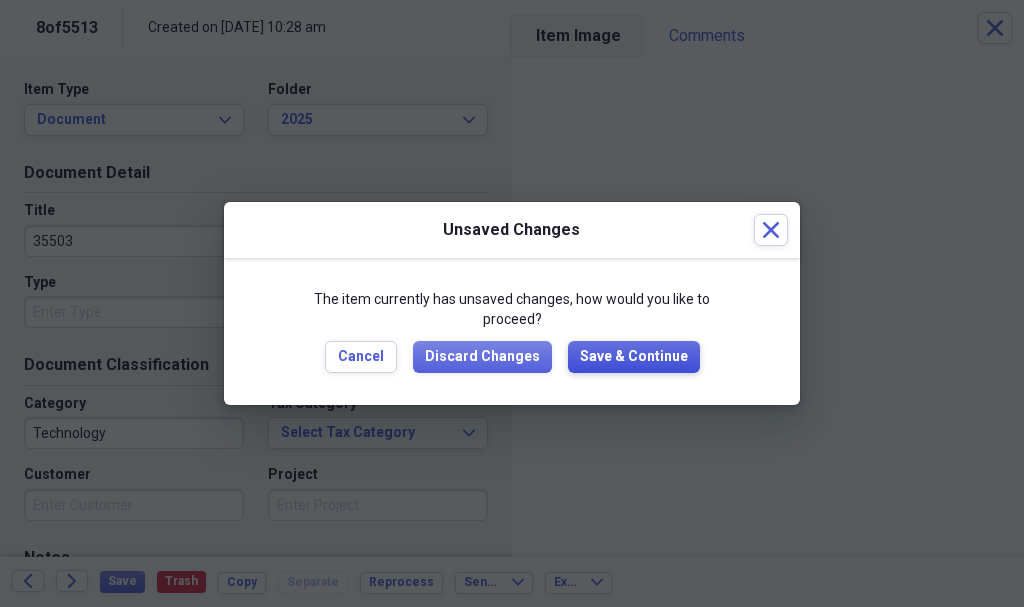 click on "Save & Continue" at bounding box center (634, 357) 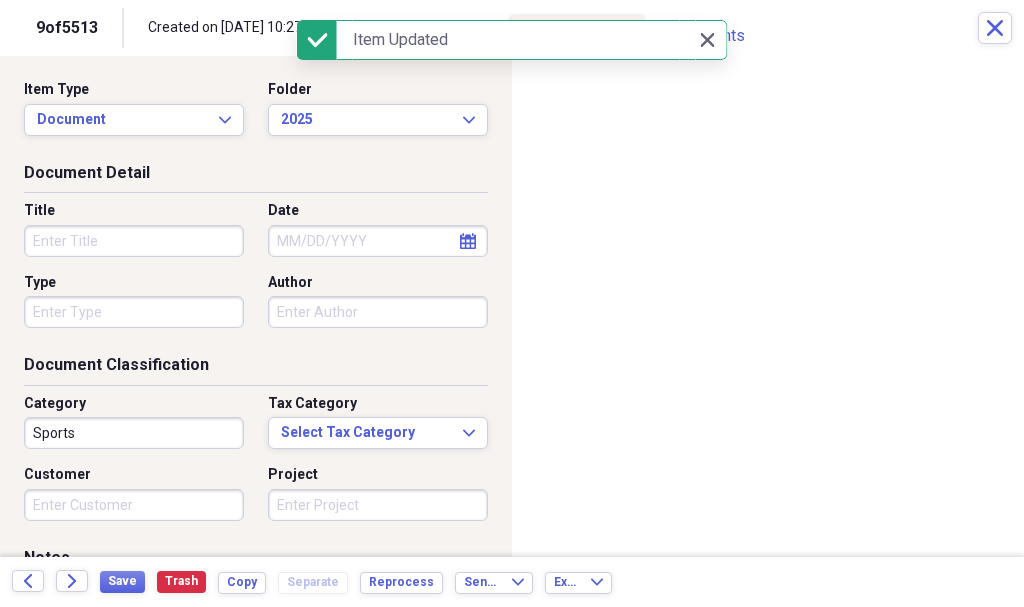 click on "Title" at bounding box center (134, 241) 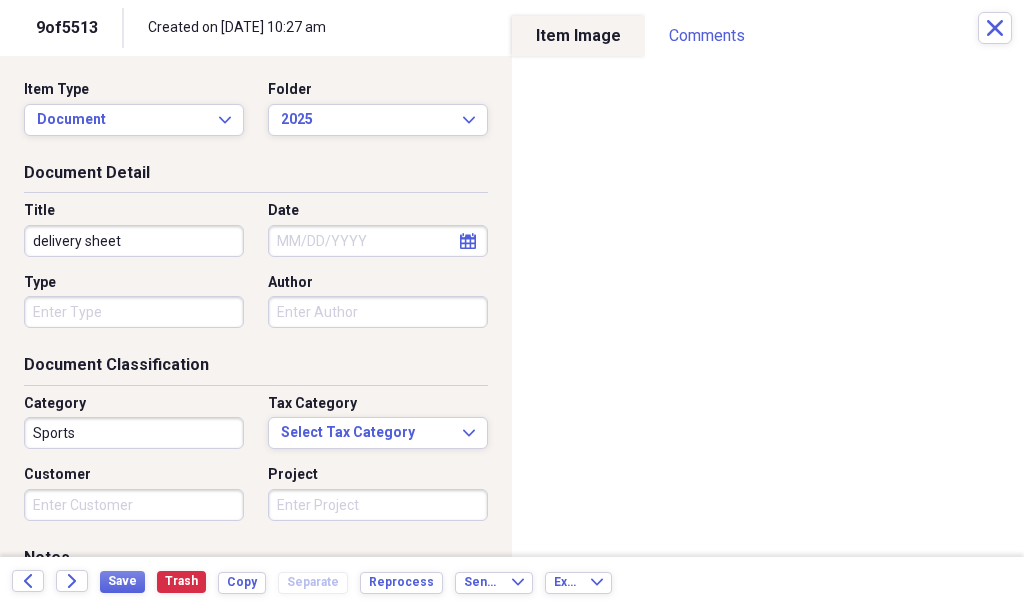 type on "delivery sheet" 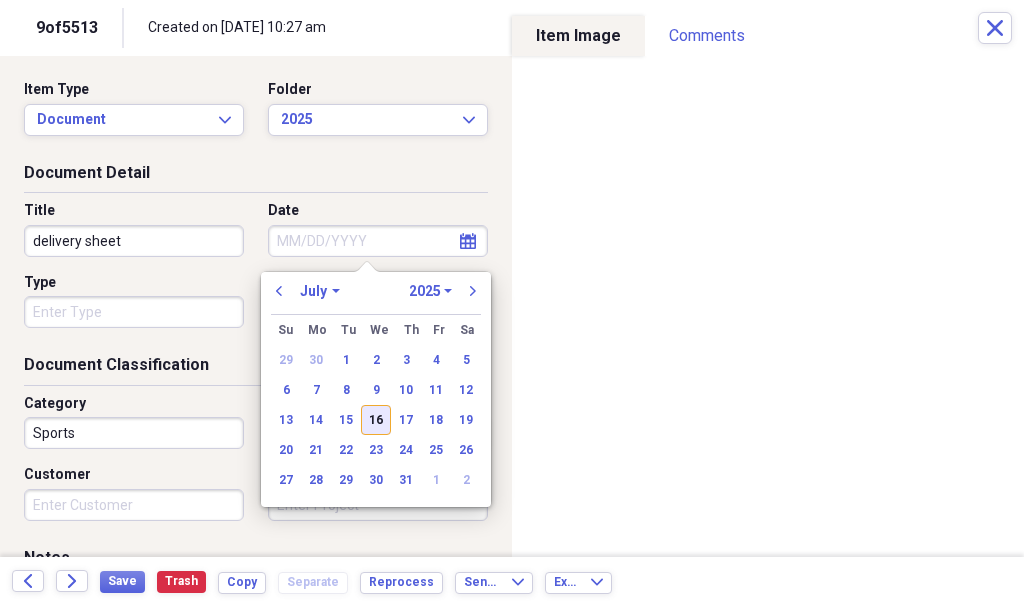 click on "16" at bounding box center [376, 420] 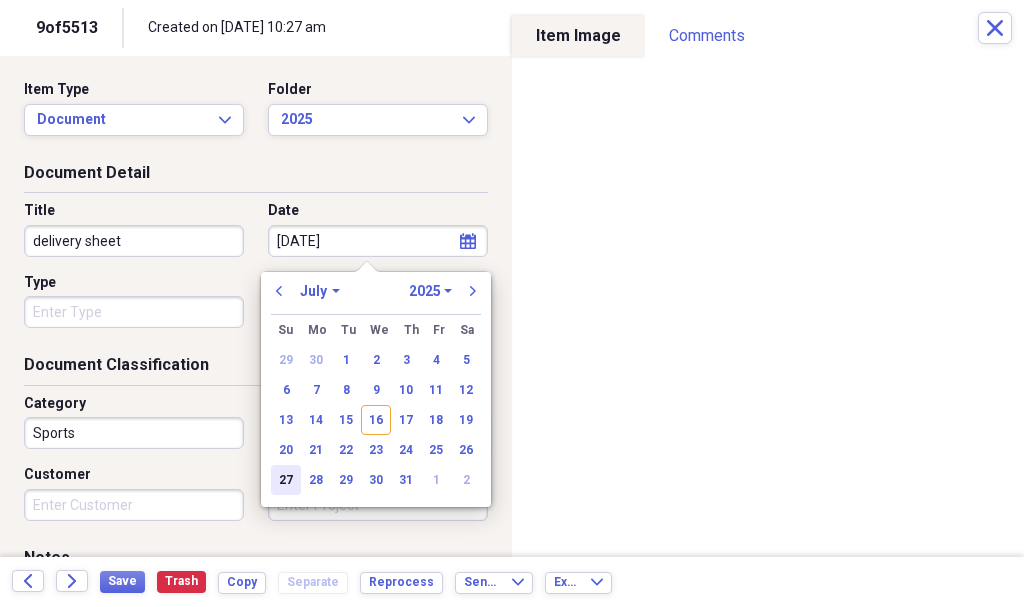 type on "[DATE]" 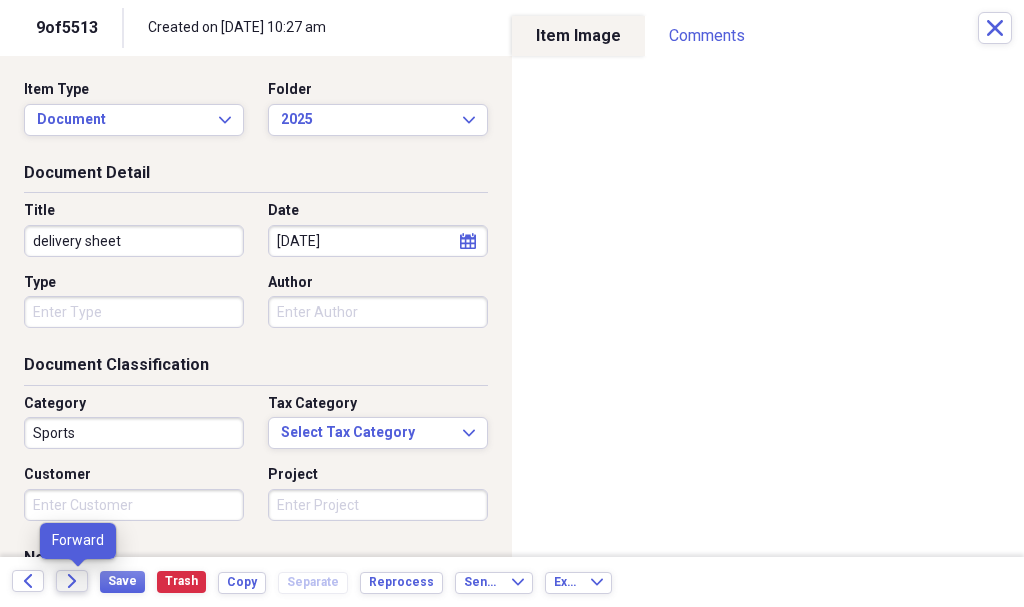 click on "Forward" 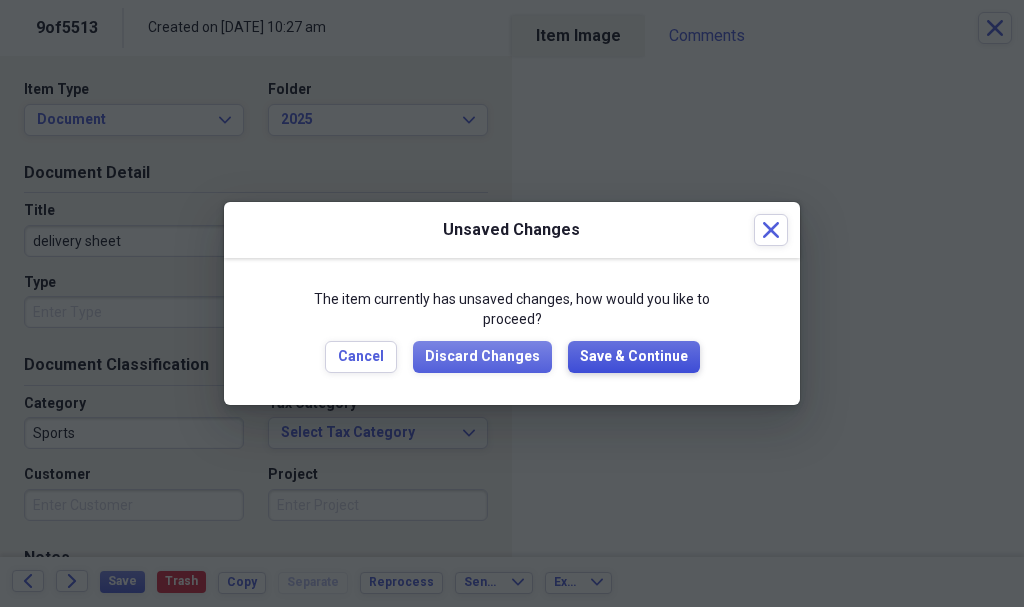 click on "Save & Continue" at bounding box center [634, 357] 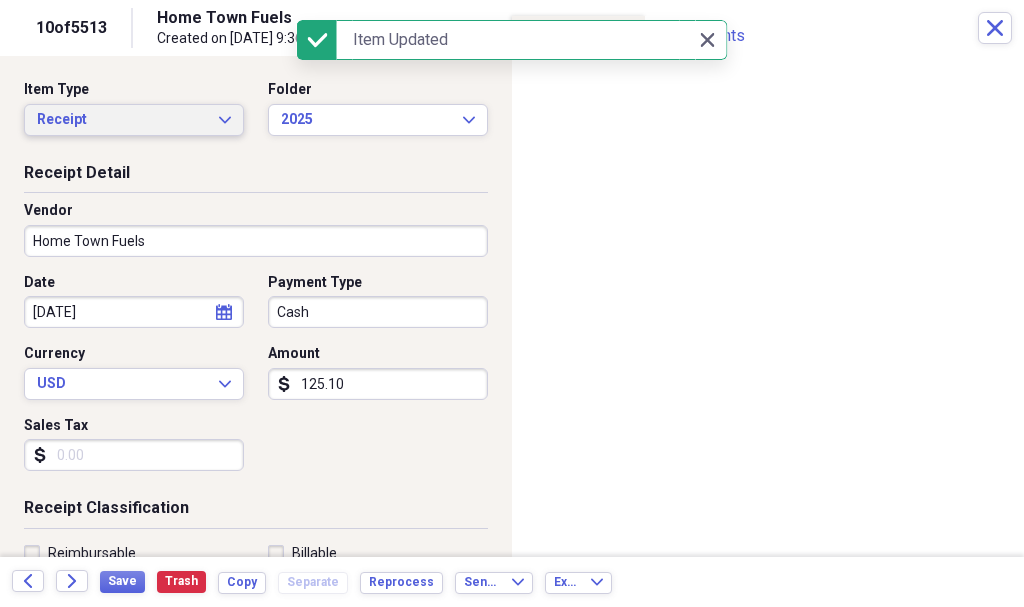 click on "Expand" 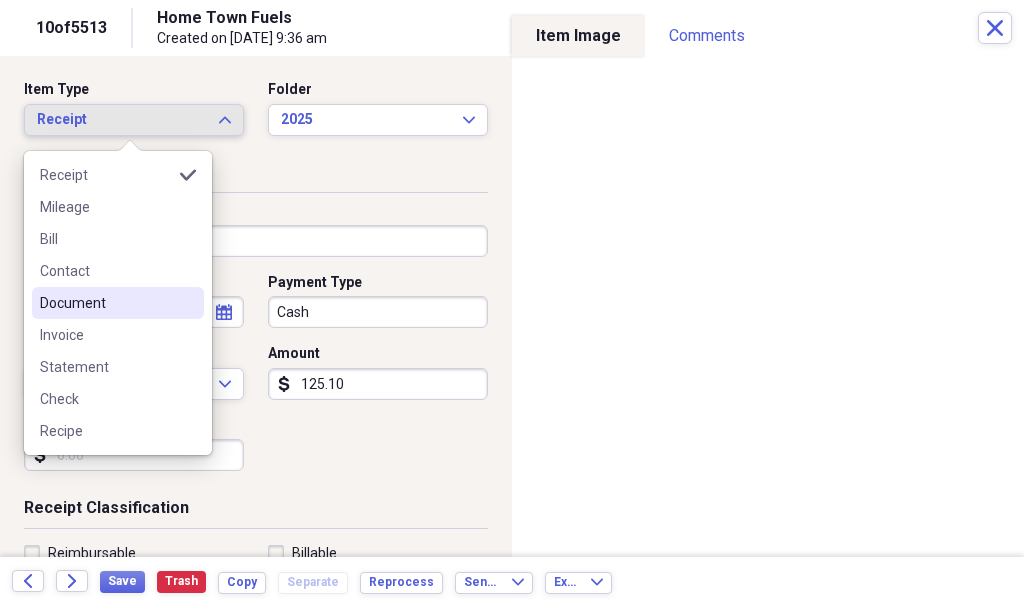 click on "Document" at bounding box center [106, 303] 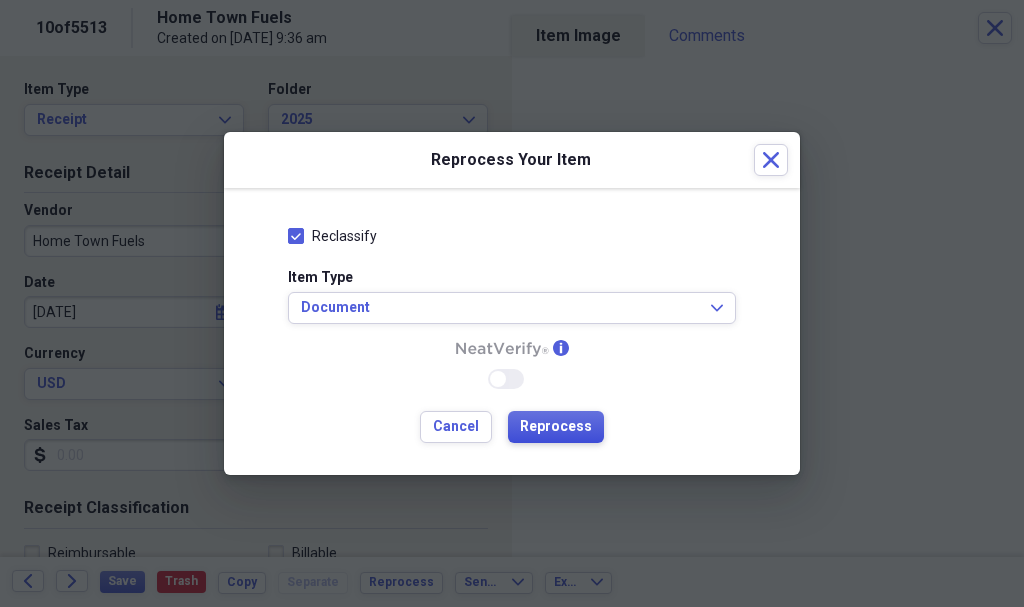 click on "Reprocess" at bounding box center [556, 427] 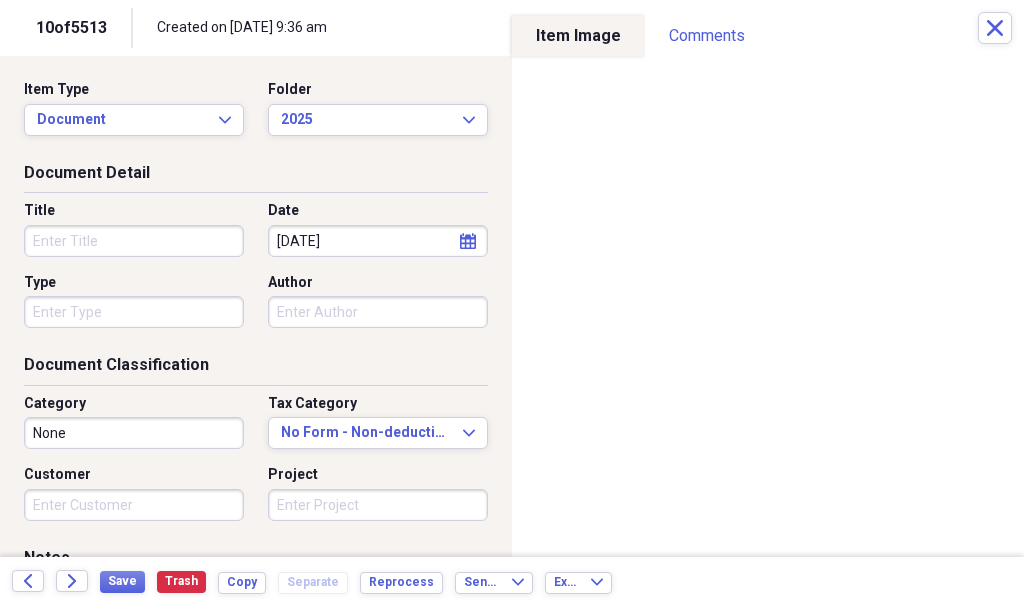 click on "Title" at bounding box center [134, 241] 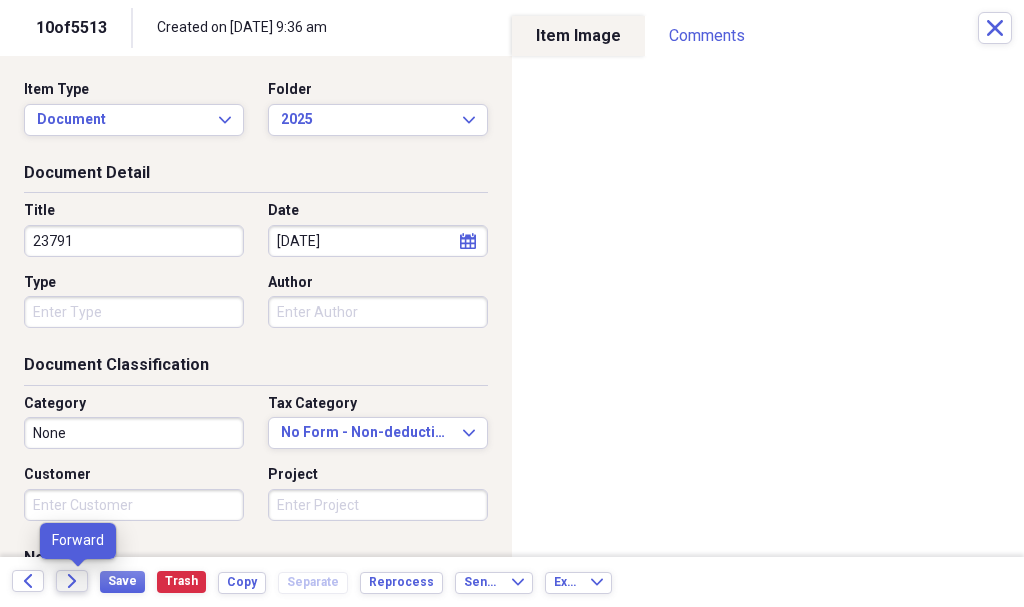 type on "23791" 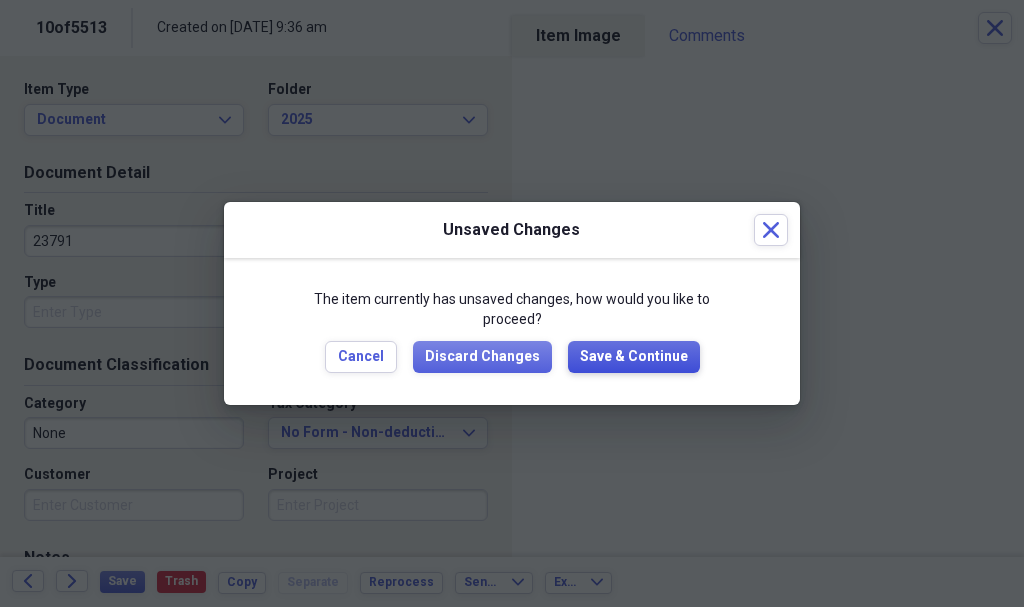 click on "Save & Continue" at bounding box center [634, 357] 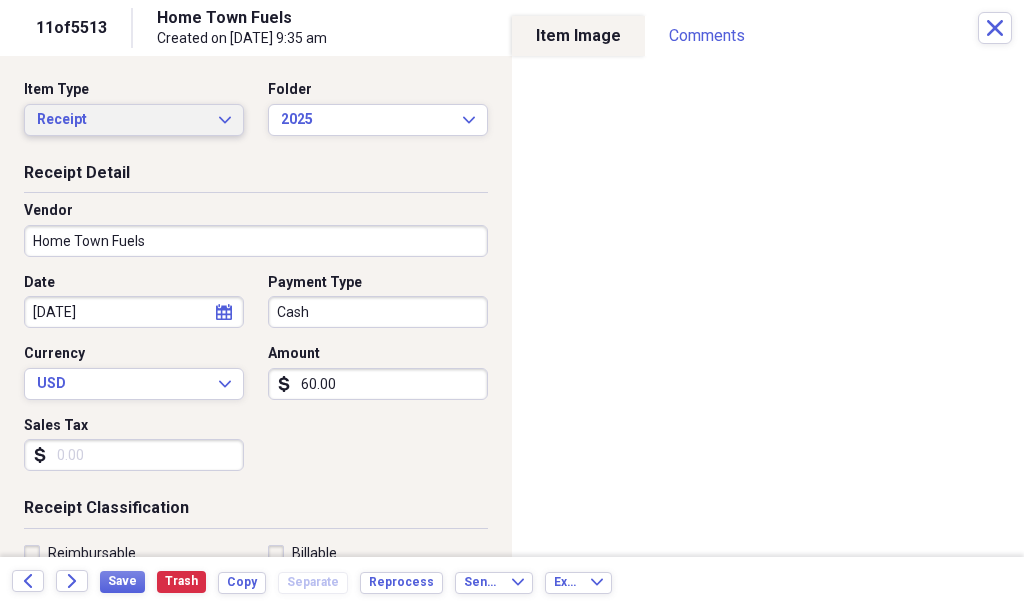 click on "Receipt" at bounding box center [122, 120] 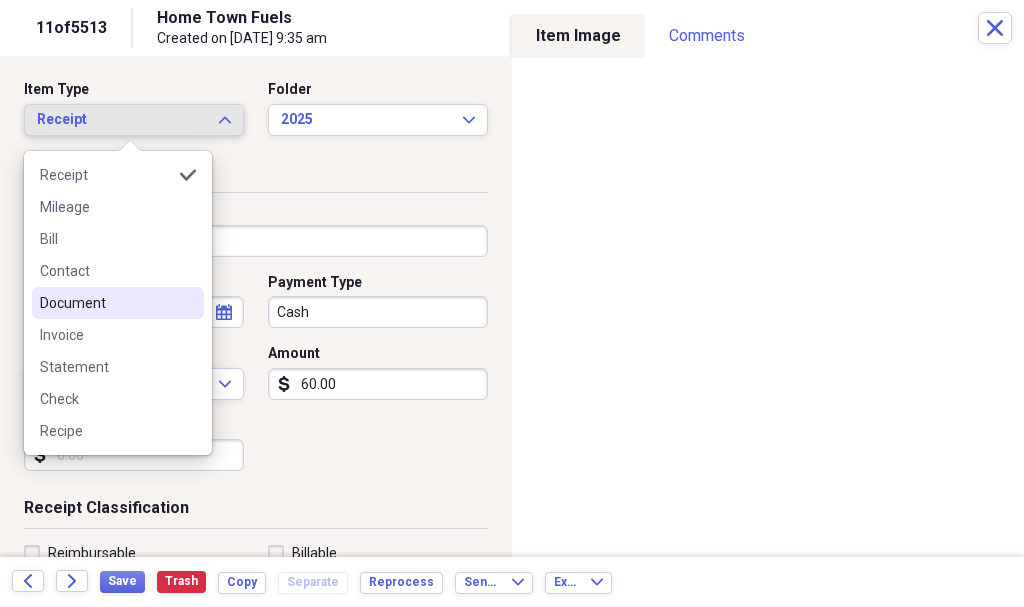 click on "Document" at bounding box center [106, 303] 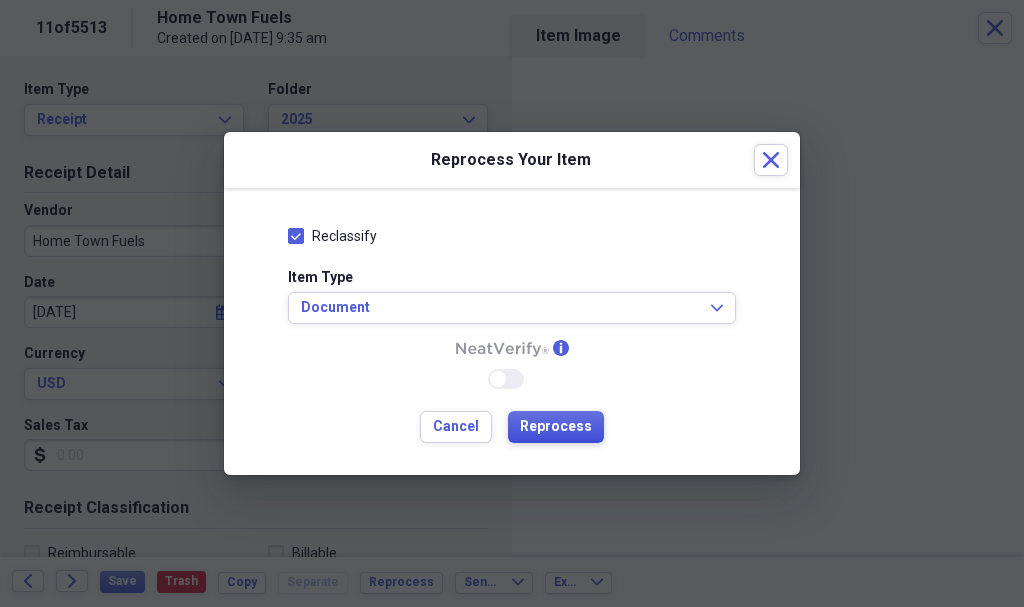 click on "Reprocess" at bounding box center (556, 427) 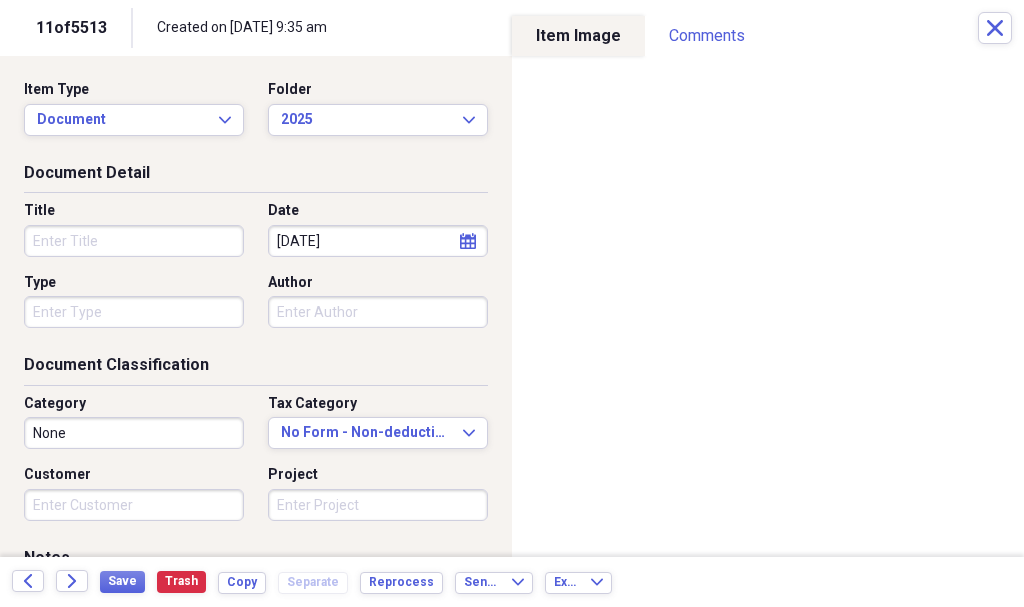 click on "Title" at bounding box center [134, 241] 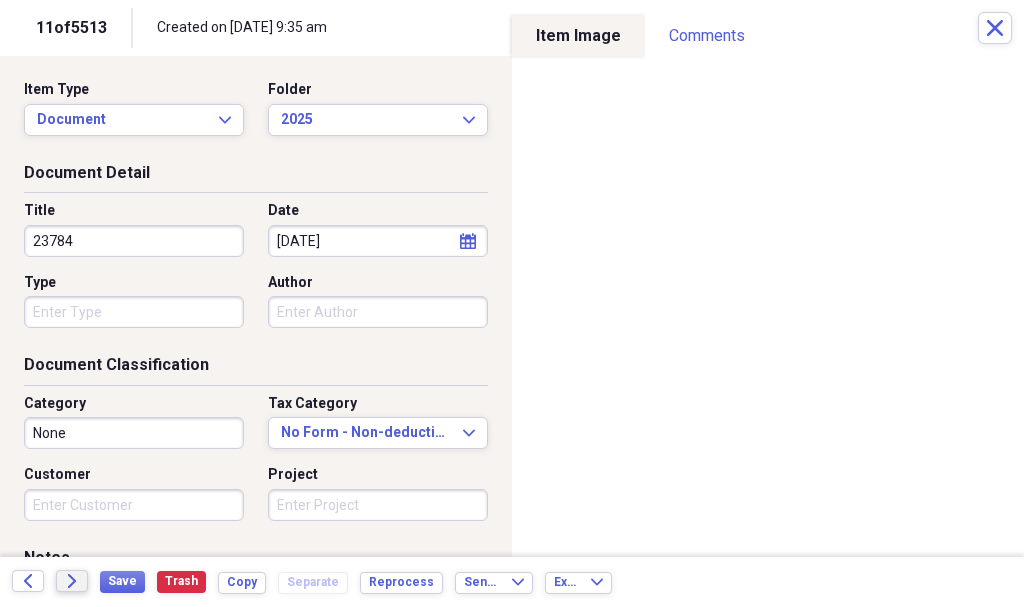 type on "23784" 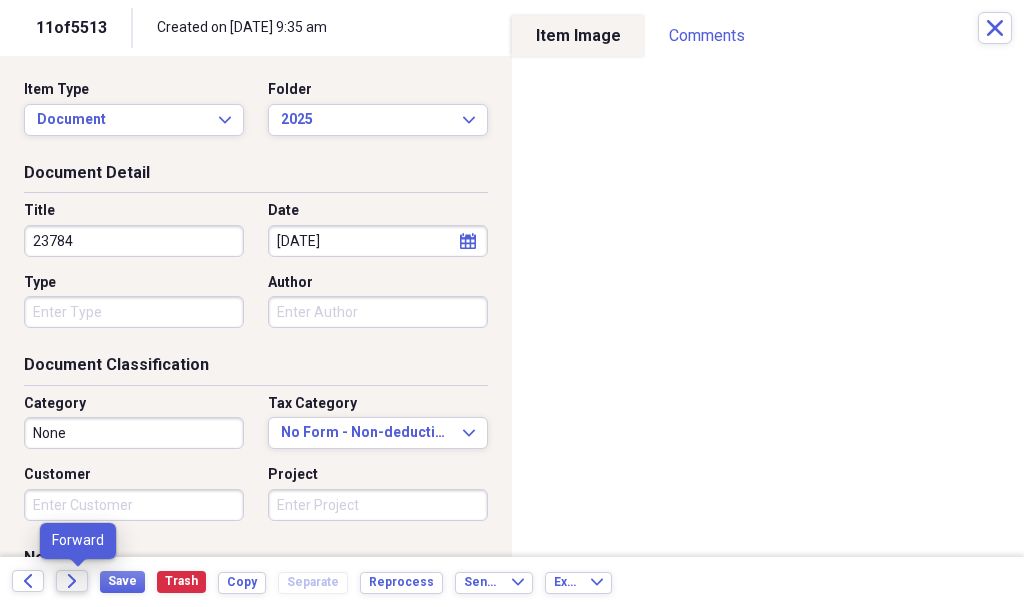click on "Forward" 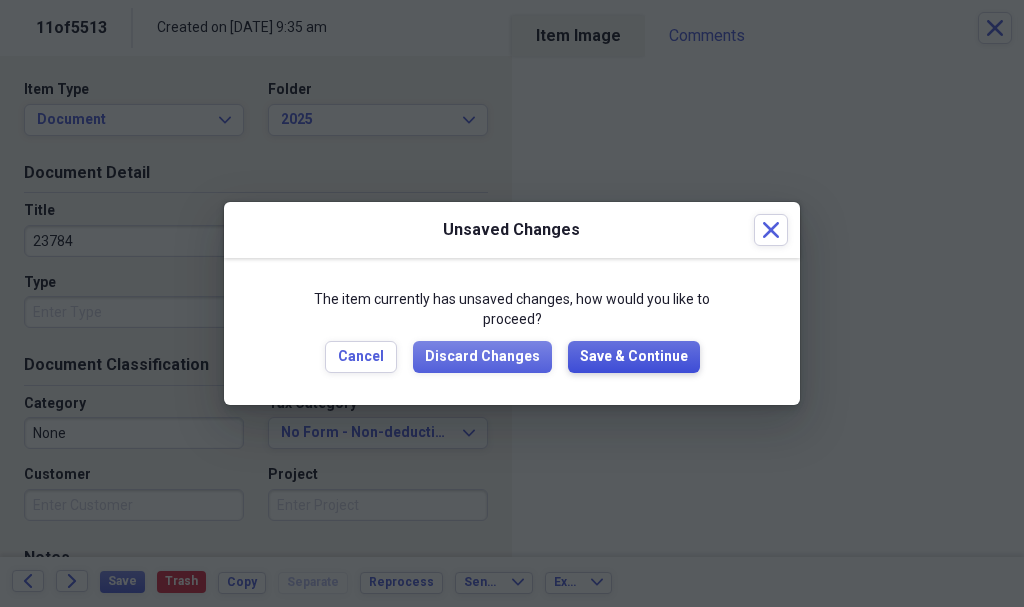 click on "Save & Continue" at bounding box center [634, 357] 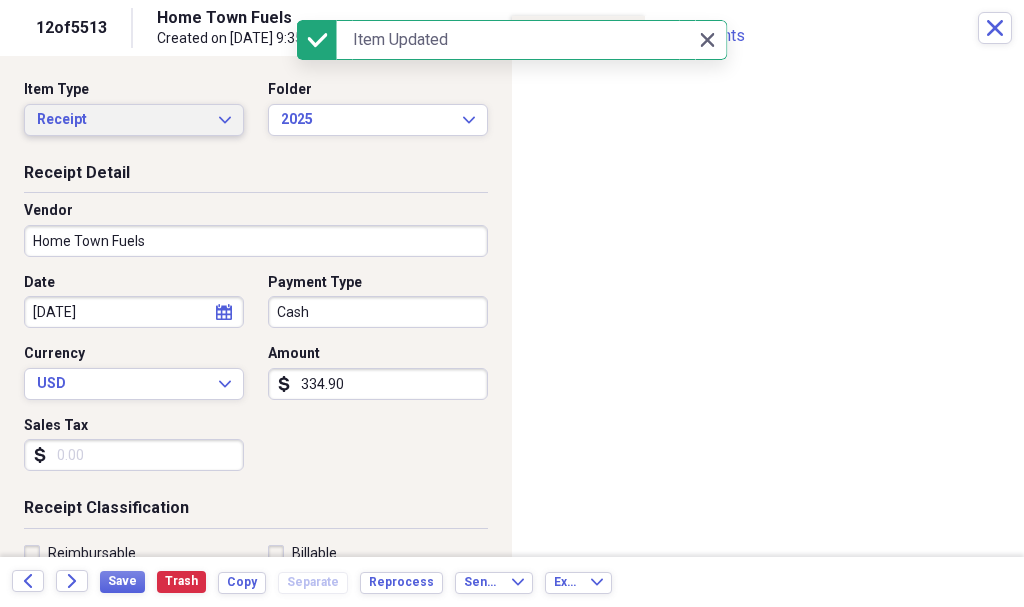 click on "Receipt" at bounding box center (122, 120) 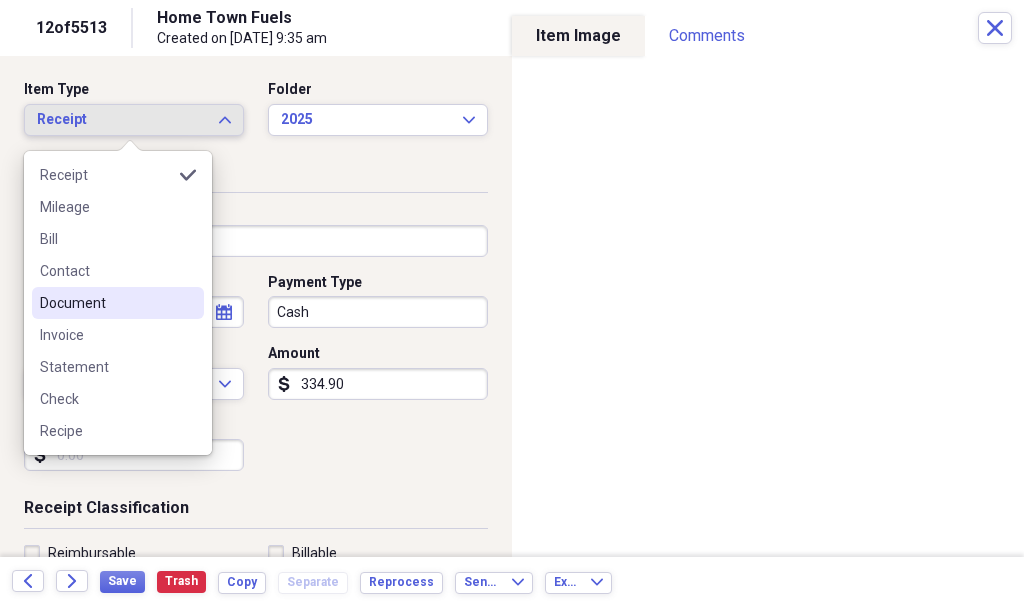 click on "Document" at bounding box center [106, 303] 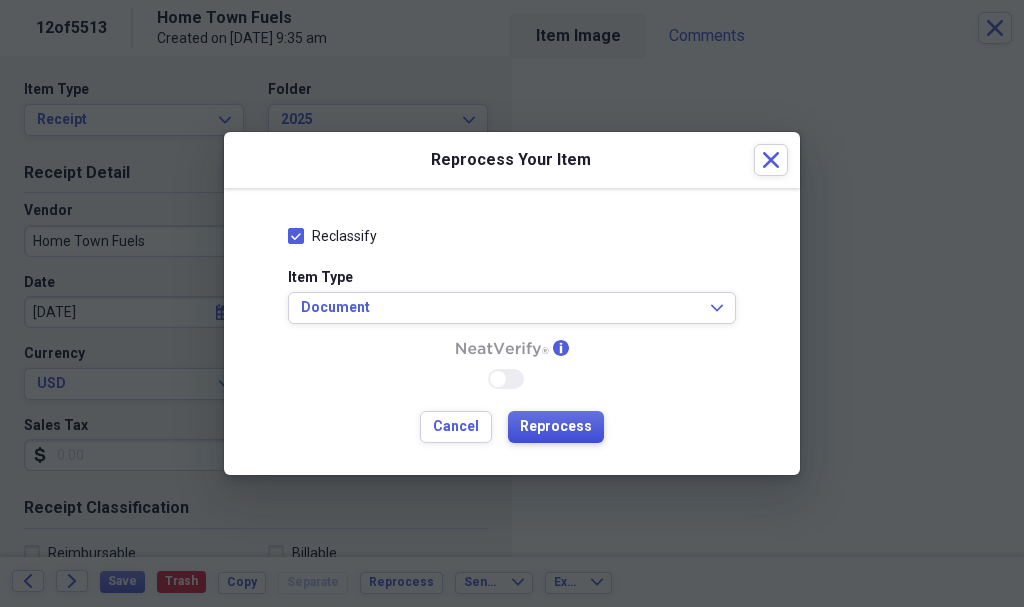 click on "Reprocess" at bounding box center [556, 427] 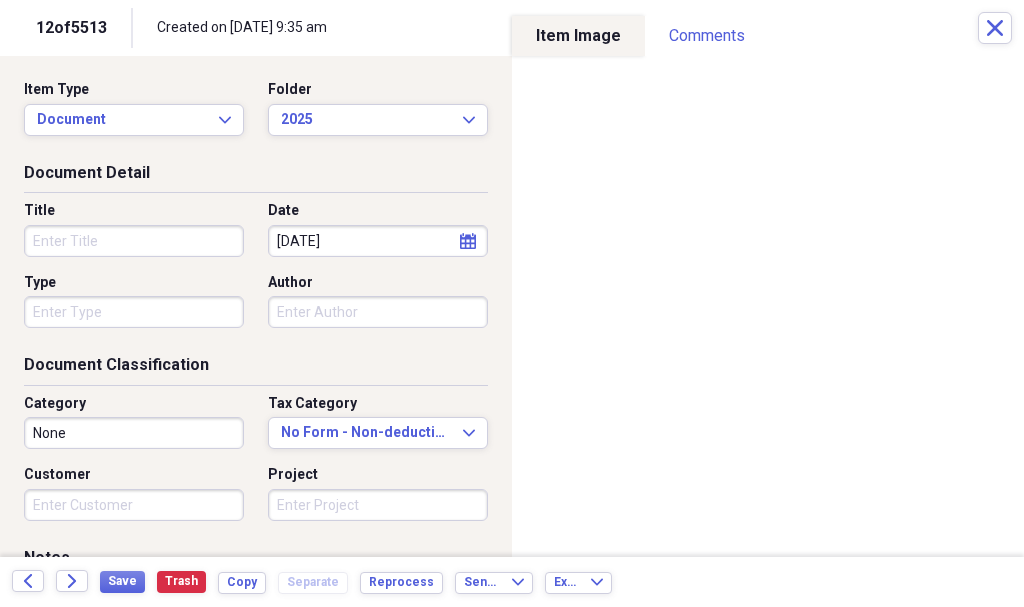click on "Title" at bounding box center [134, 241] 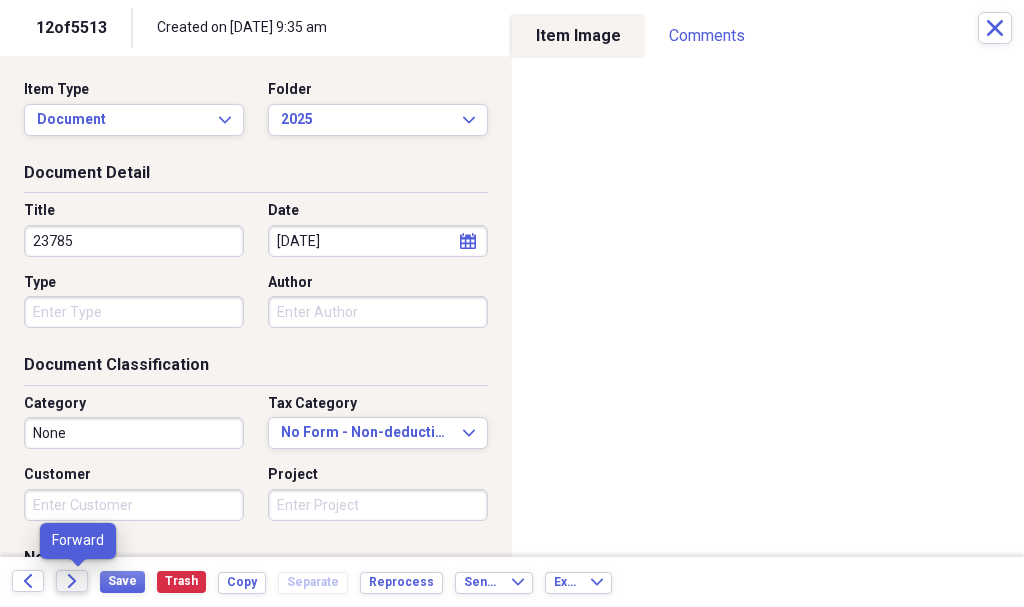 type on "23785" 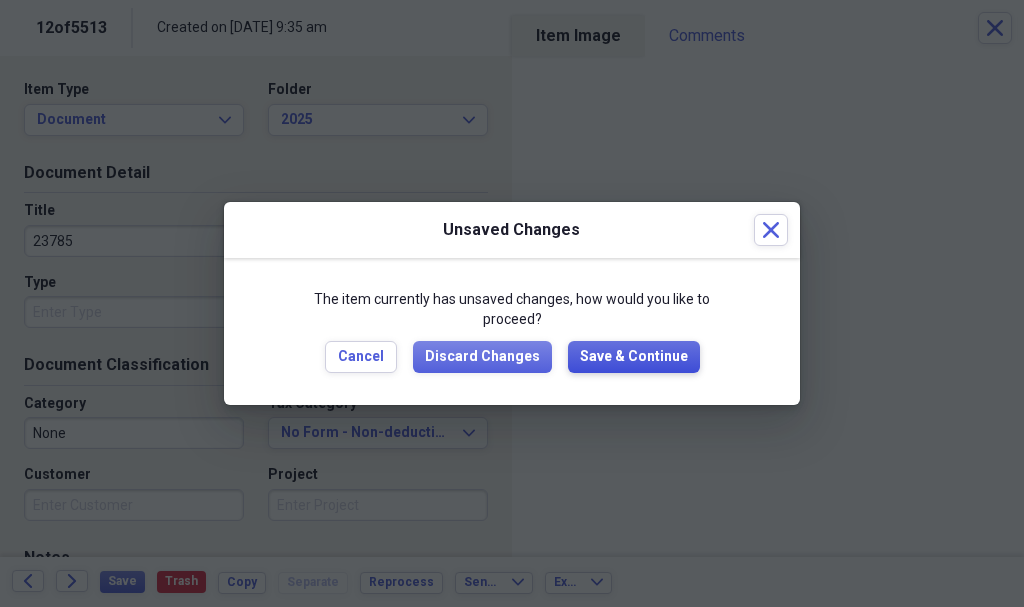 click on "Save & Continue" at bounding box center [634, 357] 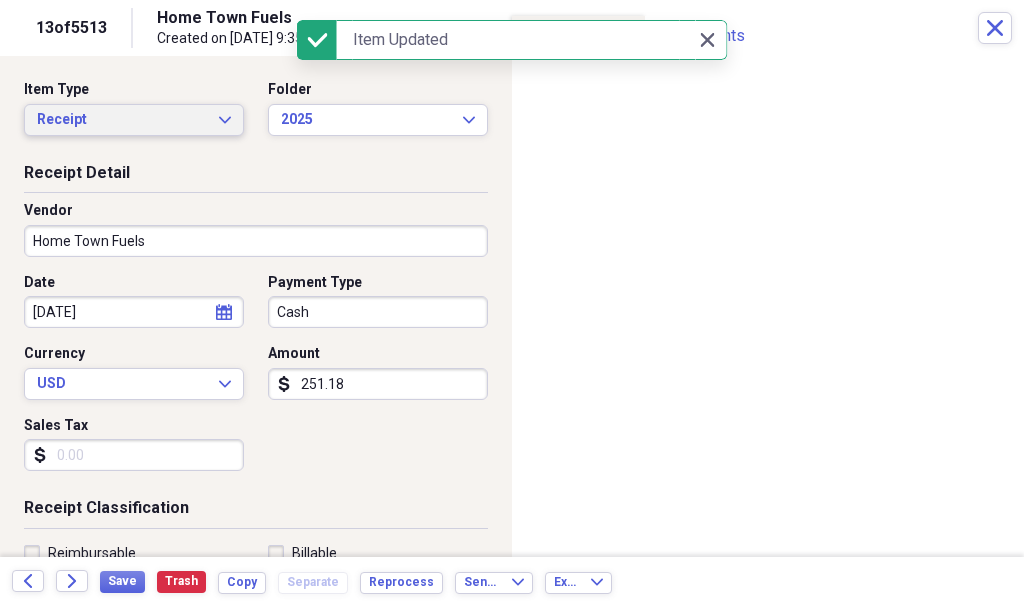 click on "Receipt Expand" at bounding box center [134, 120] 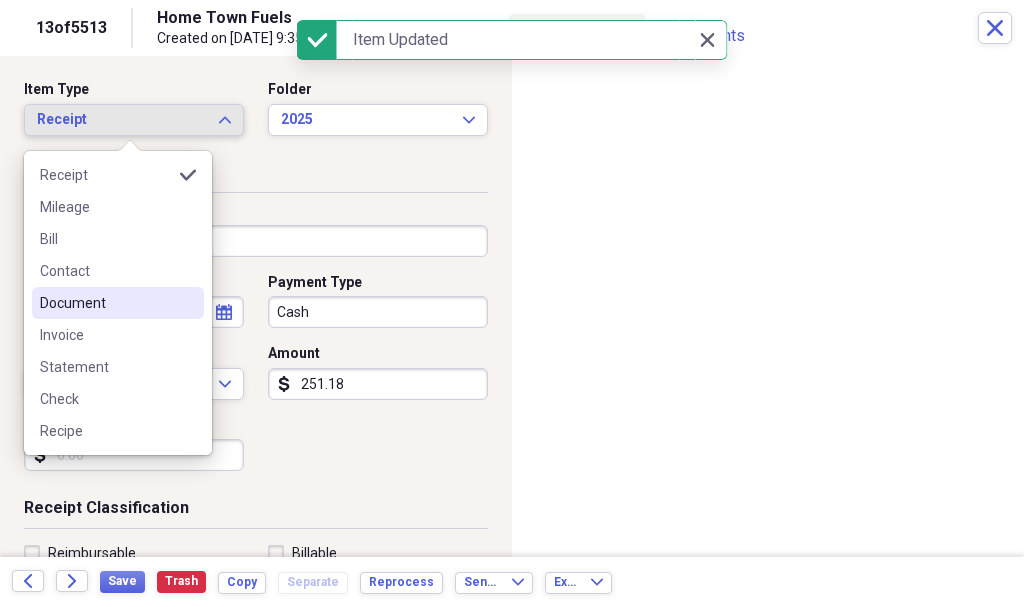 click on "Document" at bounding box center [106, 303] 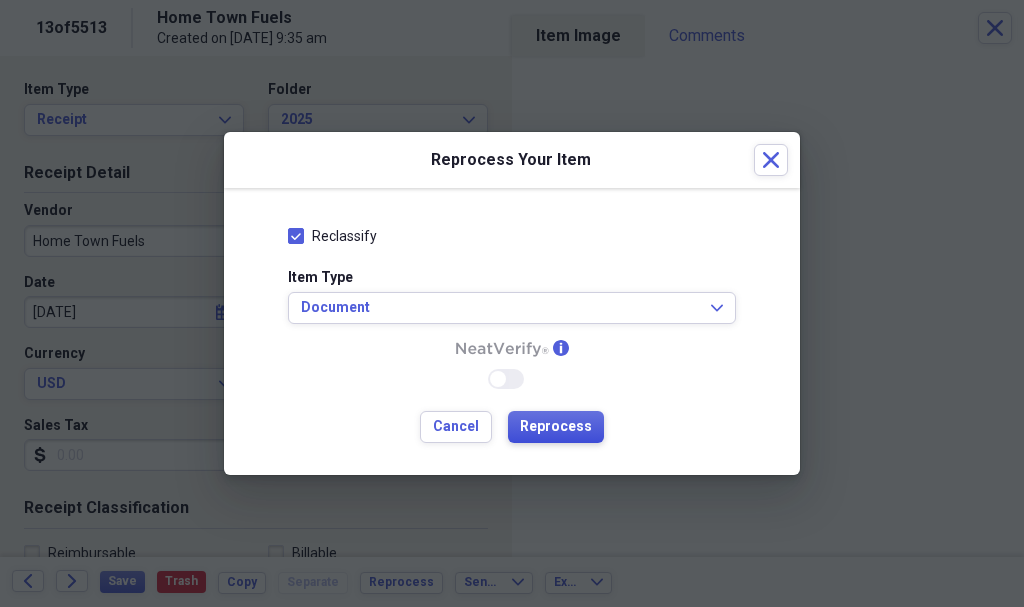 click on "Reprocess" at bounding box center (556, 427) 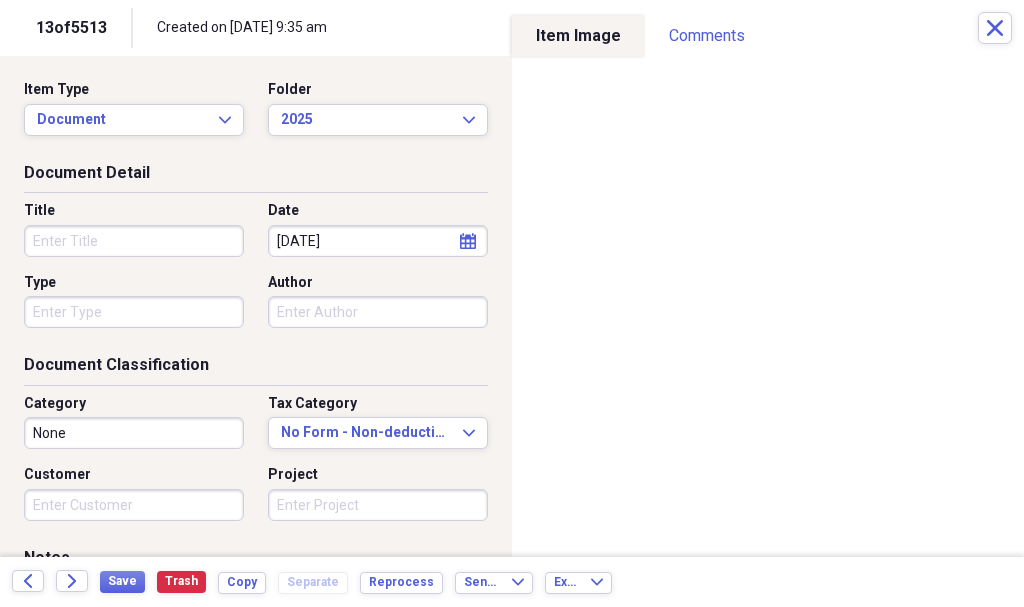 click on "Title" at bounding box center (134, 241) 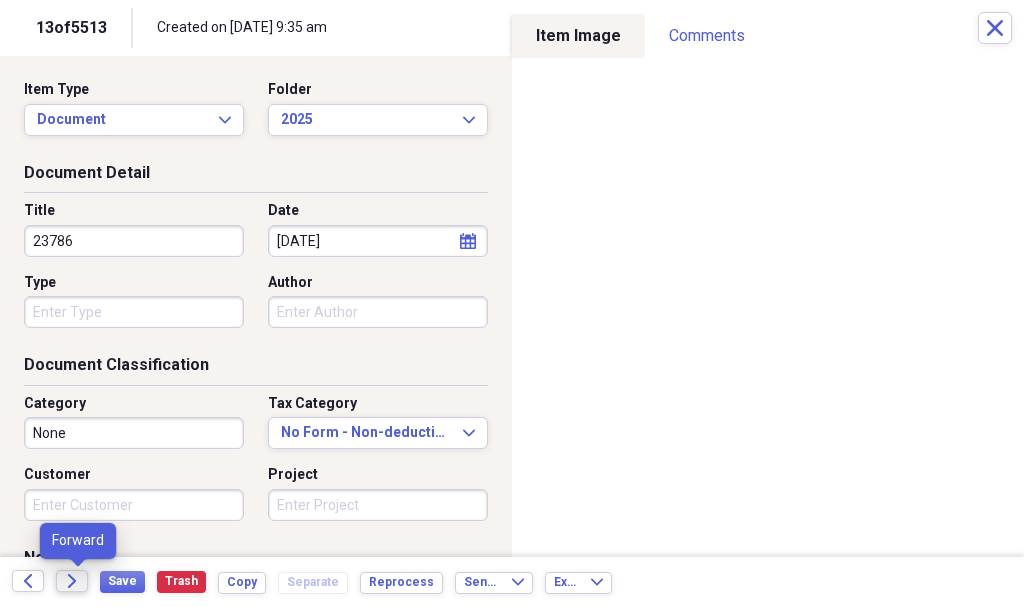 type on "23786" 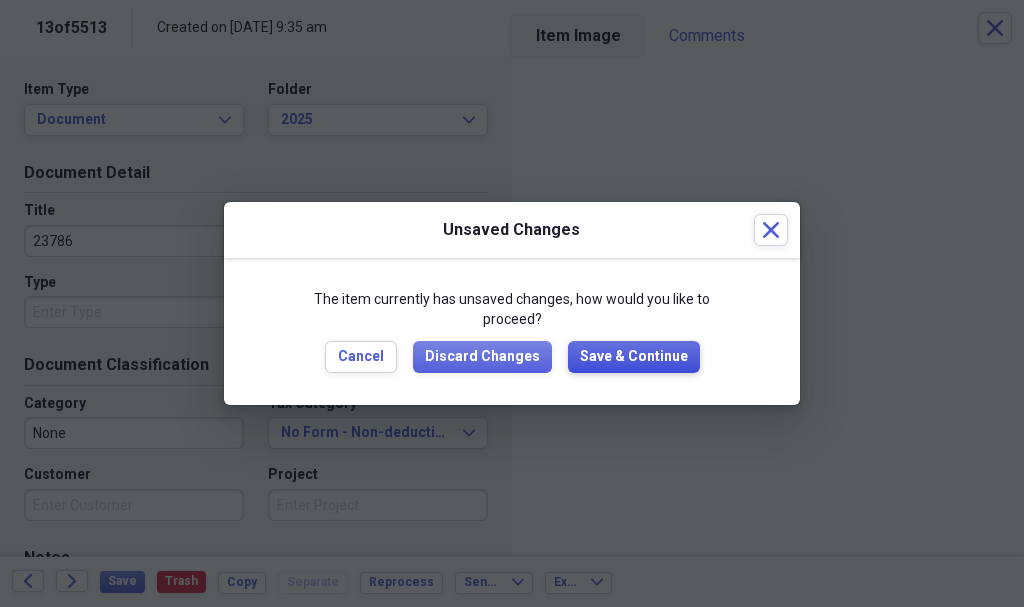 click on "Save & Continue" at bounding box center [634, 357] 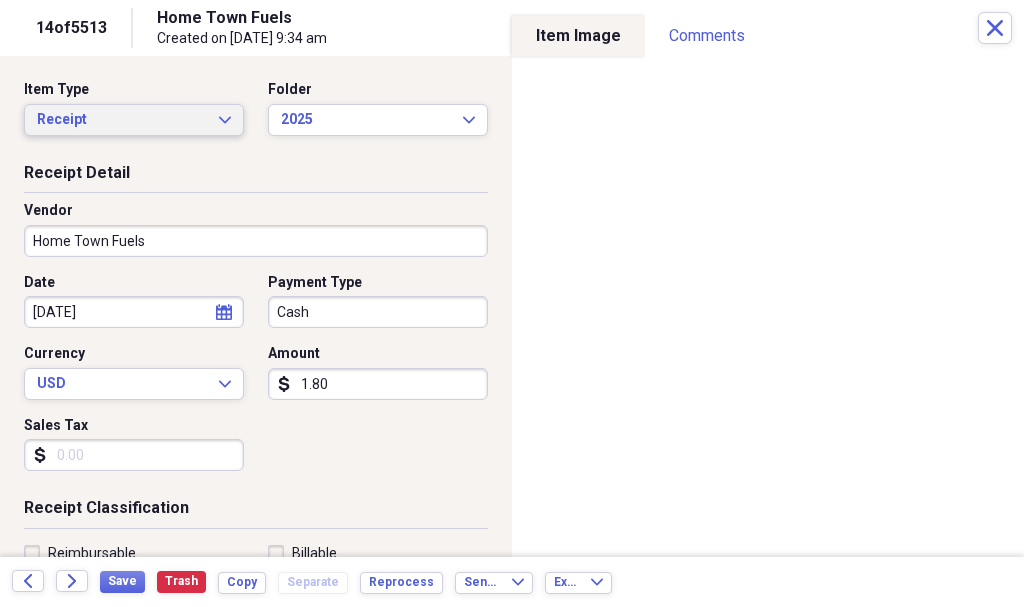 click on "Receipt" at bounding box center (122, 120) 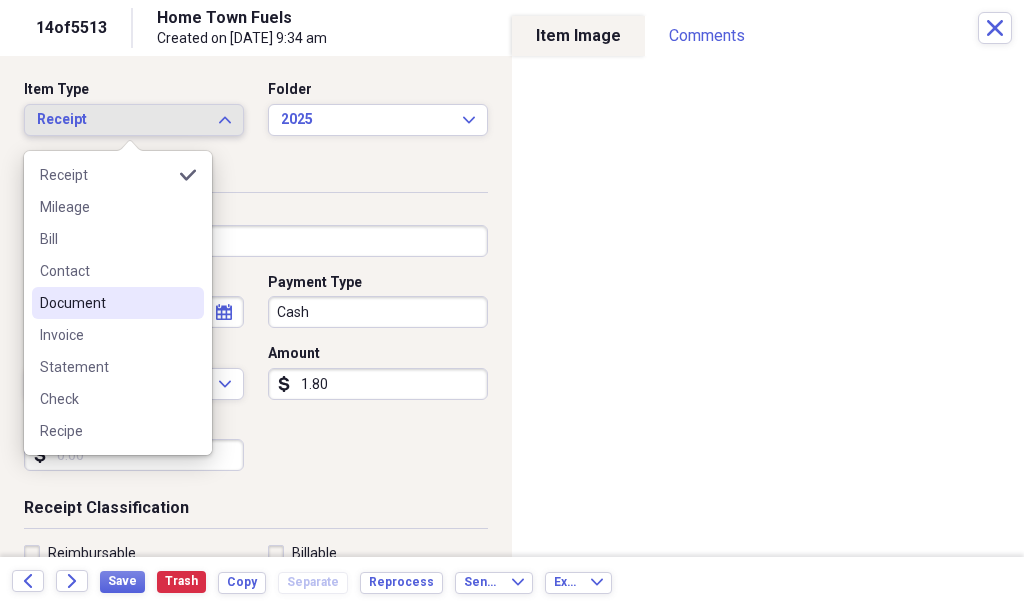 click on "Document" at bounding box center [118, 303] 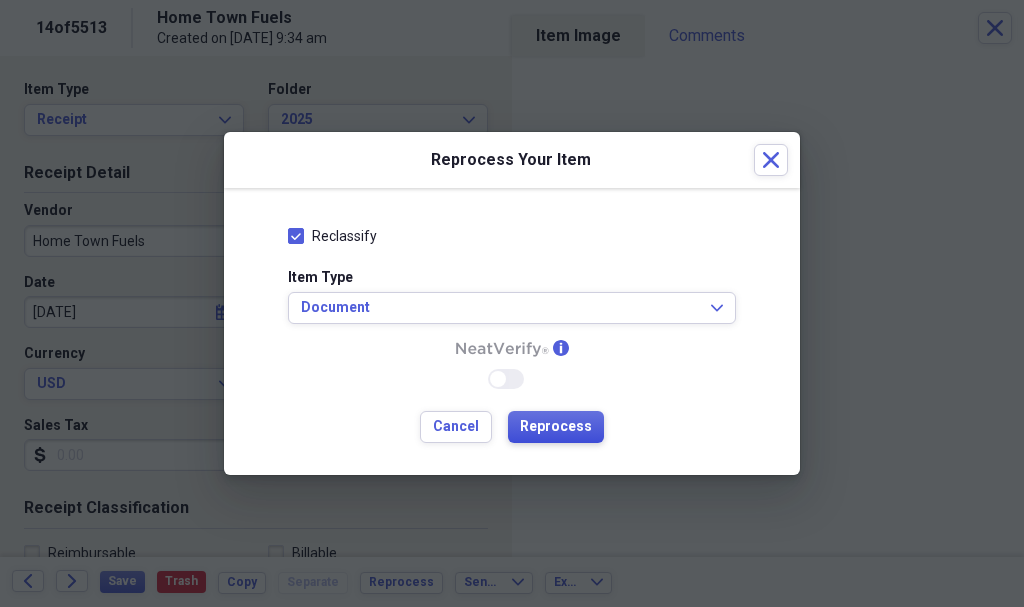 click on "Reprocess" at bounding box center [556, 427] 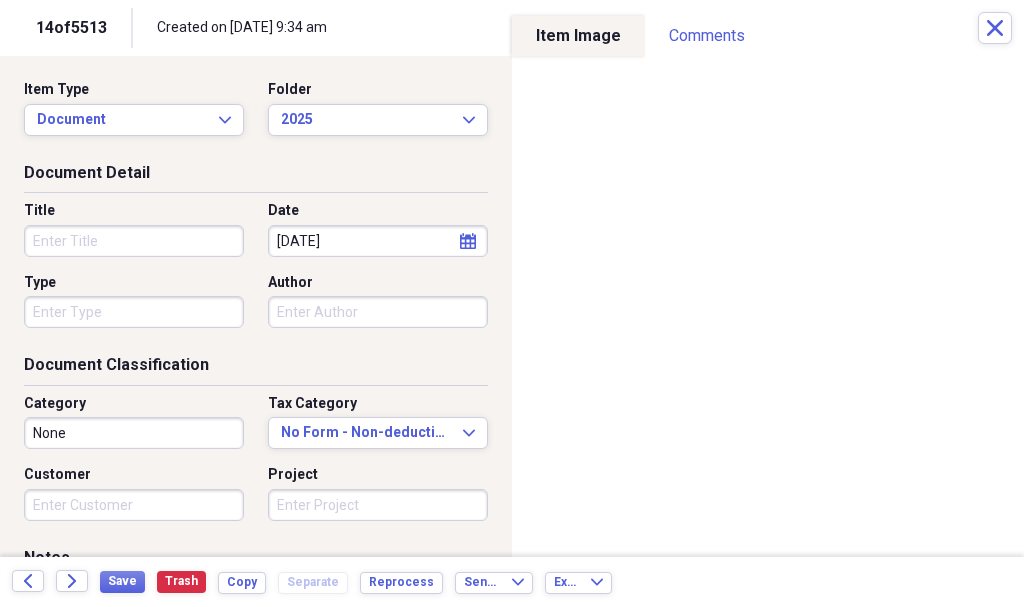 click on "Title" at bounding box center (134, 241) 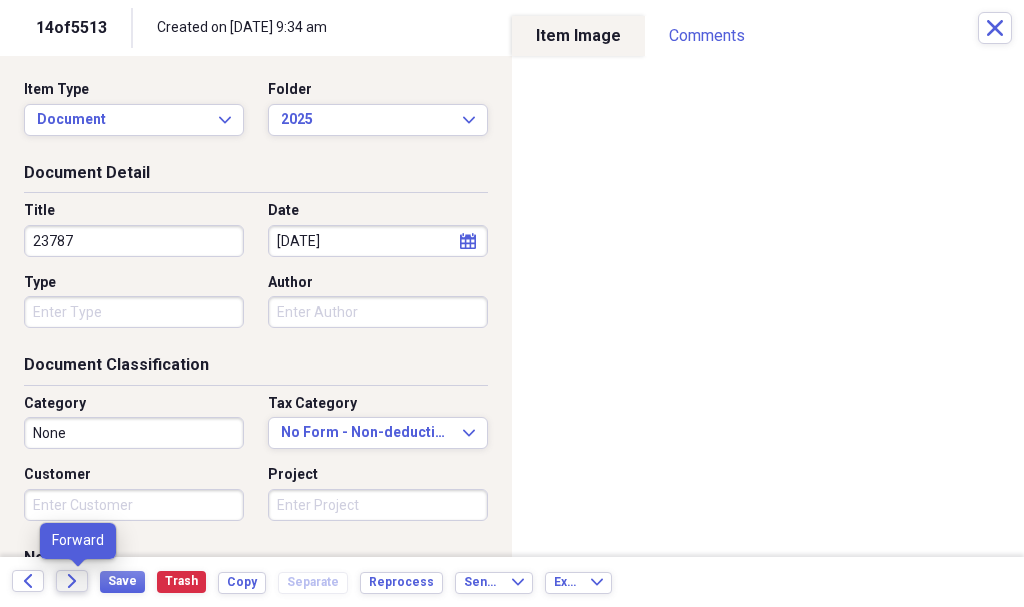 type on "23787" 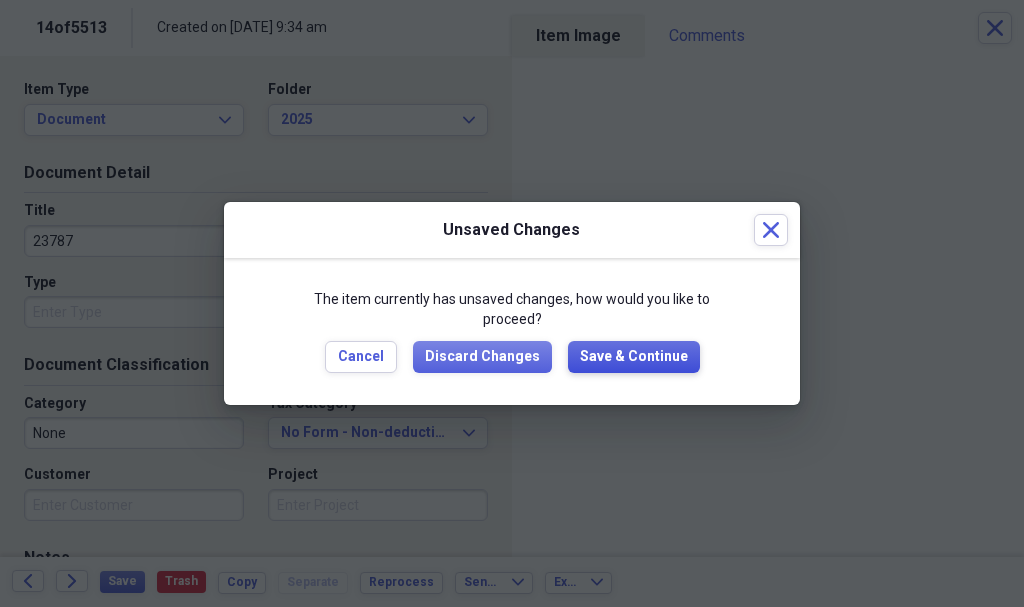 click on "Save & Continue" at bounding box center (634, 357) 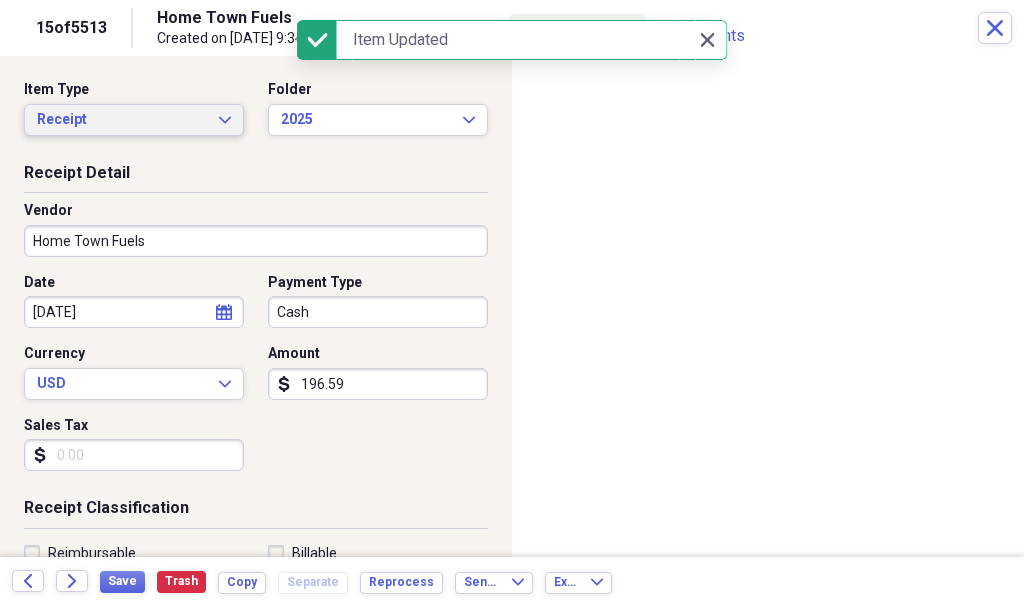 click on "Receipt" at bounding box center (122, 120) 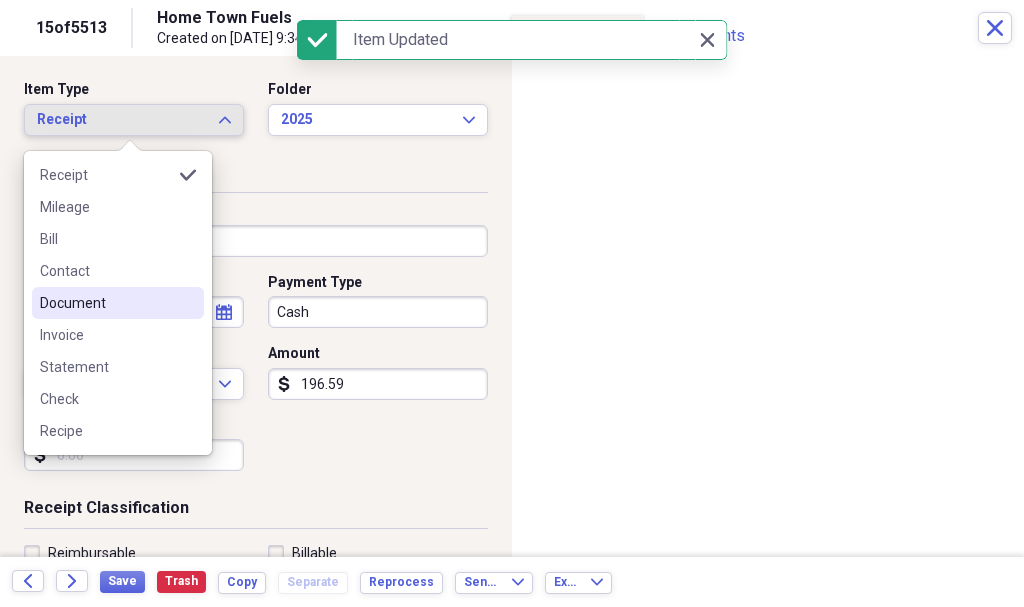 click on "Document" at bounding box center [106, 303] 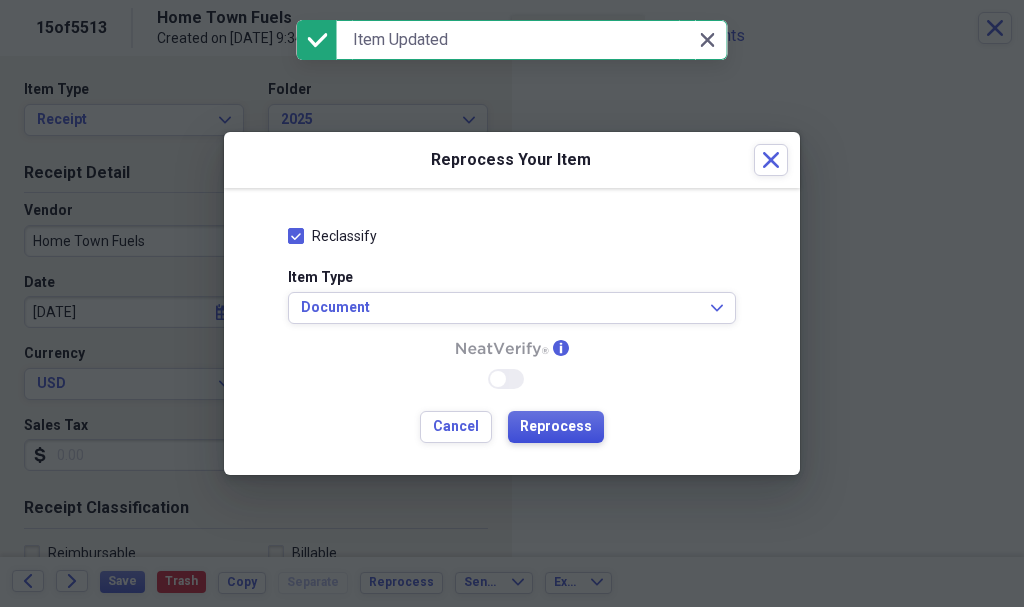click on "Reprocess" at bounding box center [556, 427] 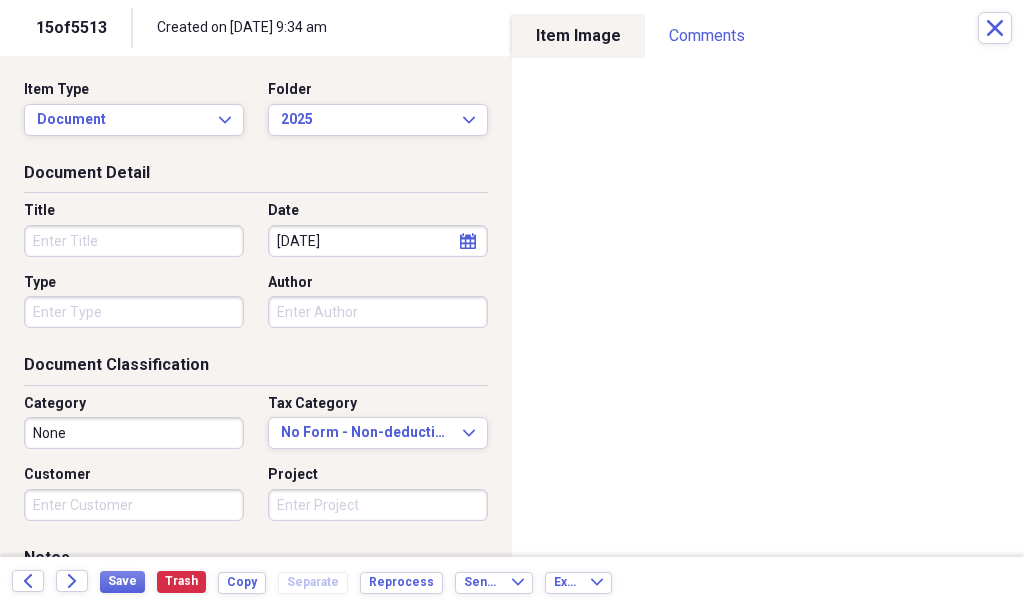 click on "Title" at bounding box center (134, 241) 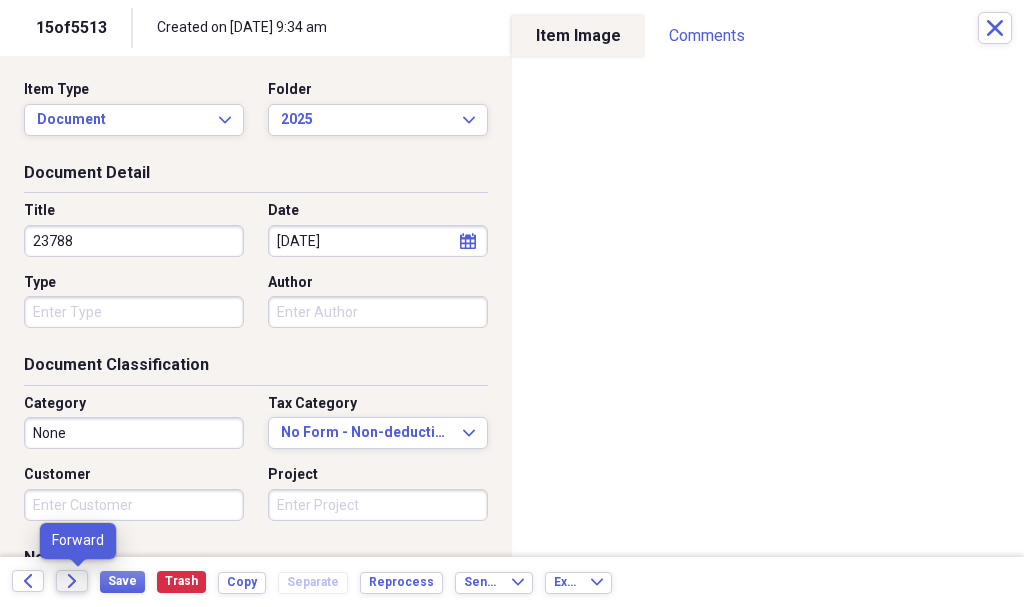 type on "23788" 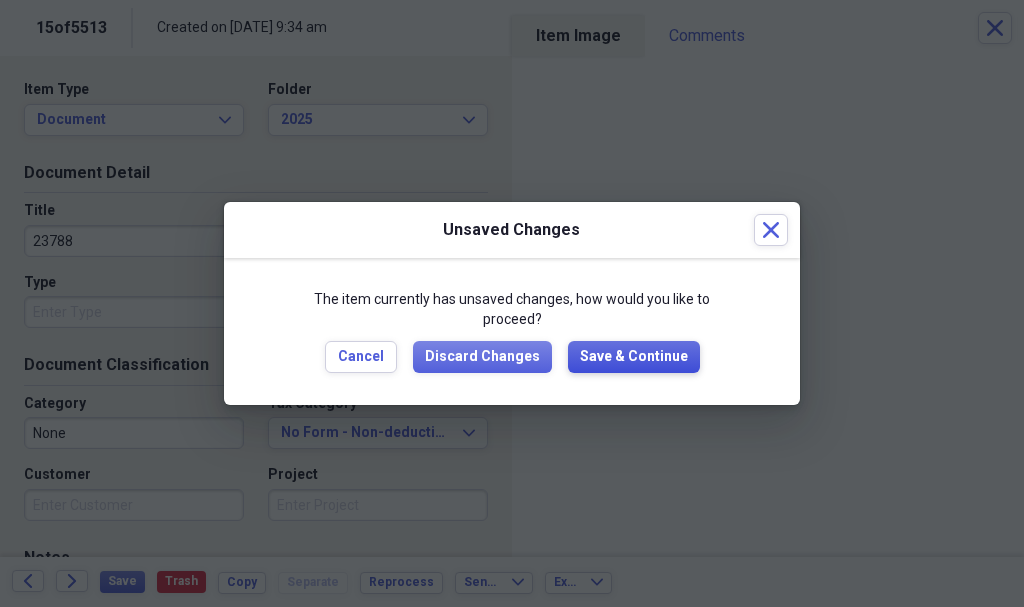 click on "Save & Continue" at bounding box center [634, 357] 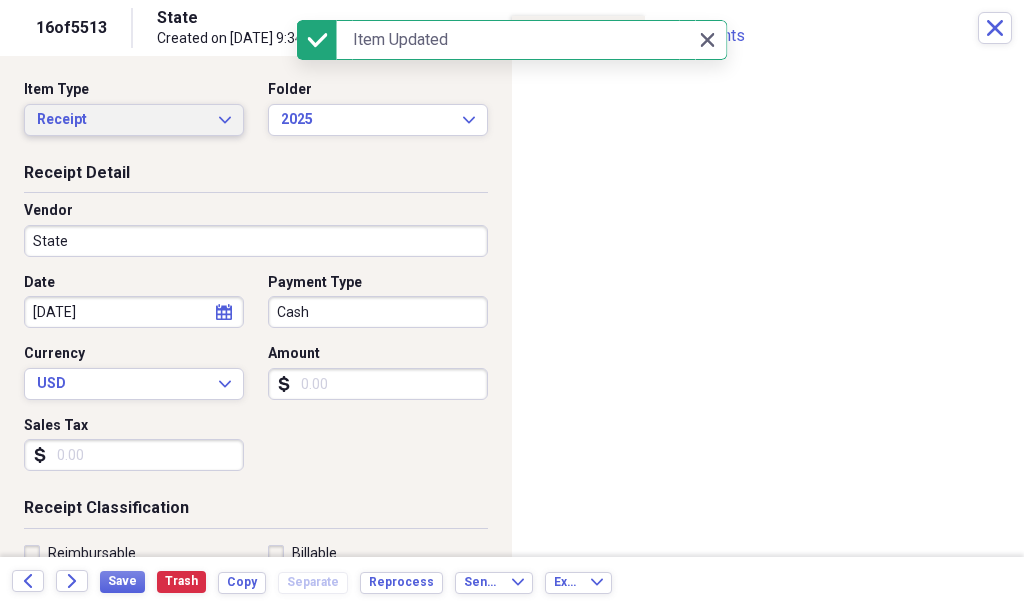 click on "Expand" 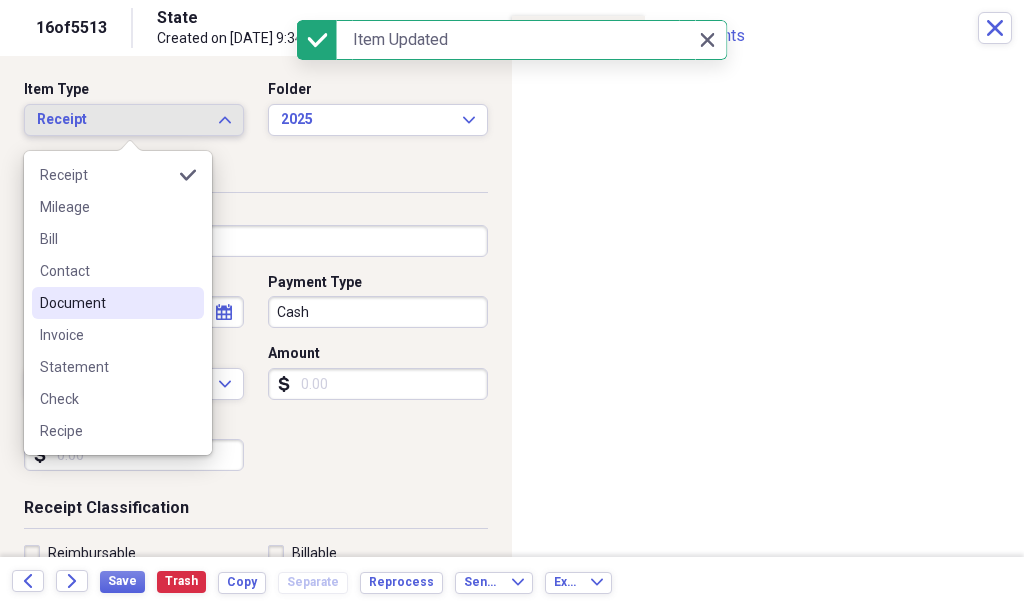 click on "Document" at bounding box center (106, 303) 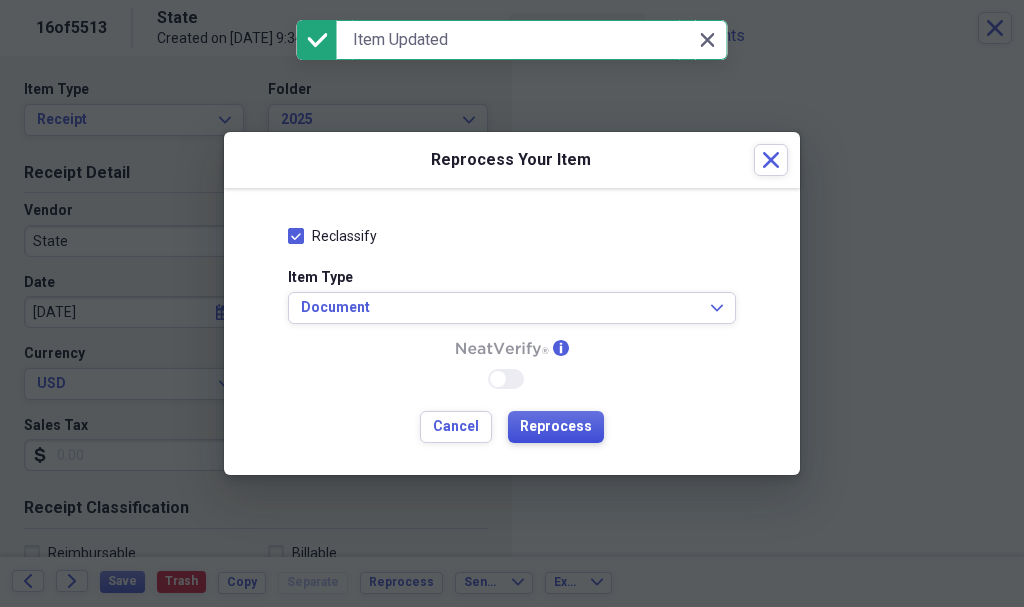click on "Reprocess" at bounding box center (556, 427) 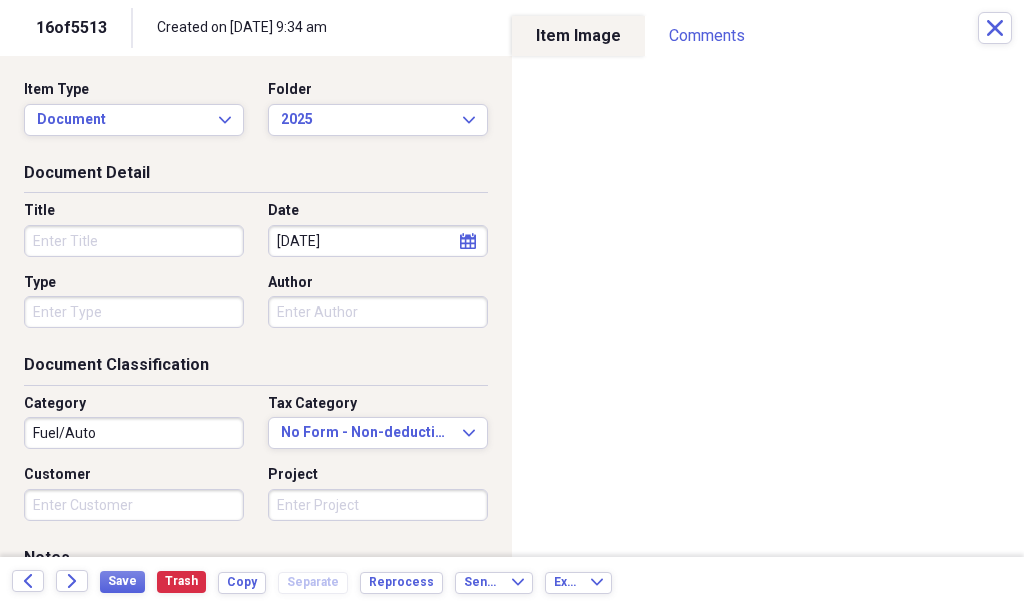 click on "Title" at bounding box center [134, 241] 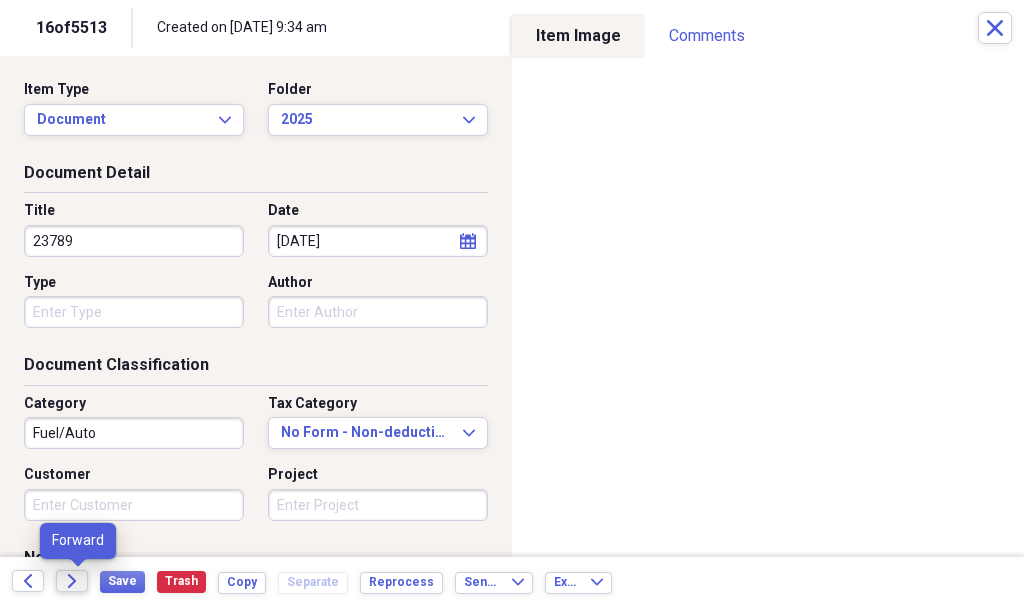 type on "23789" 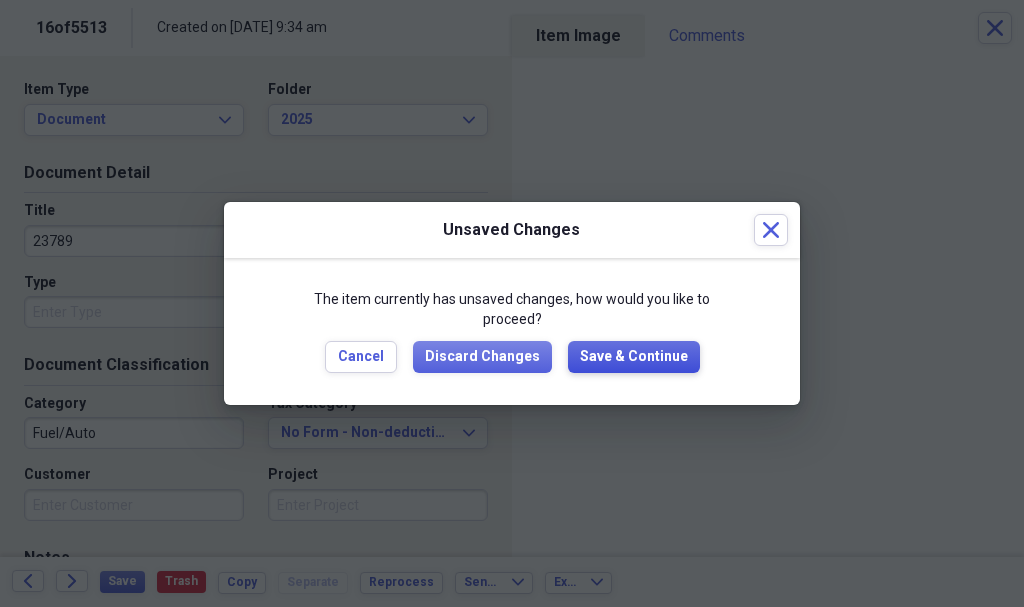 click on "Save & Continue" at bounding box center (634, 357) 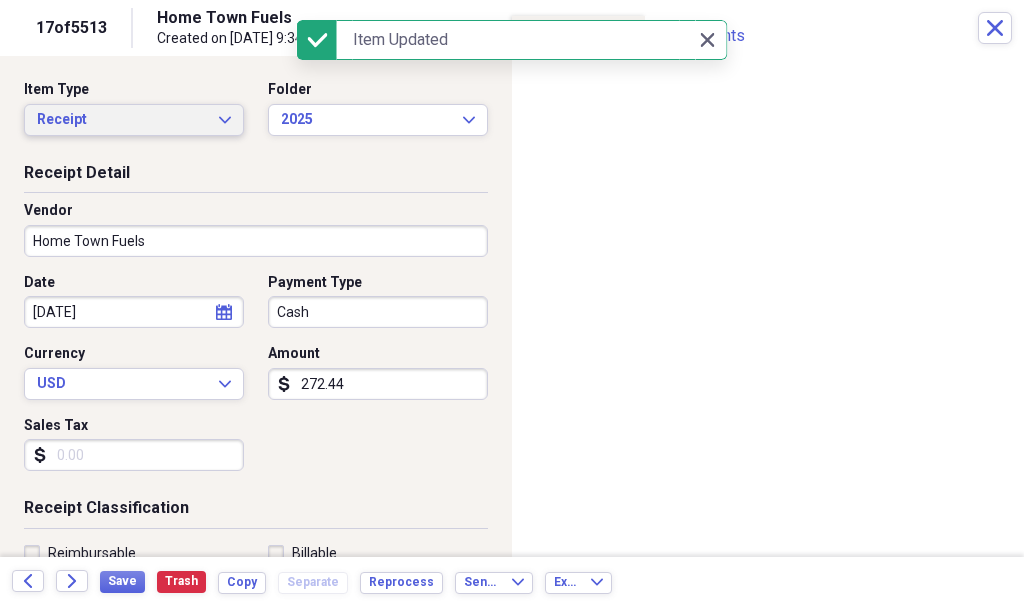 click 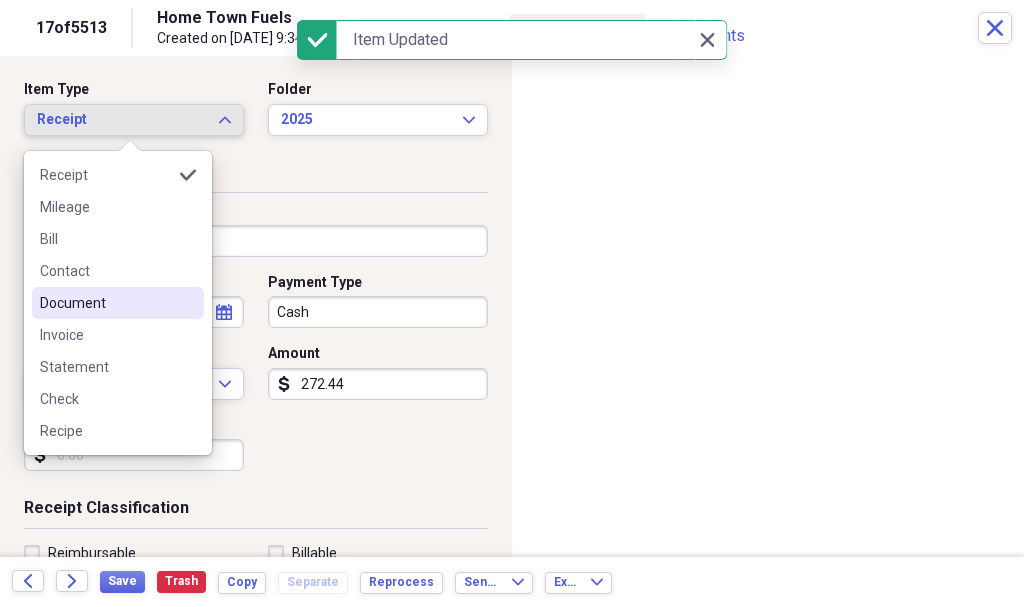 click on "Document" at bounding box center [106, 303] 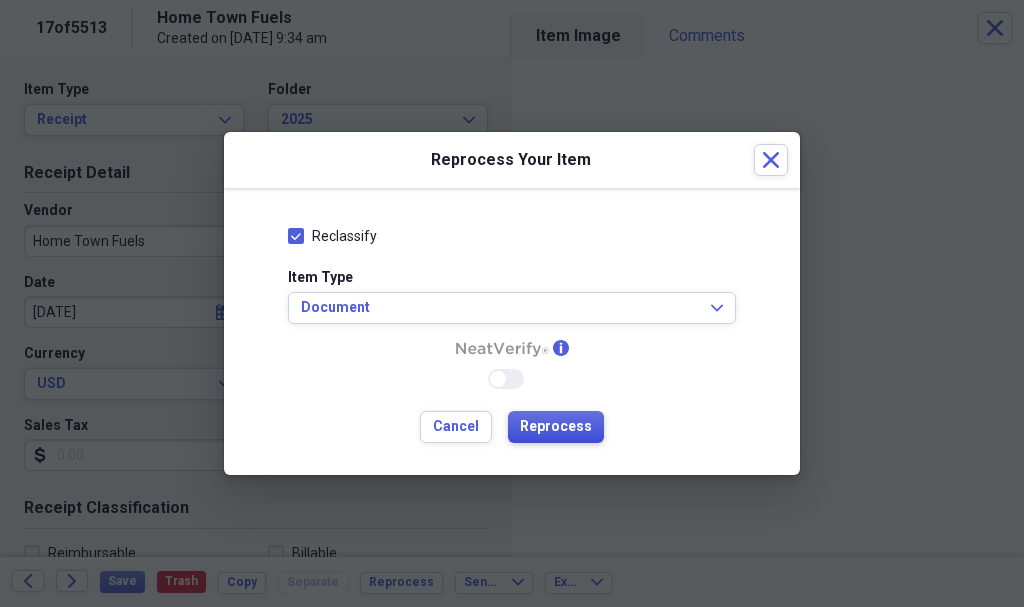 click on "Reprocess" at bounding box center [556, 427] 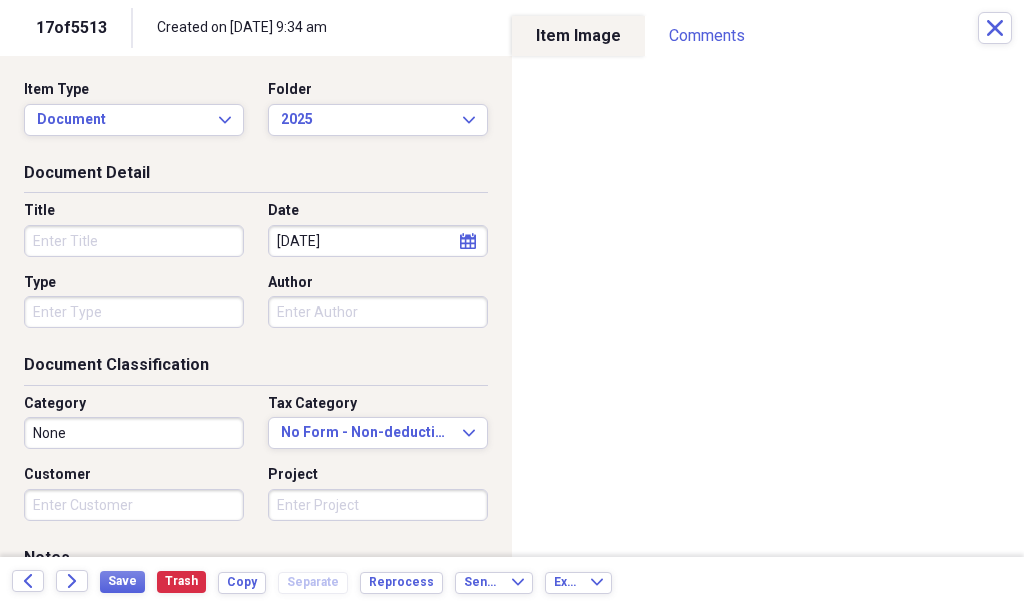 click on "Title" at bounding box center [134, 241] 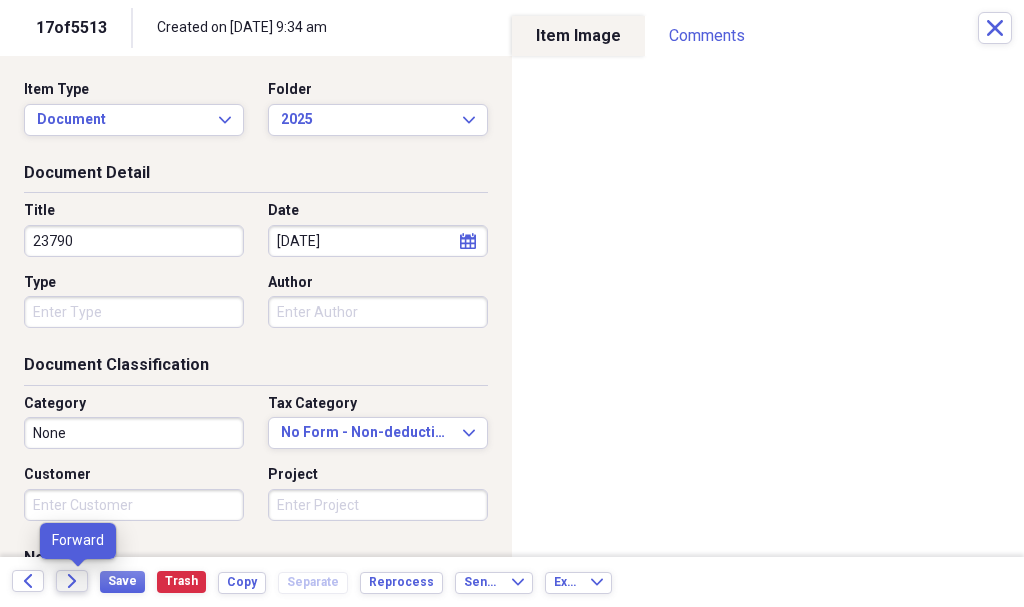type on "23790" 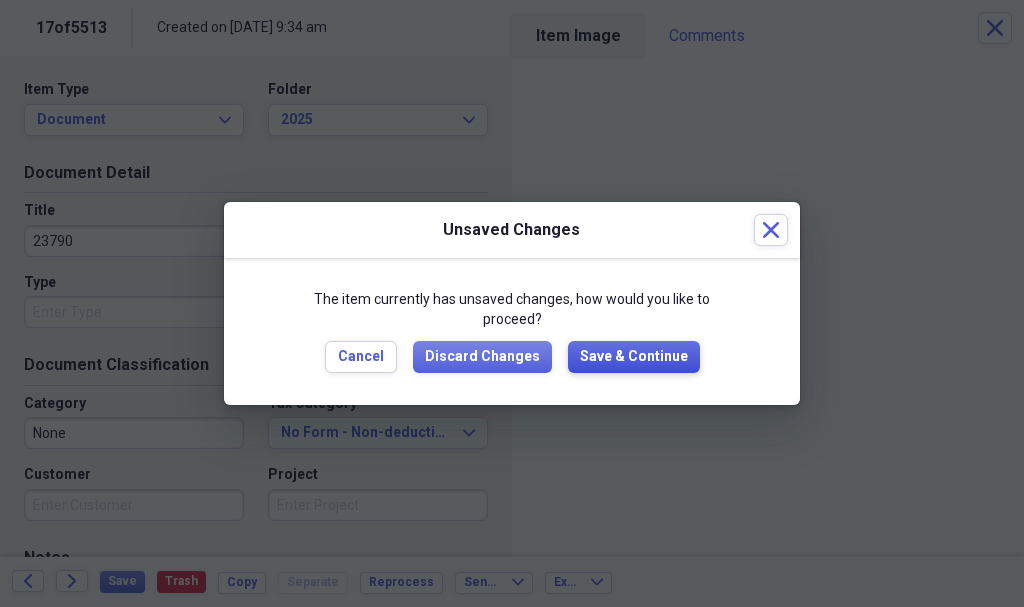 click on "Save & Continue" at bounding box center (634, 357) 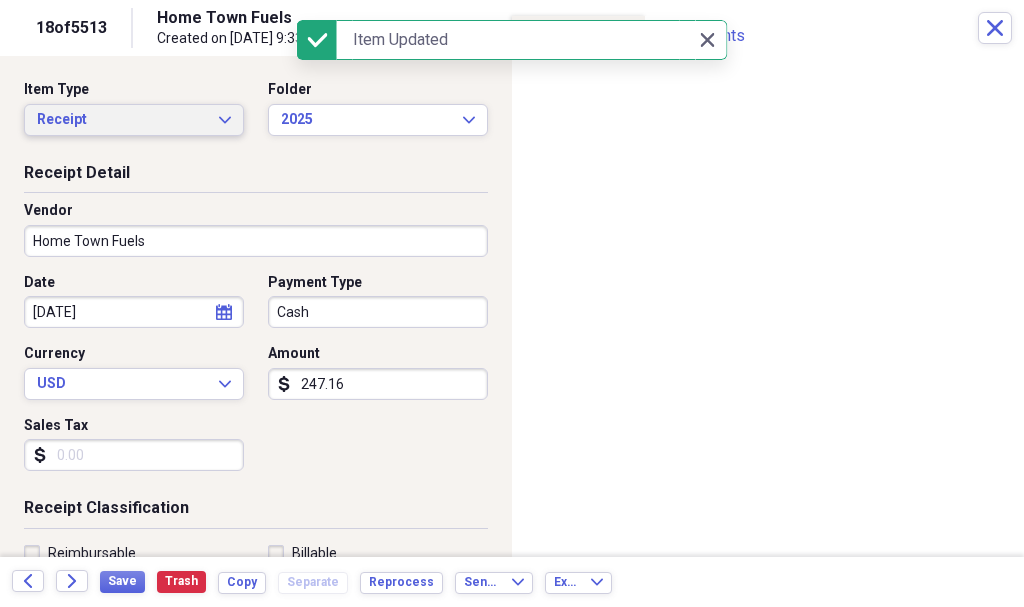 click on "Receipt" at bounding box center (122, 120) 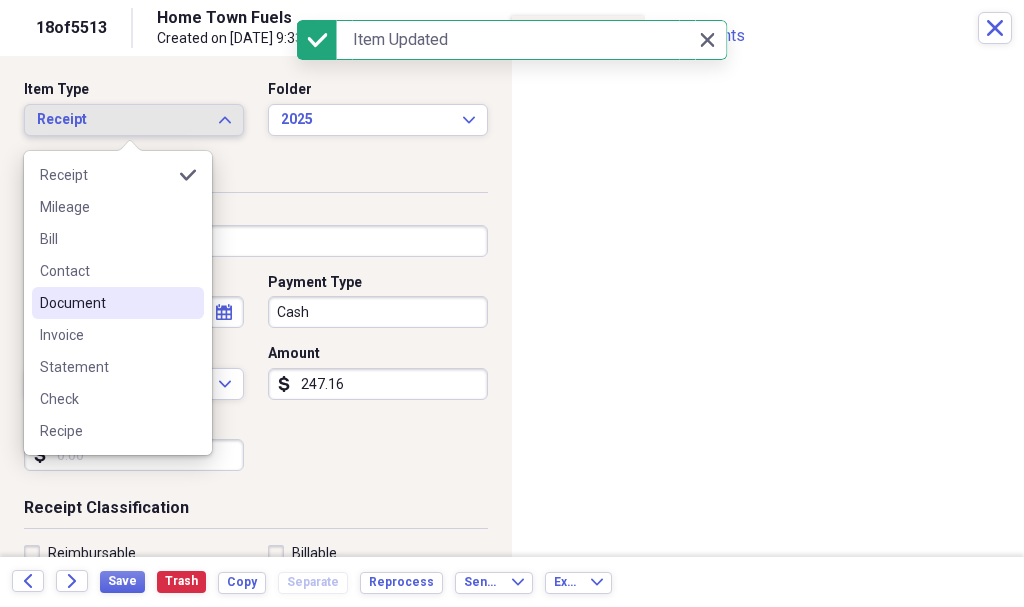 click on "Document" at bounding box center (118, 303) 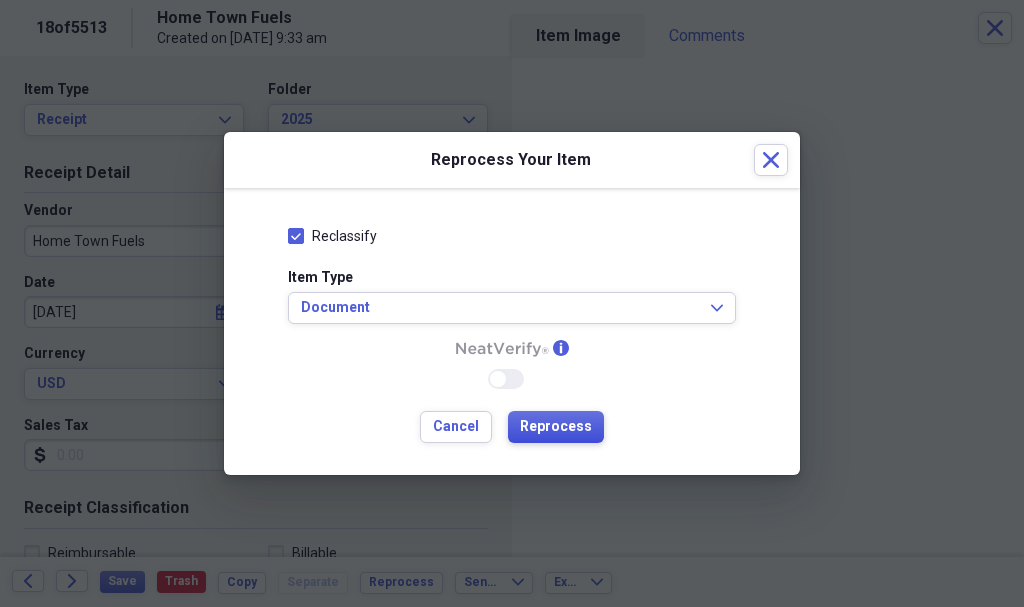 click on "Reprocess" at bounding box center (556, 427) 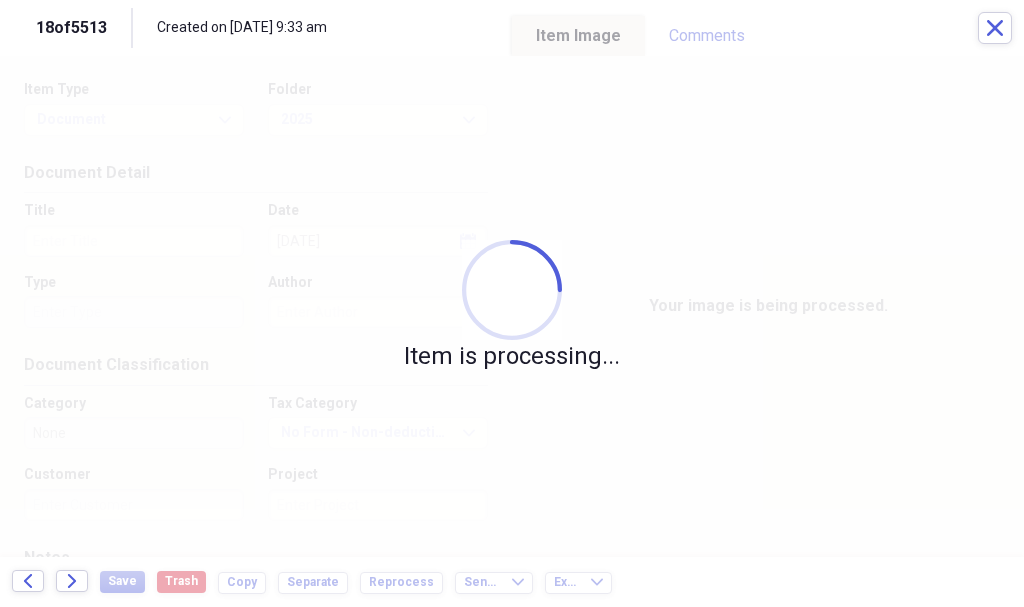 click on "Item is processing..." at bounding box center (512, 306) 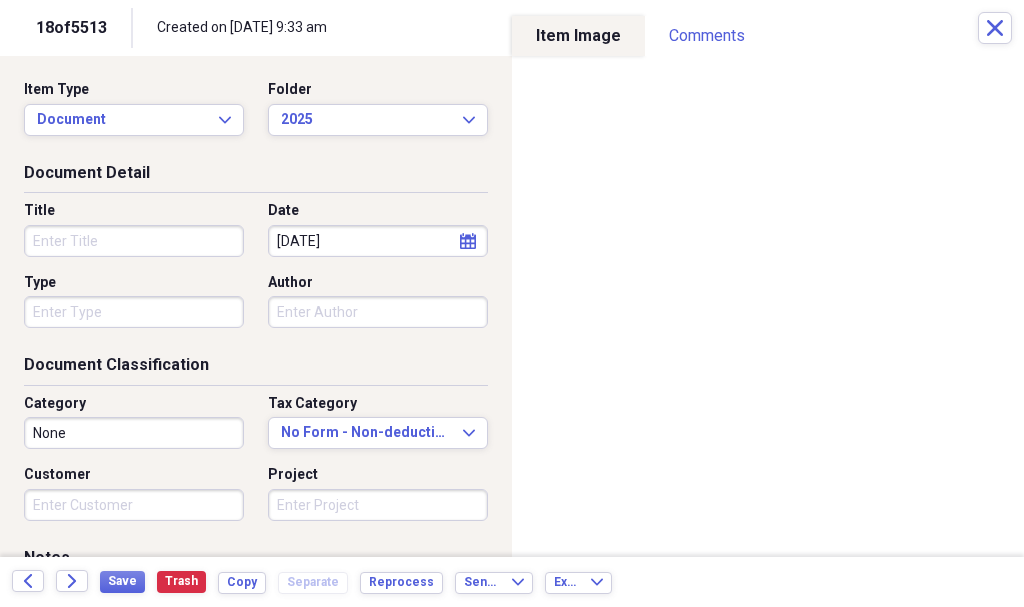 click on "Title" at bounding box center [134, 241] 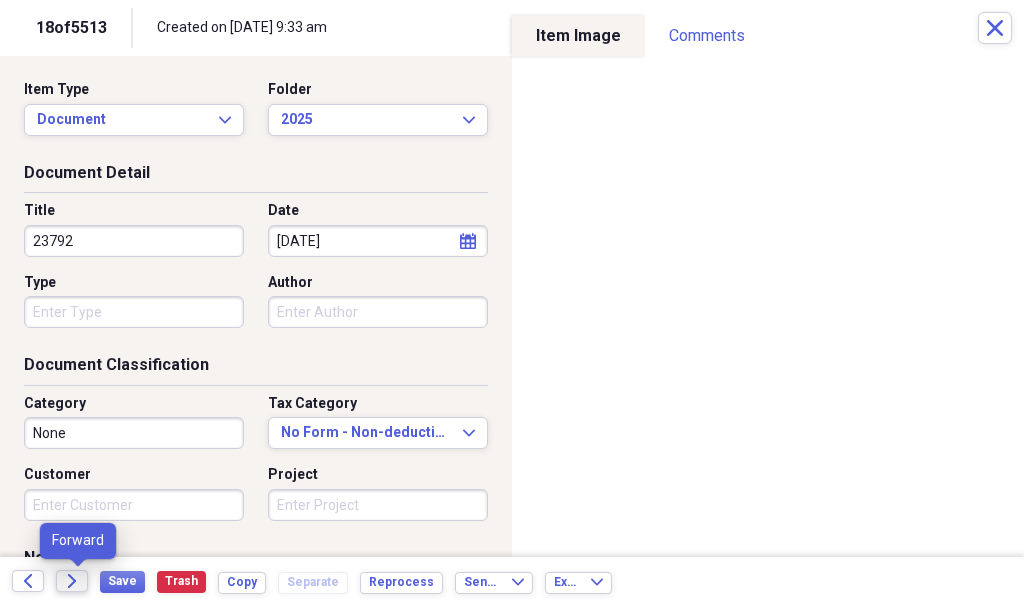 type on "23792" 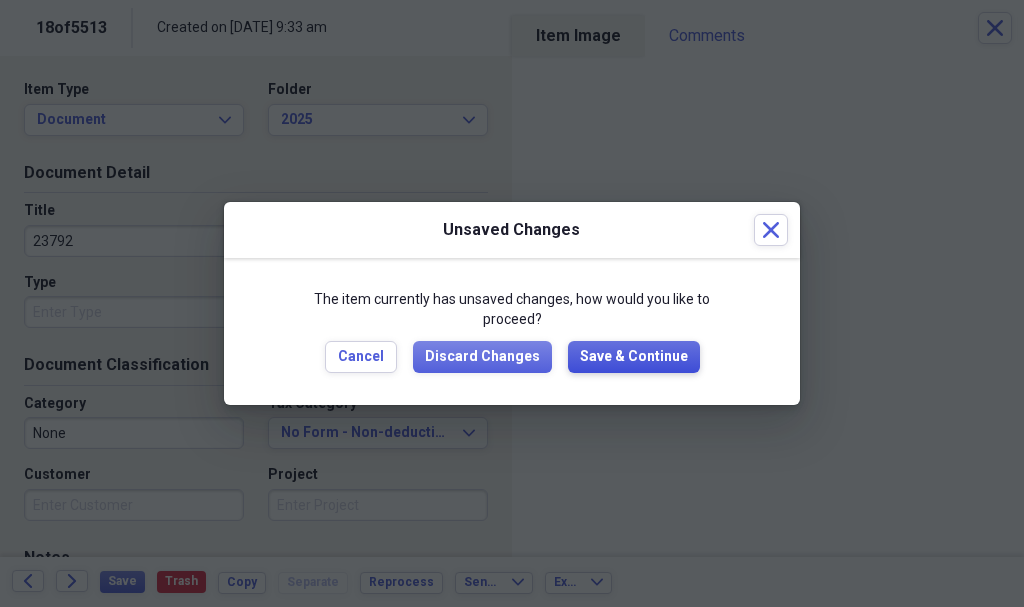 click on "Save & Continue" at bounding box center [634, 357] 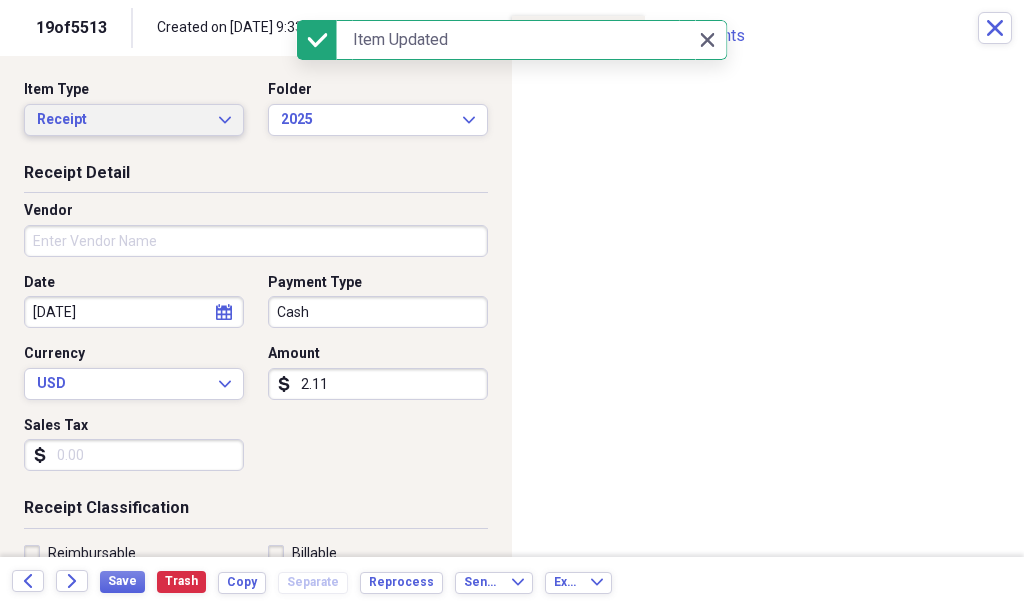 click on "Receipt" at bounding box center (122, 120) 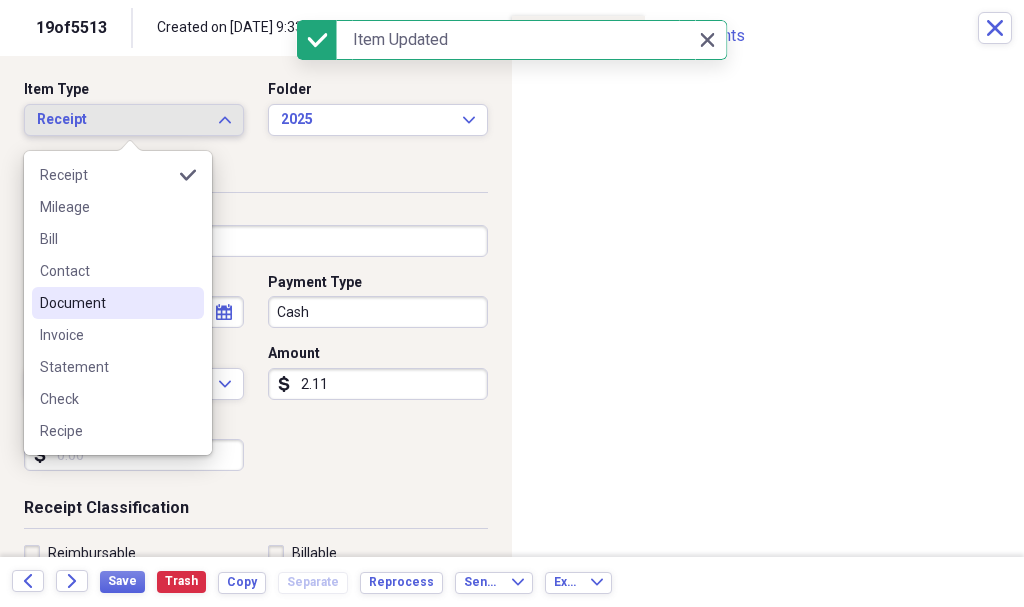 click on "Document" at bounding box center (118, 303) 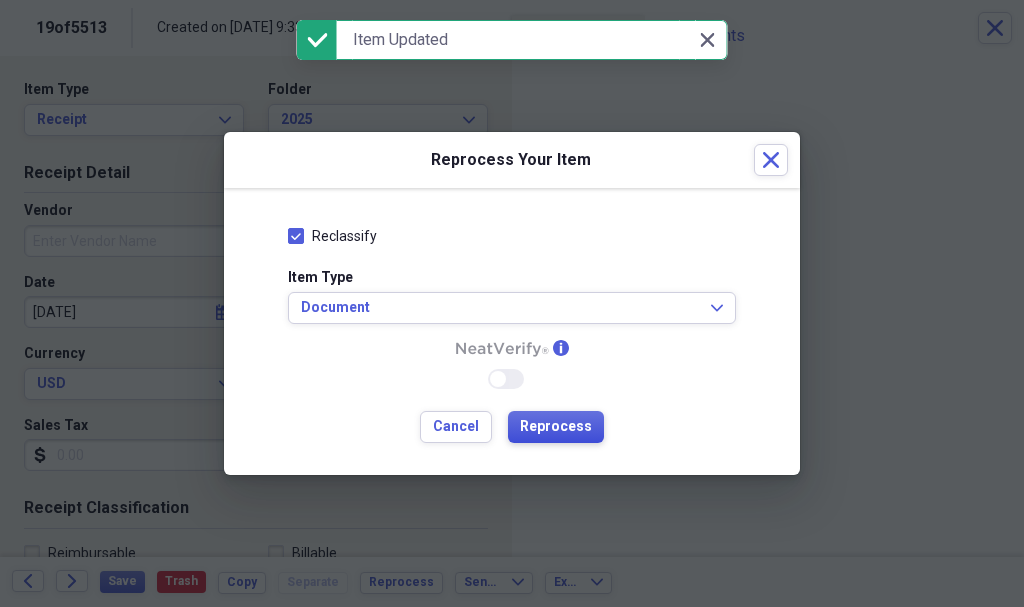 click on "Reprocess" at bounding box center [556, 427] 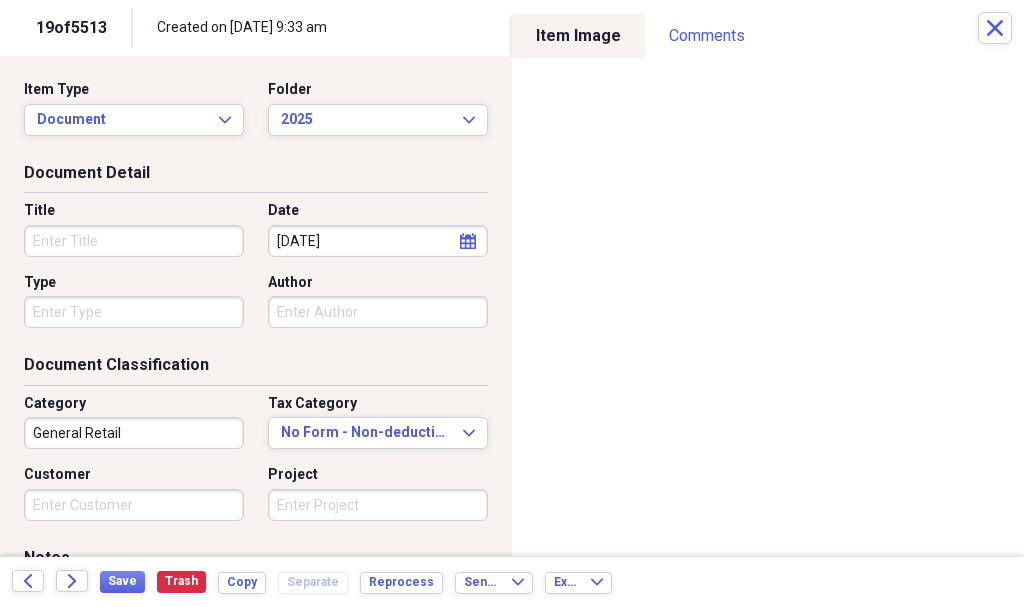 click on "Title" at bounding box center (134, 241) 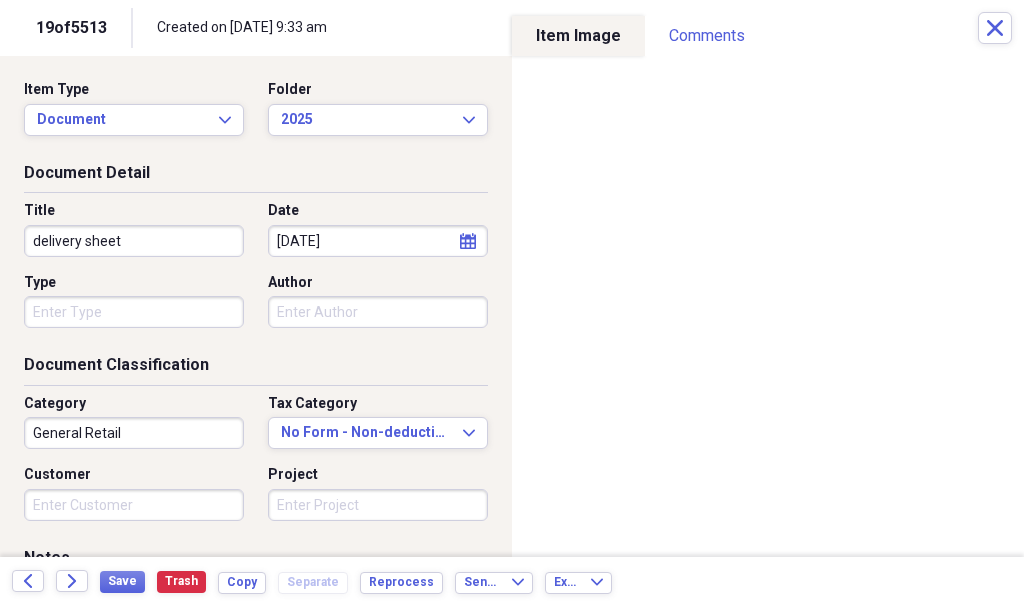 type on "delivery sheet" 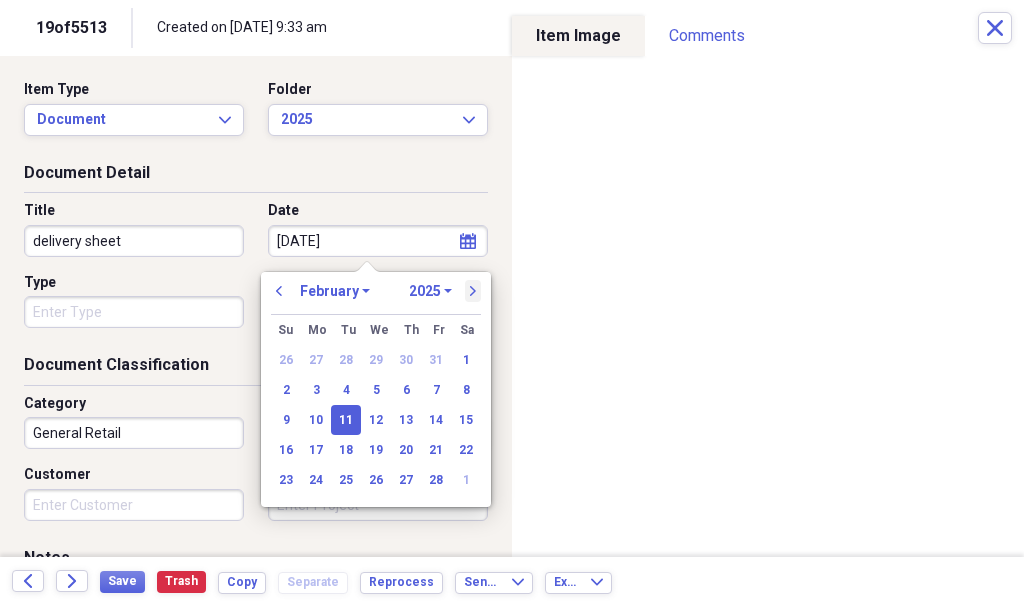 click on "next" at bounding box center (473, 291) 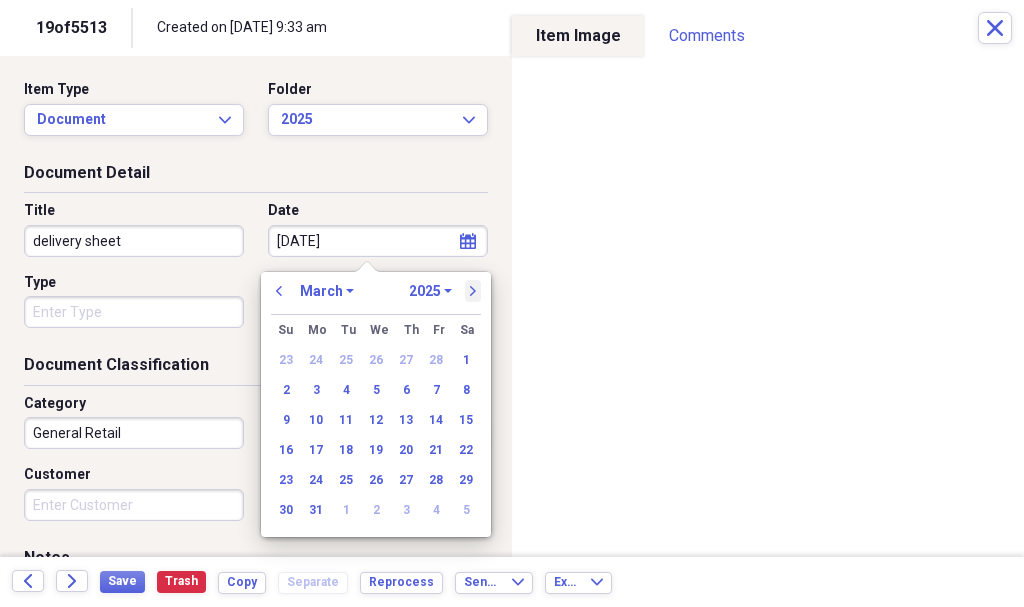 click on "next" at bounding box center (473, 291) 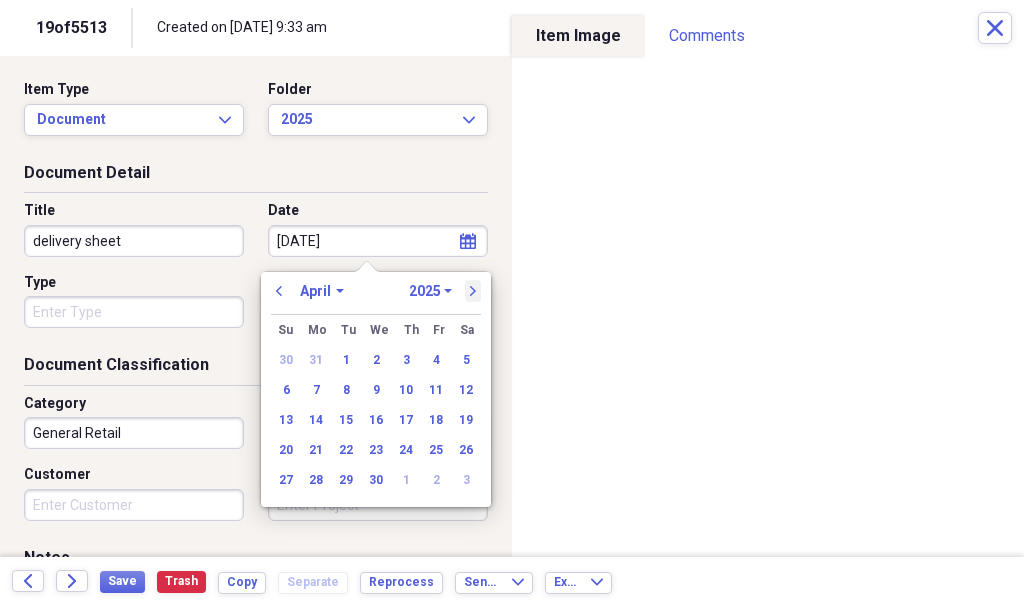 click on "next" at bounding box center [473, 291] 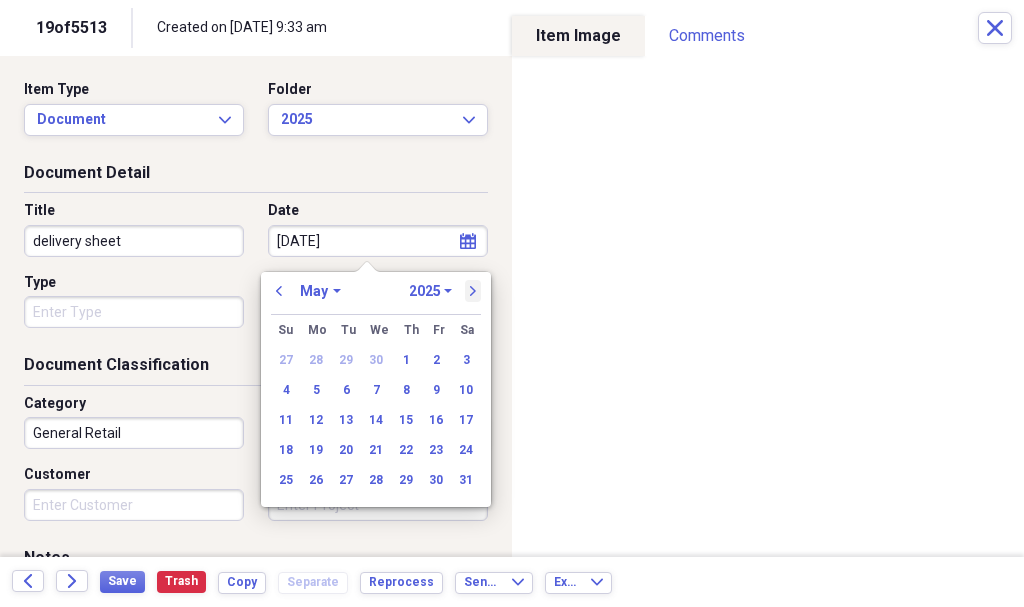 click on "next" at bounding box center (473, 291) 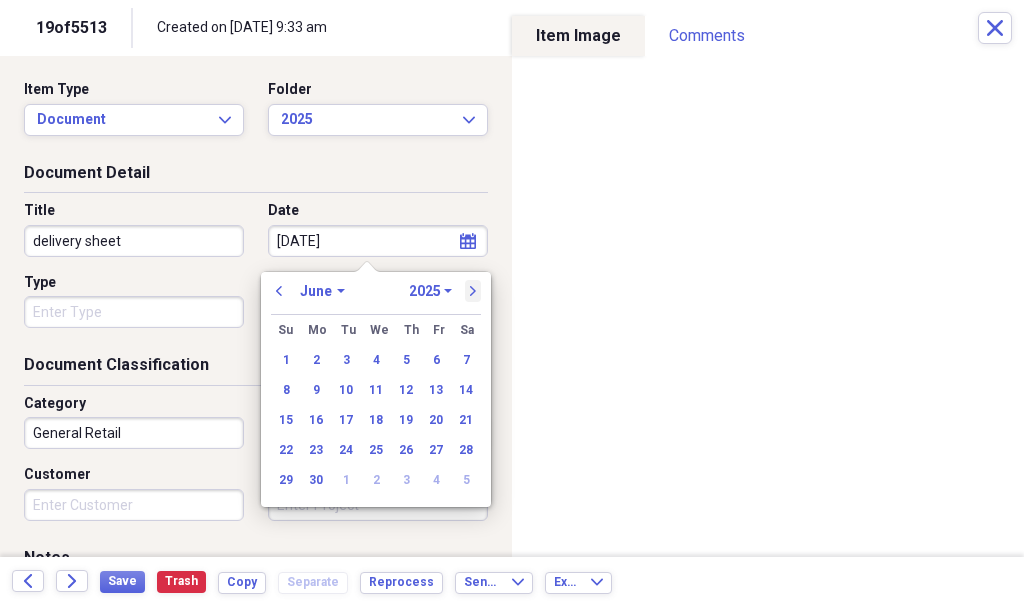 click on "next" at bounding box center (473, 291) 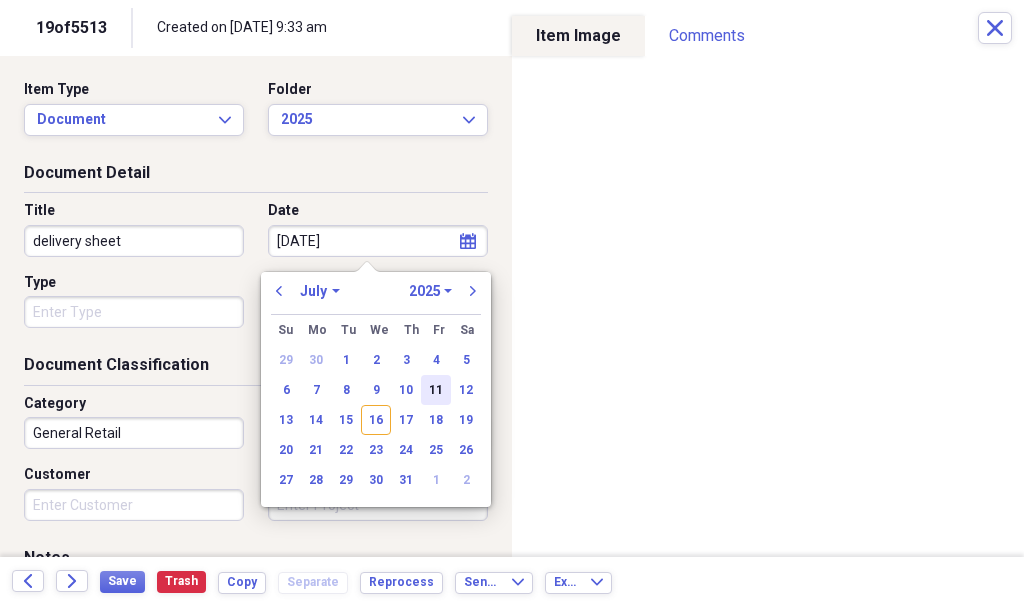 click on "11" at bounding box center [436, 390] 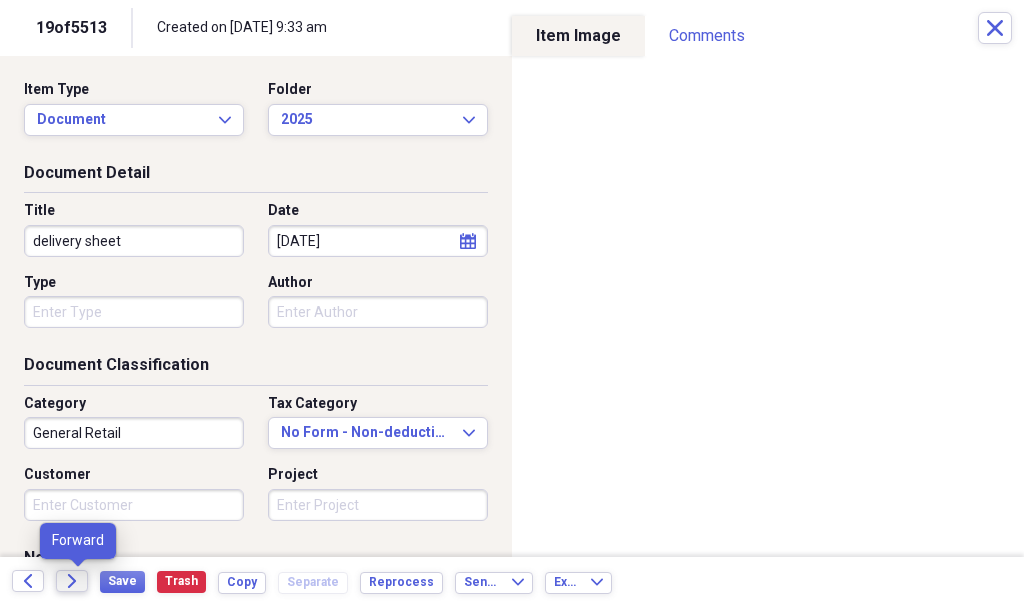 click on "Forward" 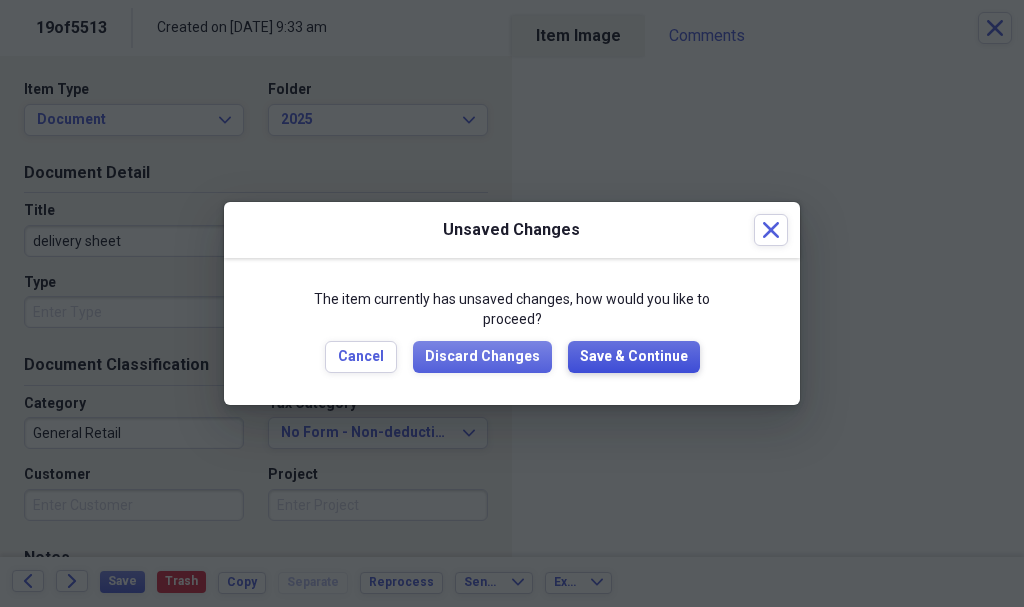 click on "Save & Continue" at bounding box center [634, 357] 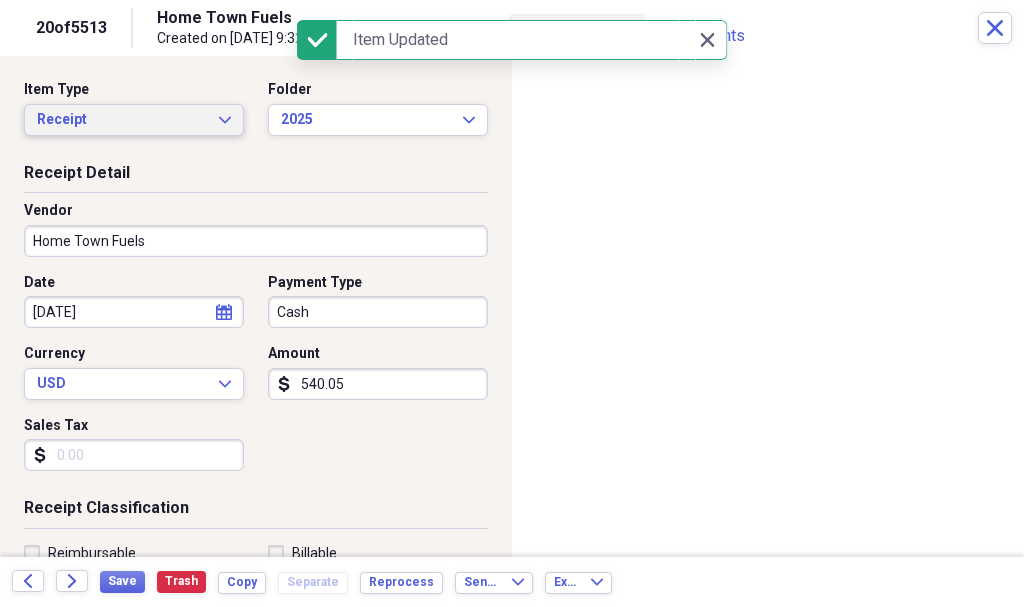 click on "Receipt" at bounding box center (122, 120) 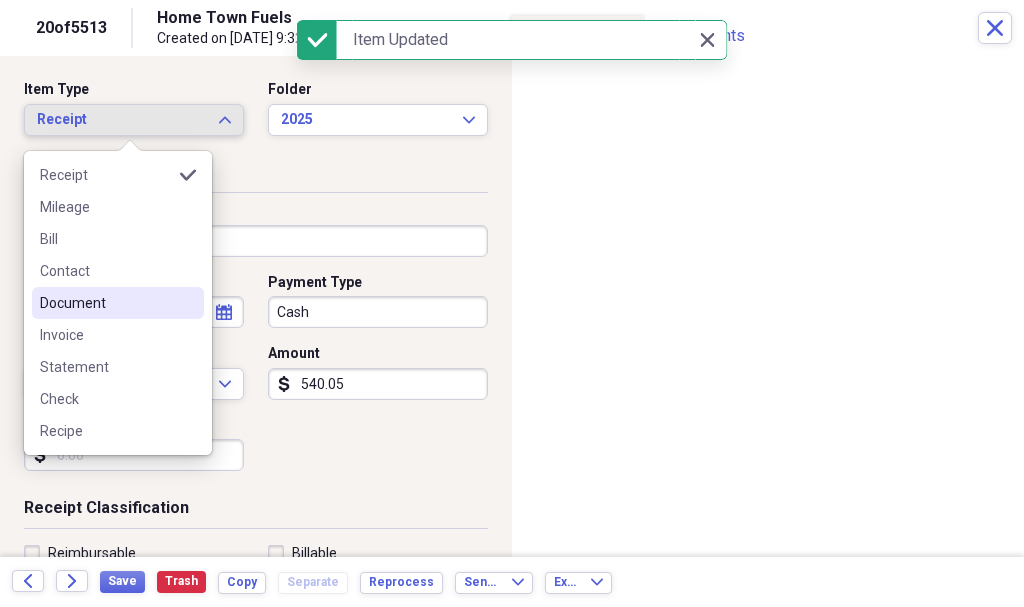 click on "Document" at bounding box center [106, 303] 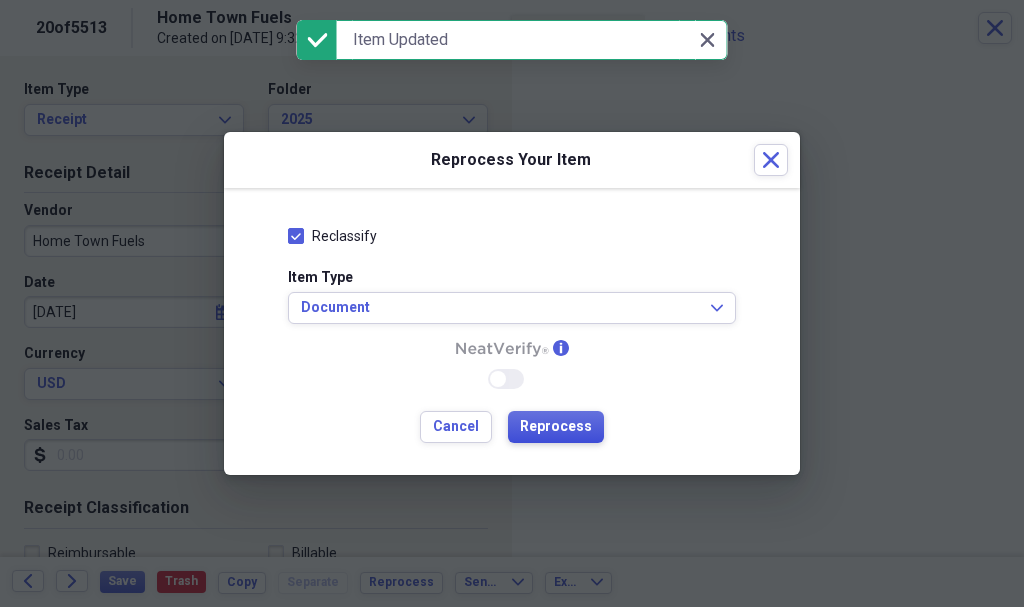 click on "Reprocess" at bounding box center (556, 427) 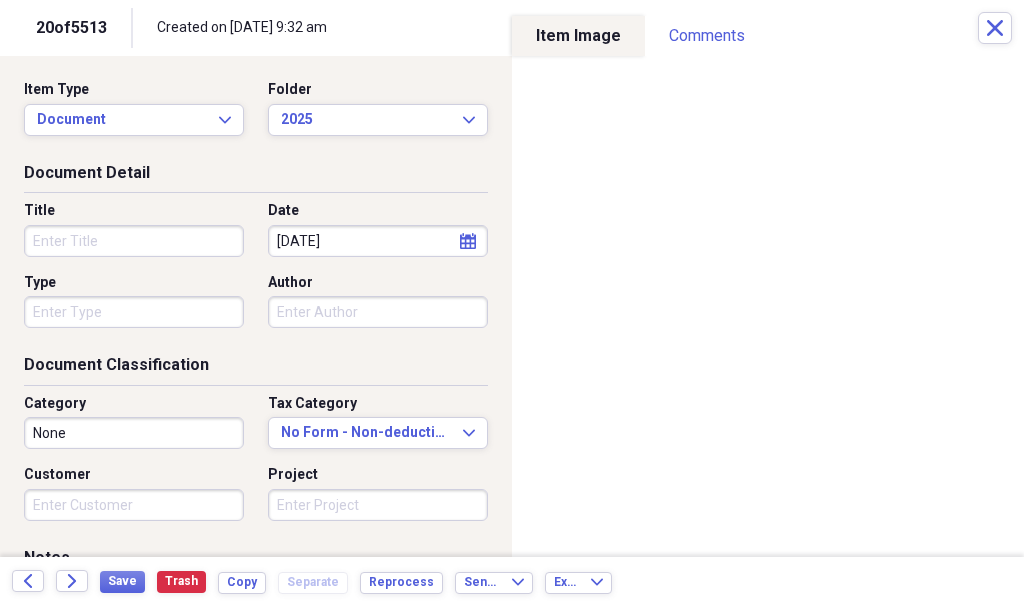 click on "Title" at bounding box center [134, 241] 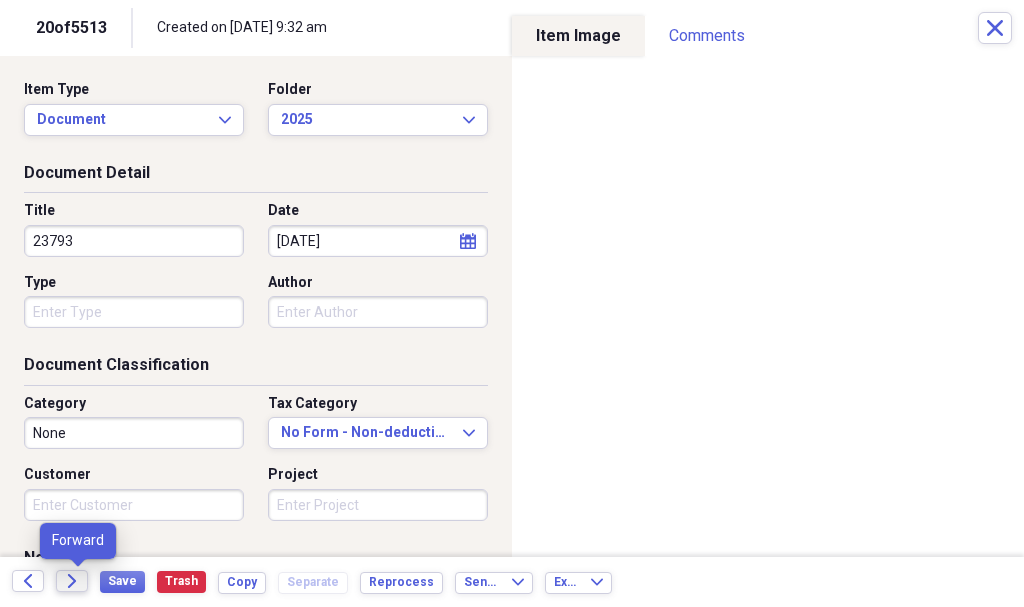 type on "23793" 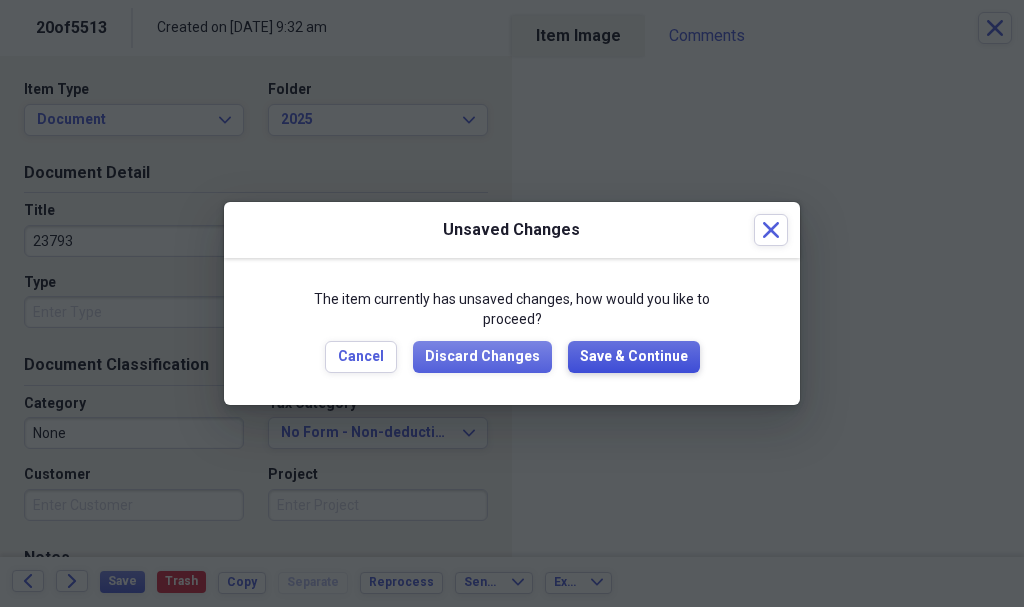 click on "Save & Continue" at bounding box center [634, 357] 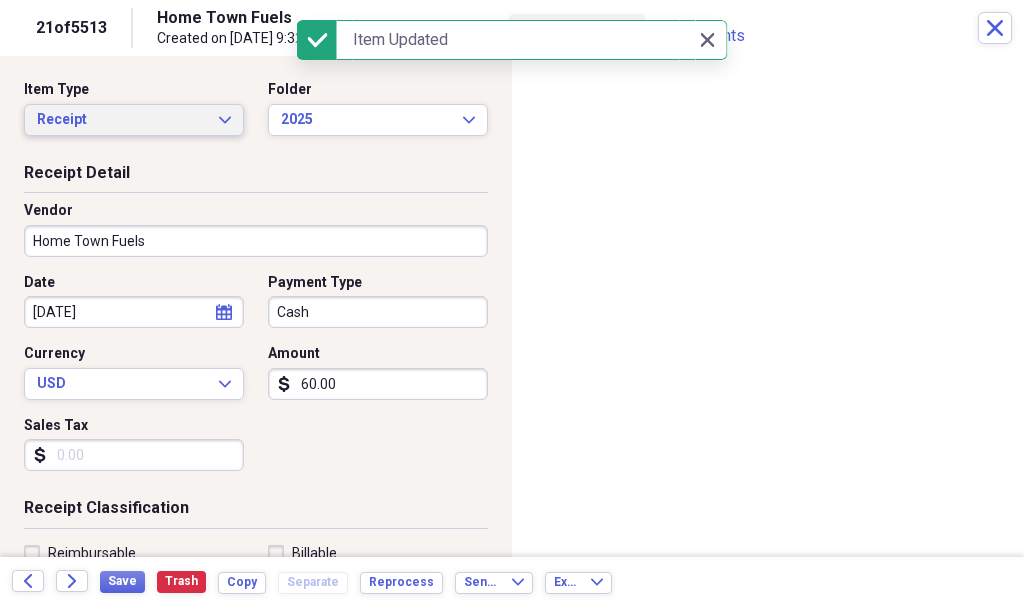 click on "Receipt" at bounding box center (122, 120) 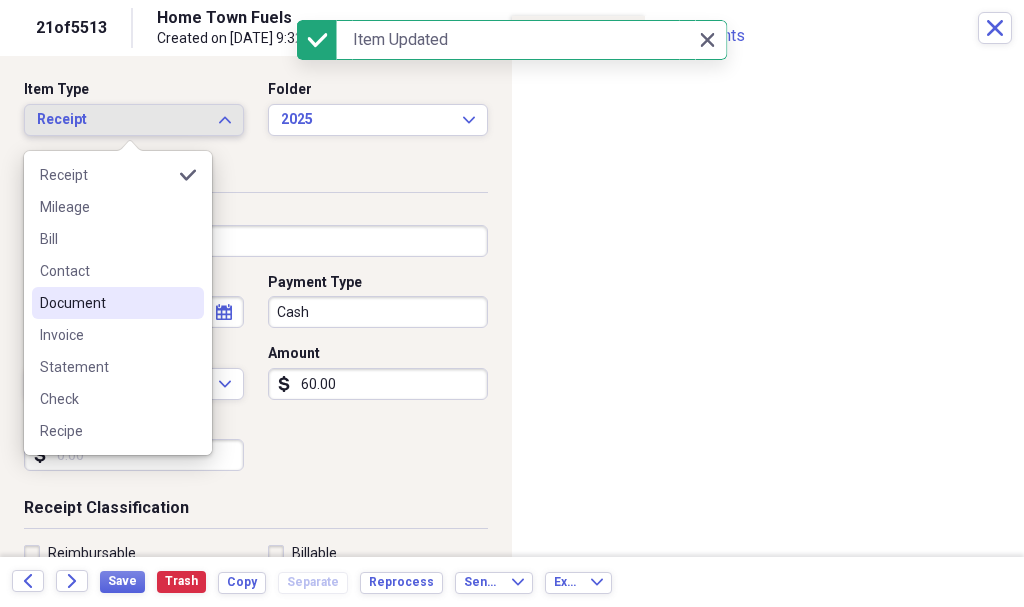 click on "Document" at bounding box center [118, 303] 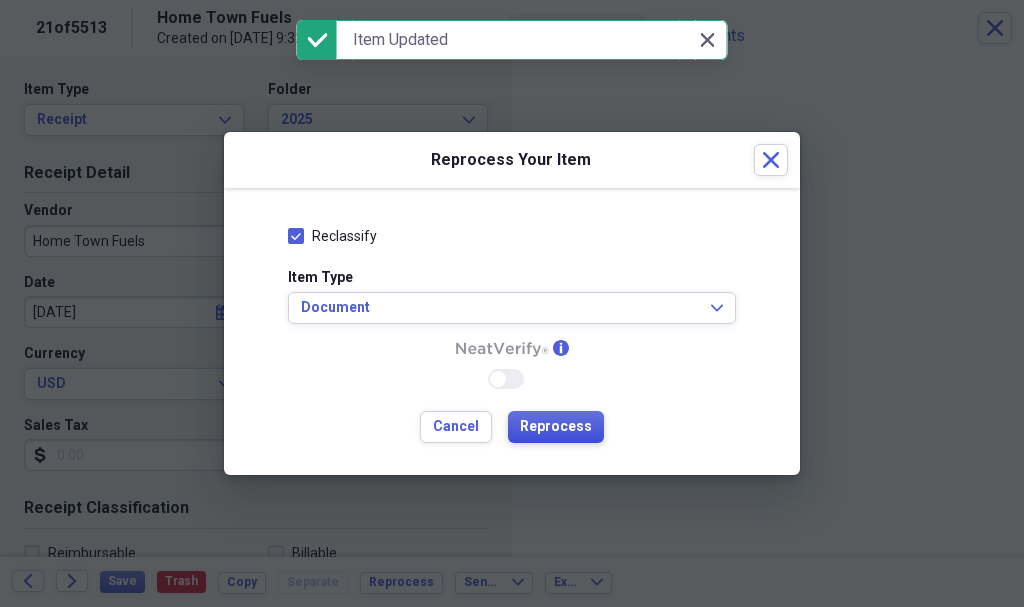 click on "Reprocess" at bounding box center (556, 427) 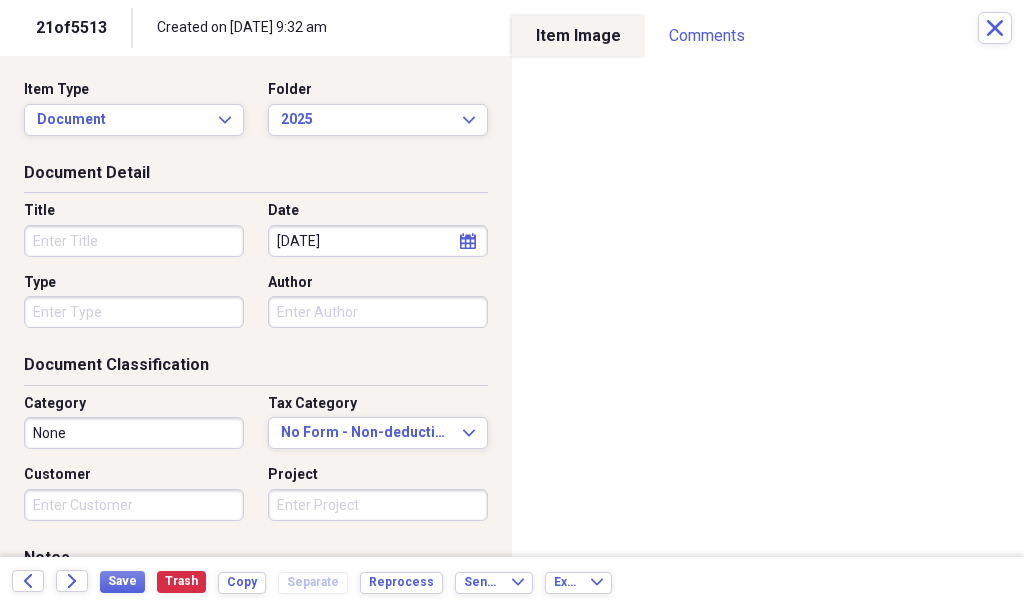 click on "Title" at bounding box center [134, 241] 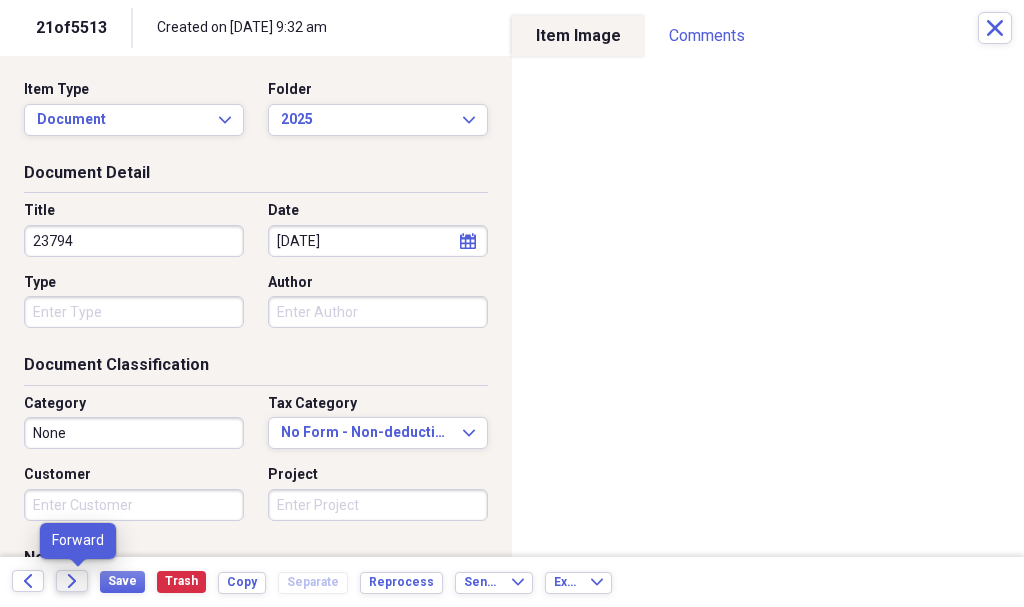 type on "23794" 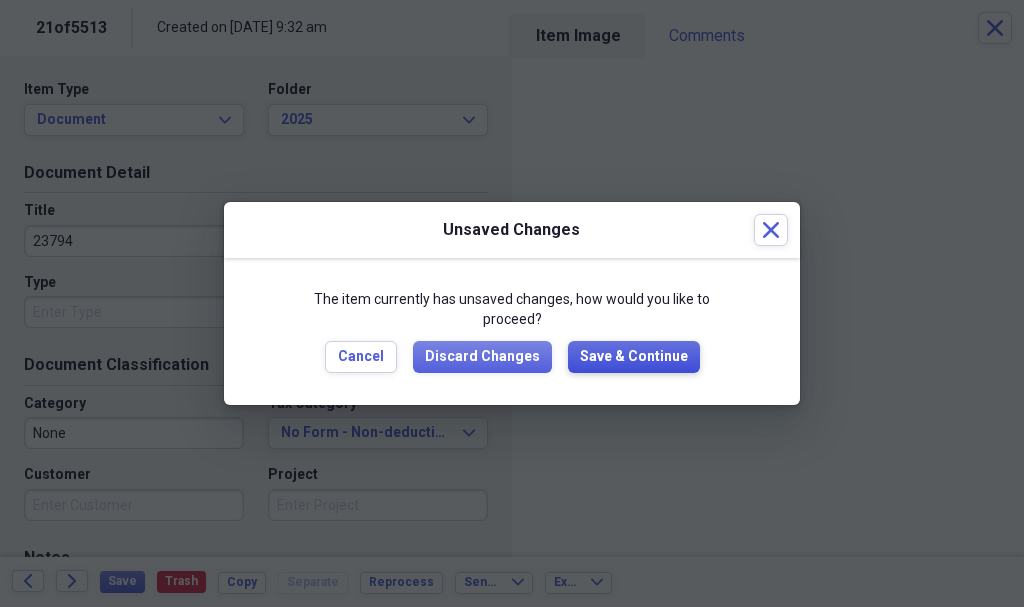 click on "Save & Continue" at bounding box center (634, 357) 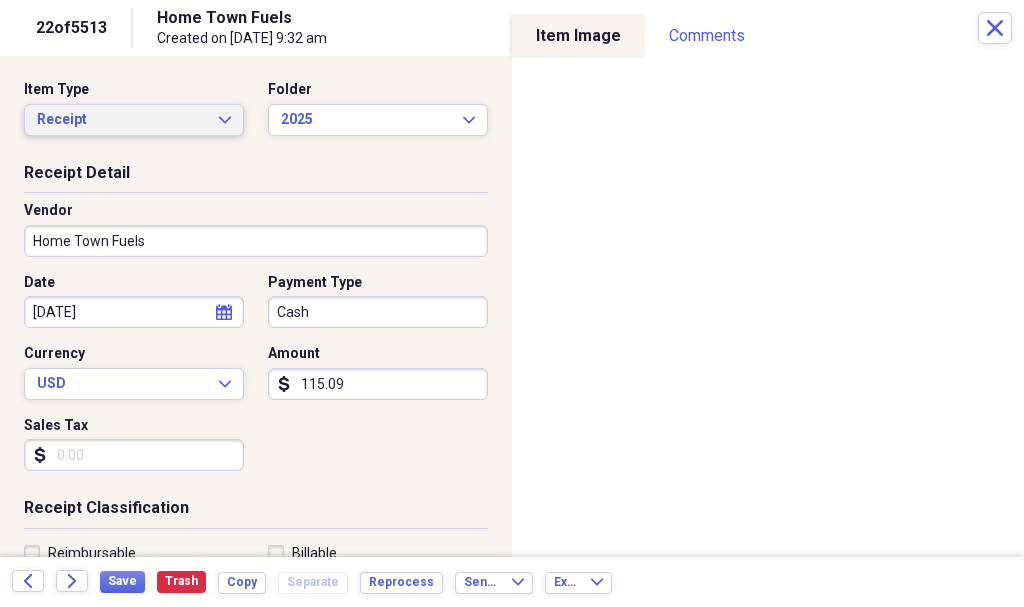 click on "Receipt" at bounding box center [122, 120] 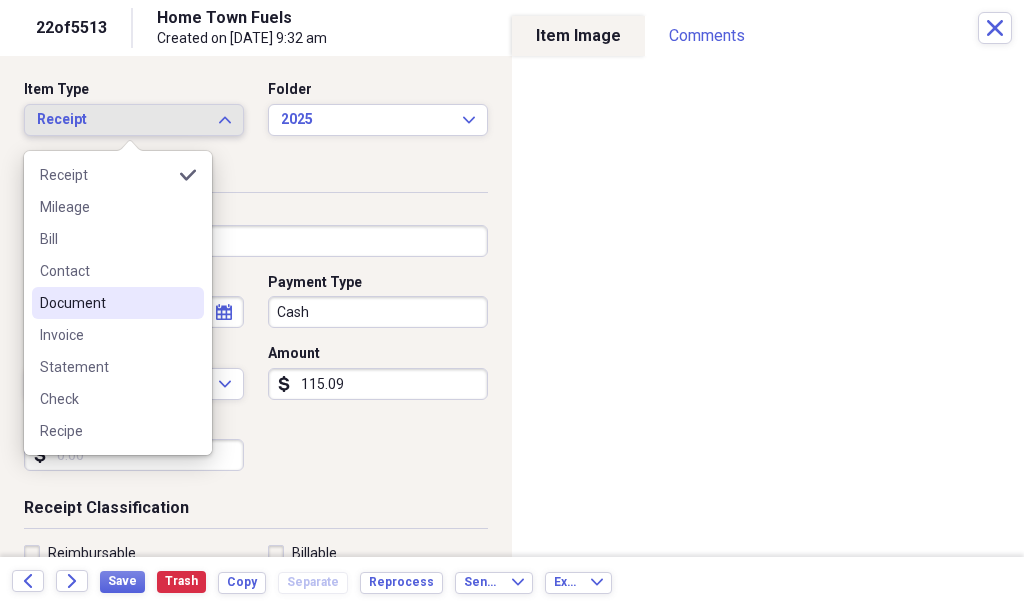 click on "Document" at bounding box center (106, 303) 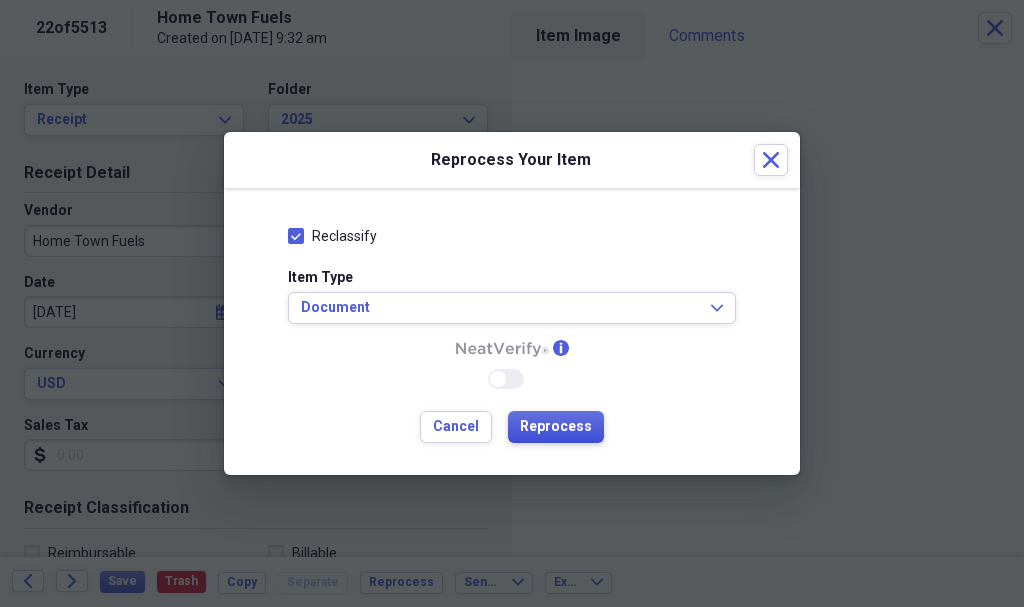 click on "Reprocess" at bounding box center (556, 427) 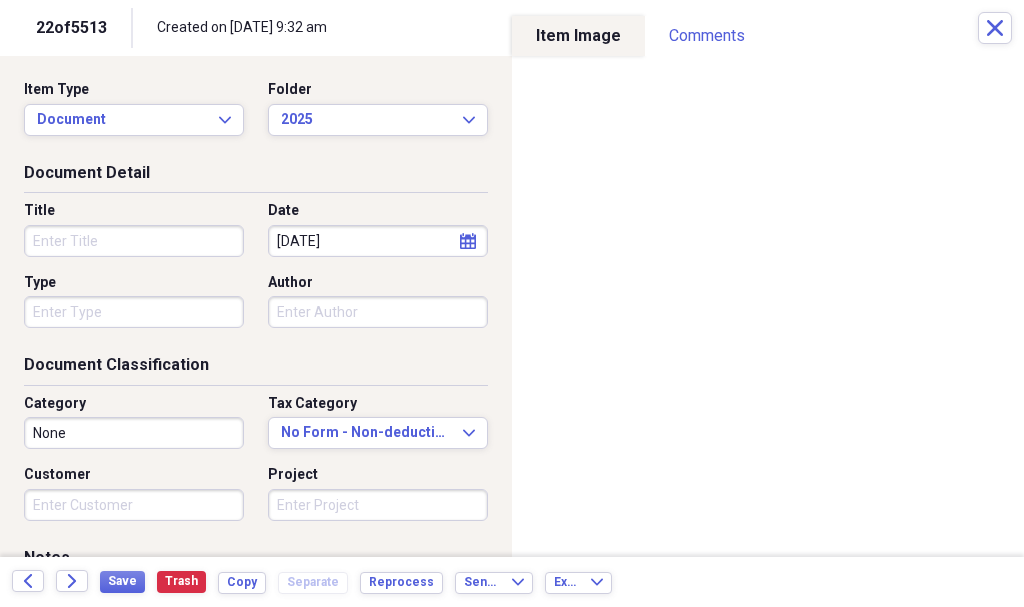 click on "Title" at bounding box center (134, 241) 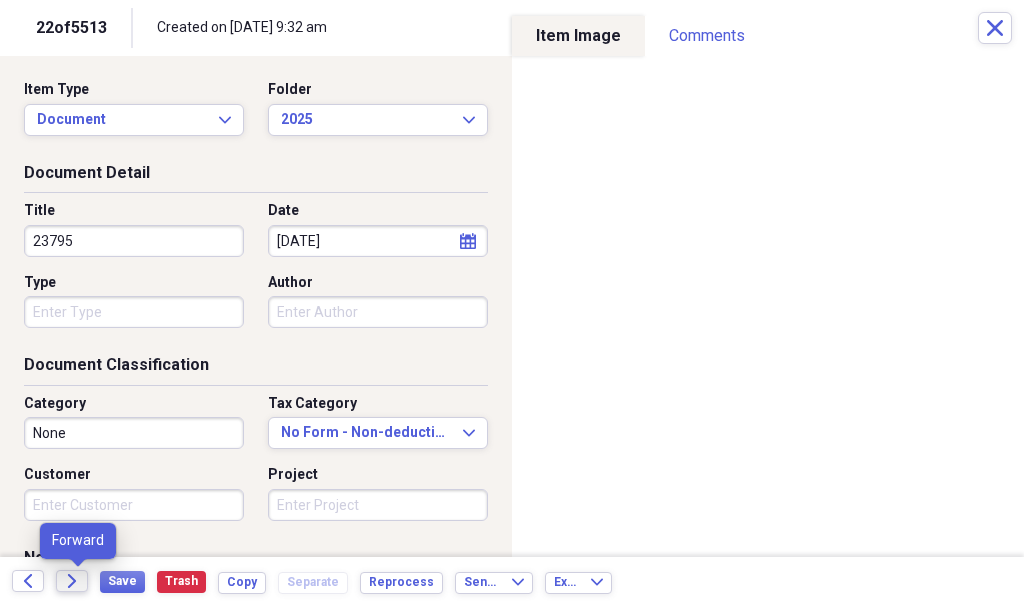 type on "23795" 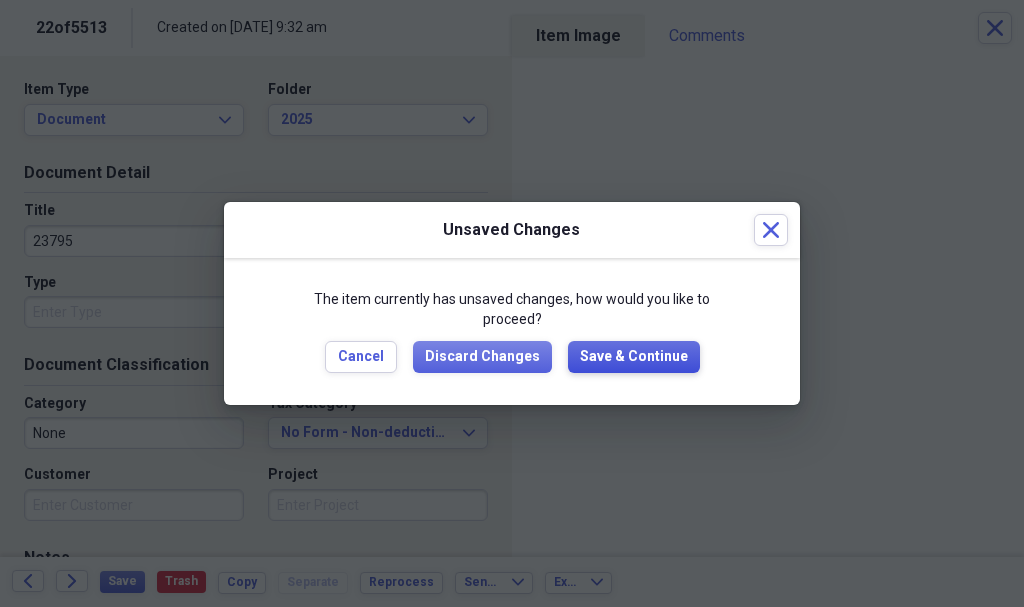click on "Save & Continue" at bounding box center (634, 357) 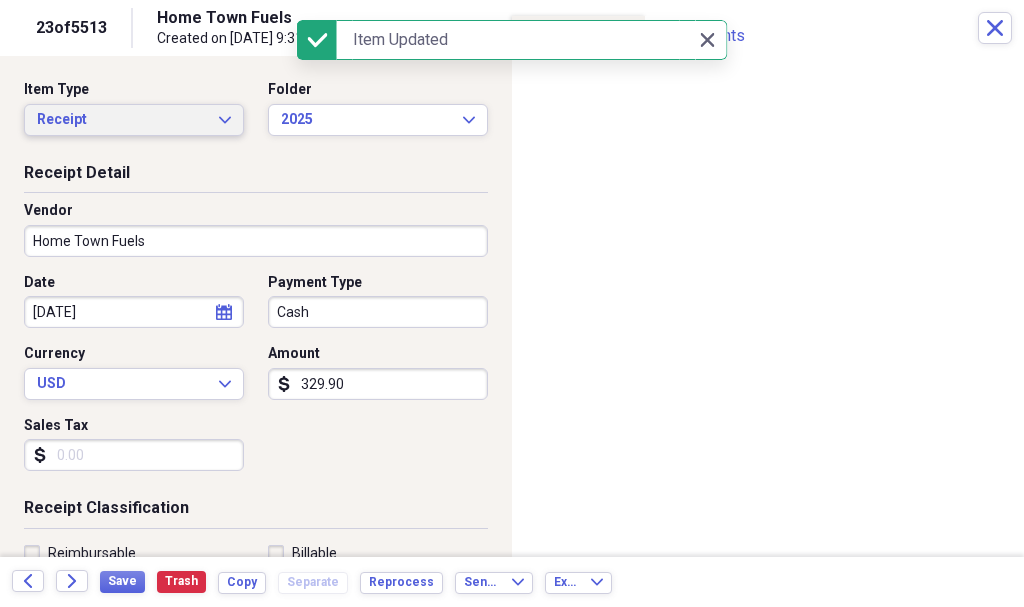 click on "Receipt Expand" at bounding box center [134, 120] 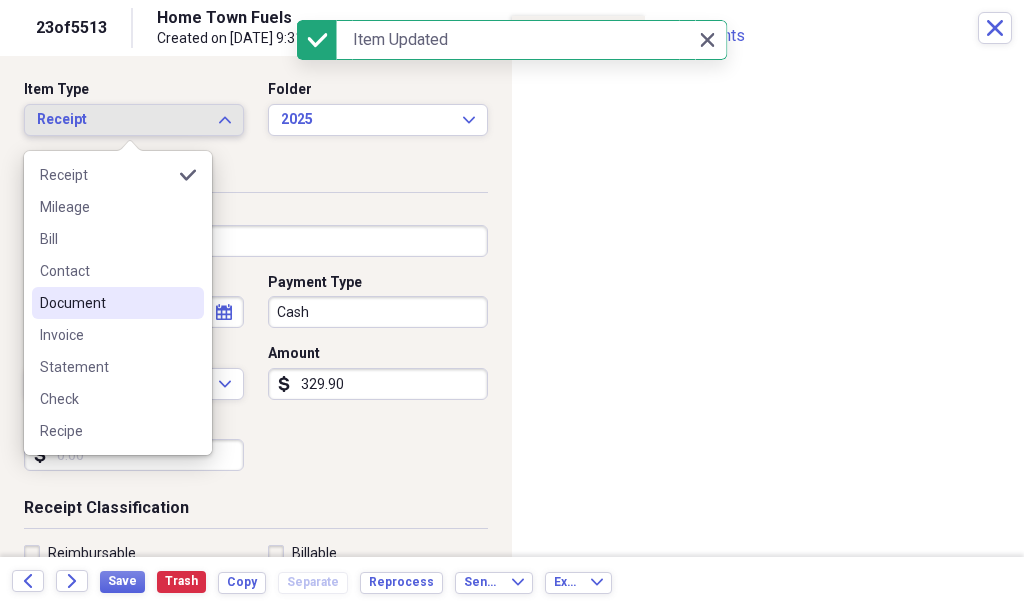 click on "Document" at bounding box center (106, 303) 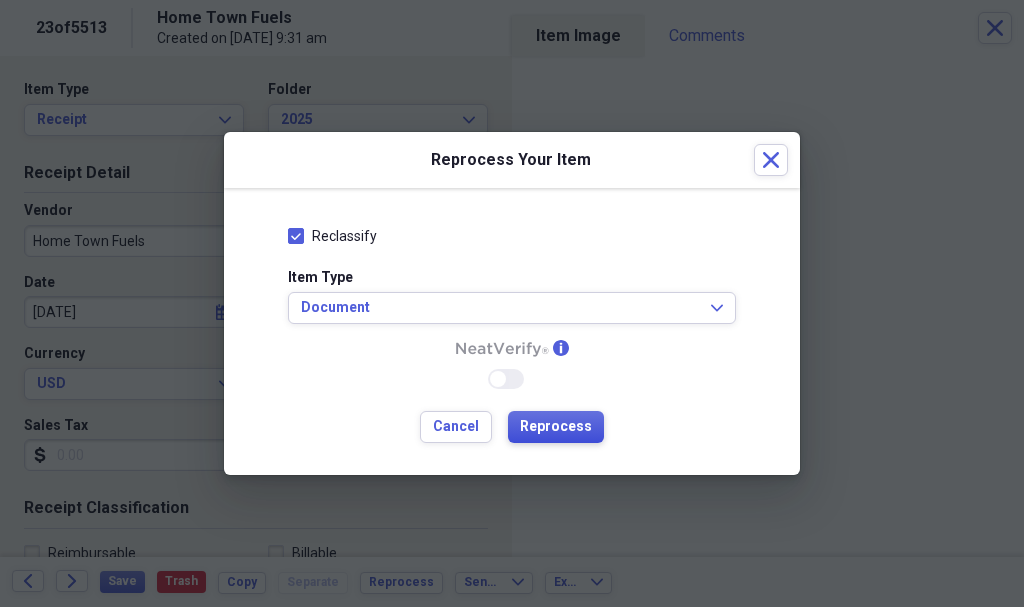 click on "Reprocess" at bounding box center [556, 427] 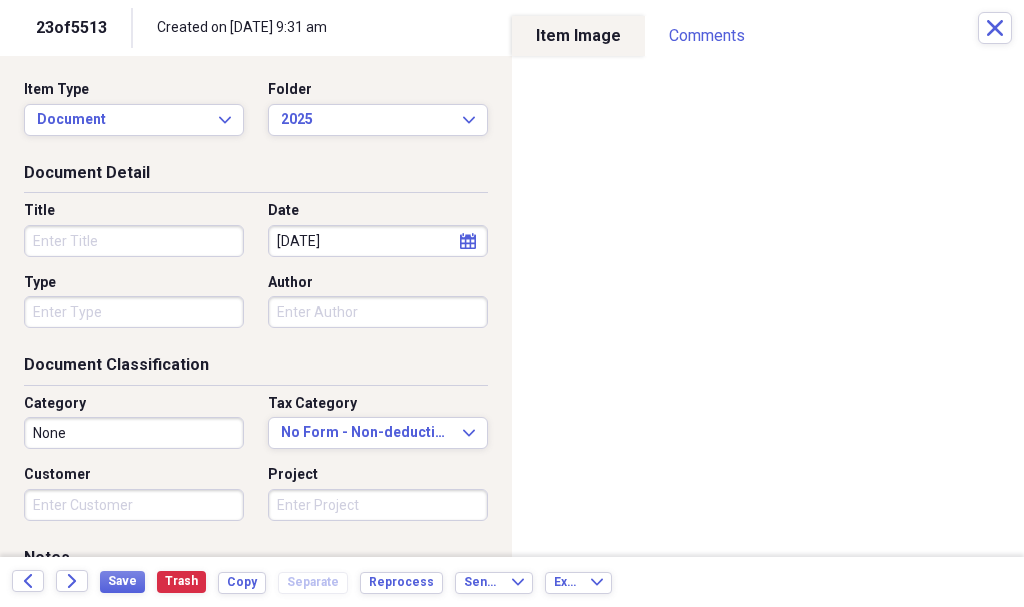 click on "Title" at bounding box center (134, 241) 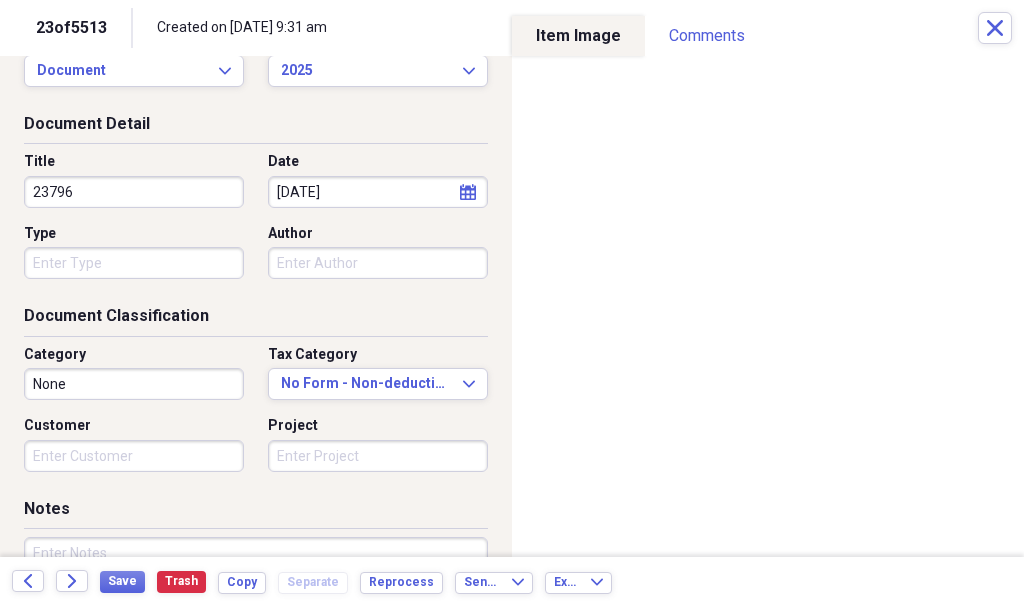 scroll, scrollTop: 100, scrollLeft: 0, axis: vertical 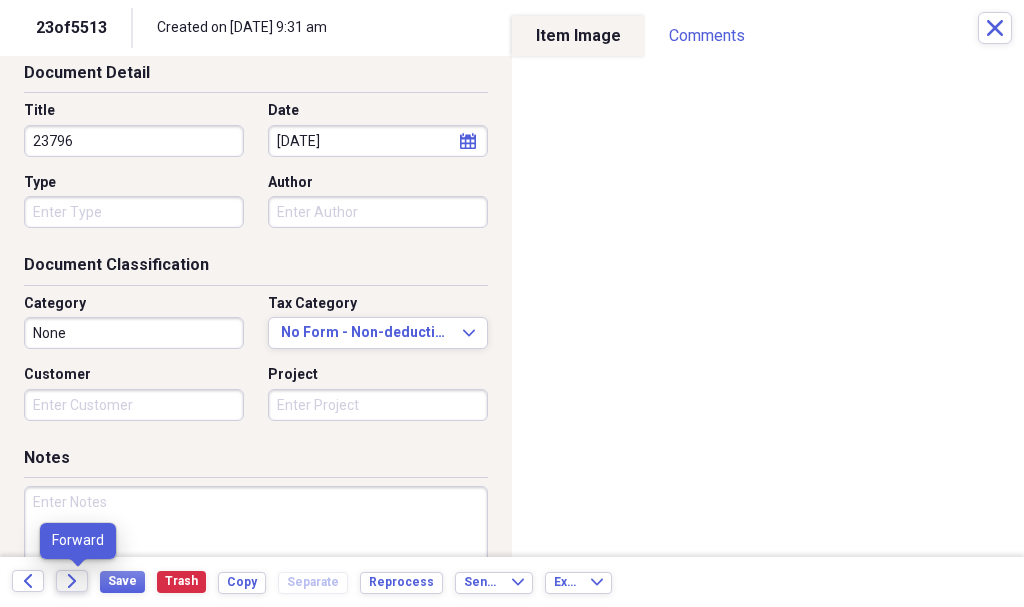 type on "23796" 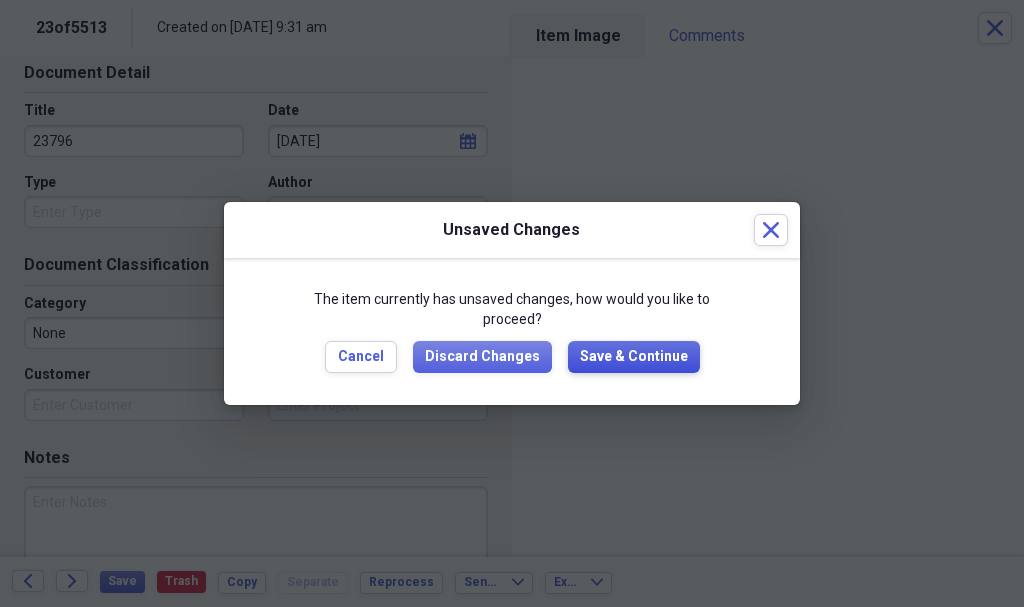 click on "Save & Continue" at bounding box center [634, 357] 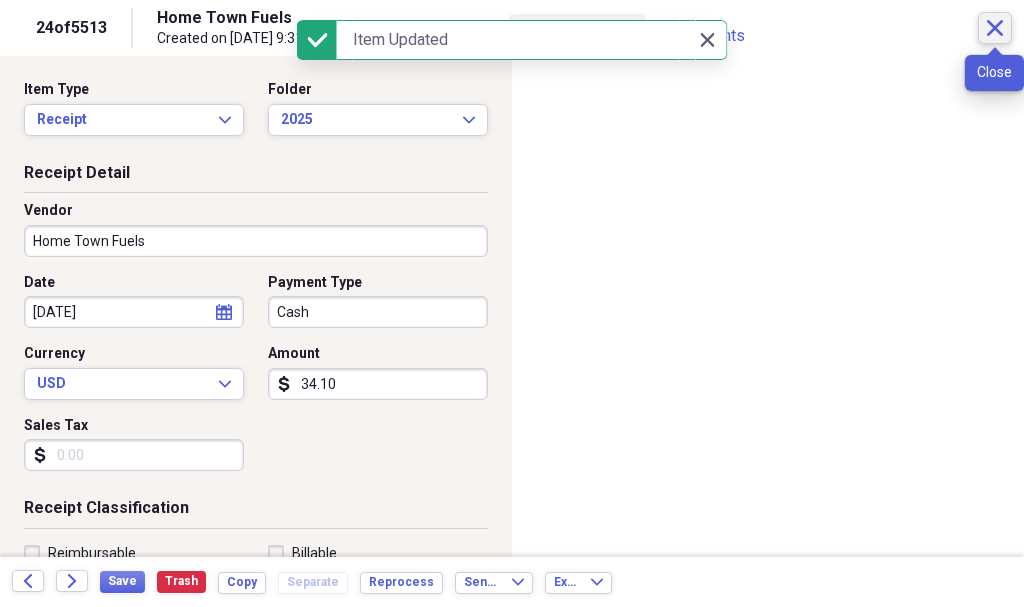 click 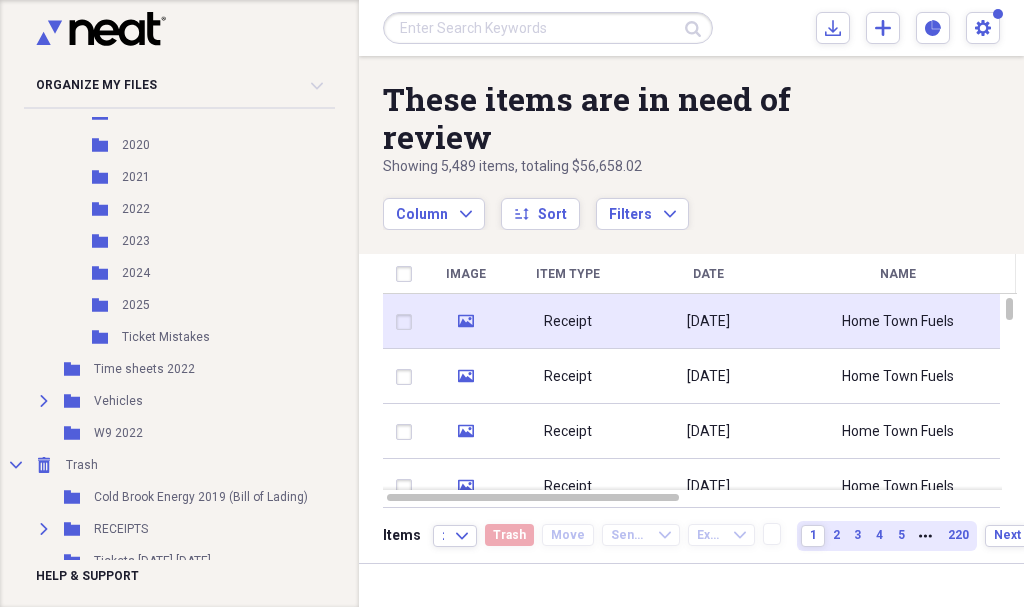 click at bounding box center [408, 322] 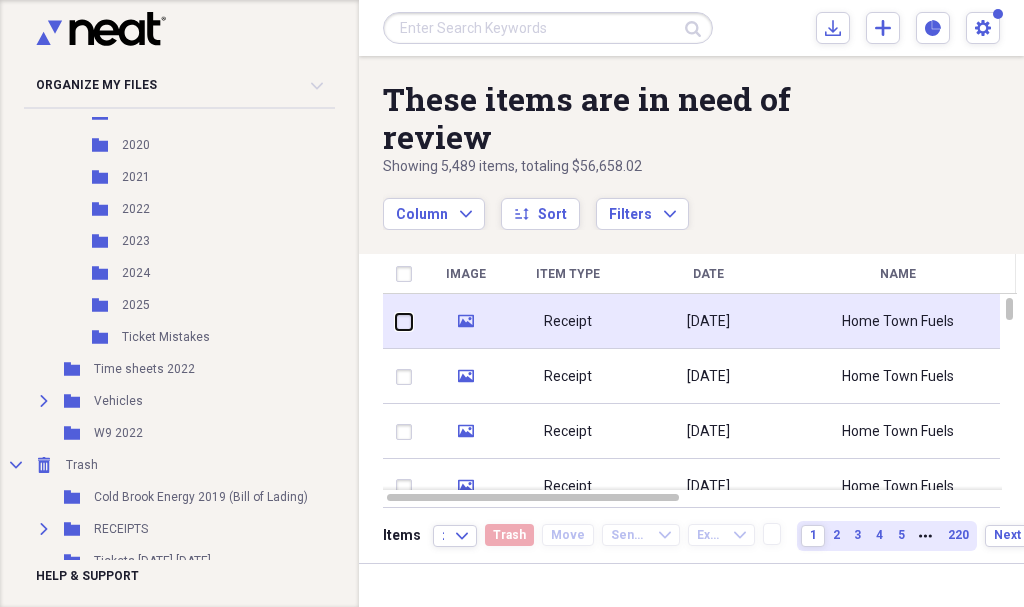 click at bounding box center [396, 321] 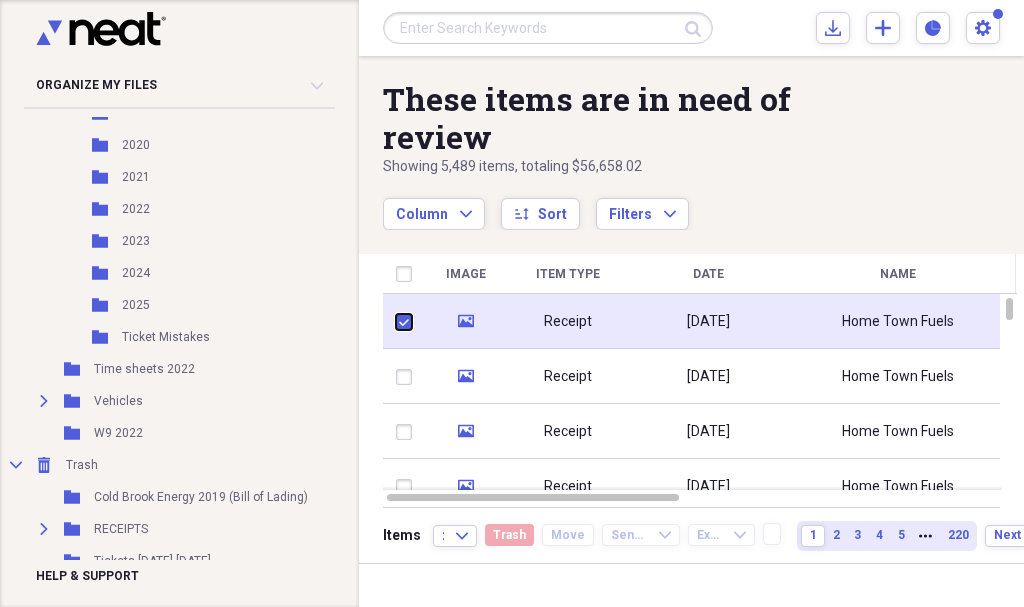 checkbox on "true" 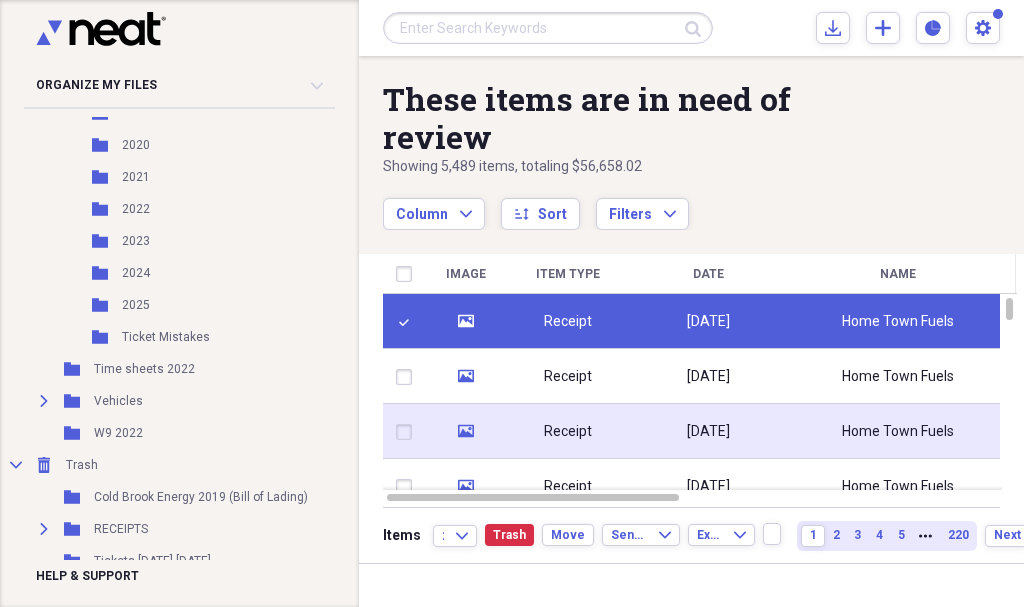 drag, startPoint x: 408, startPoint y: 382, endPoint x: 415, endPoint y: 415, distance: 33.734257 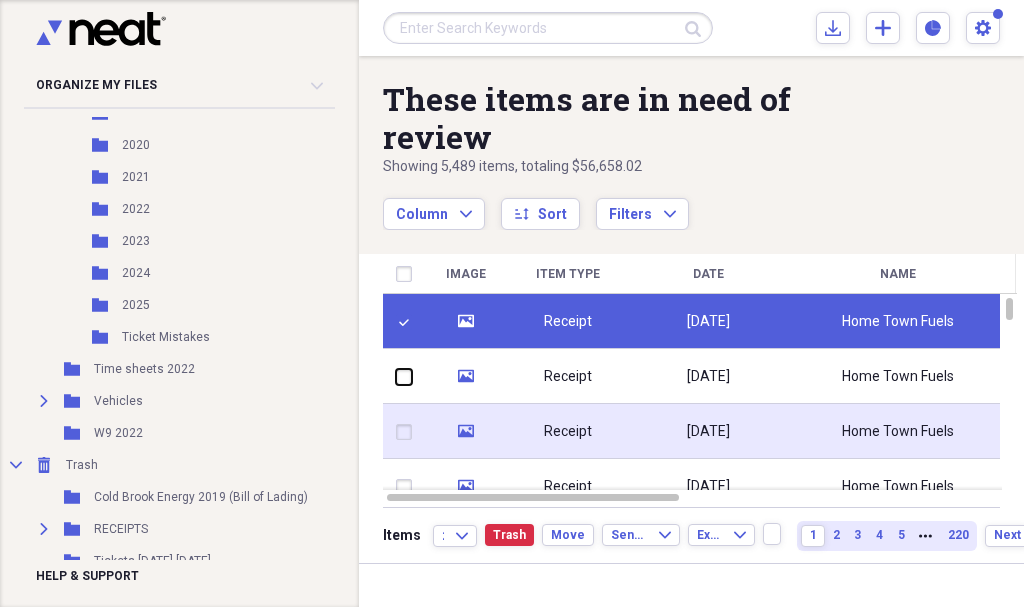 click at bounding box center [396, 376] 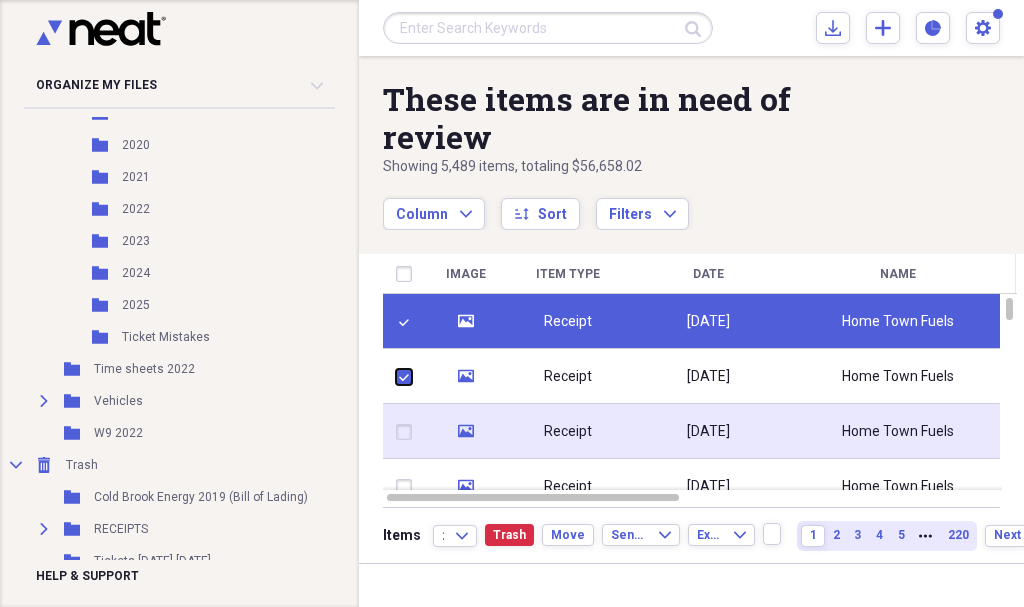 checkbox on "true" 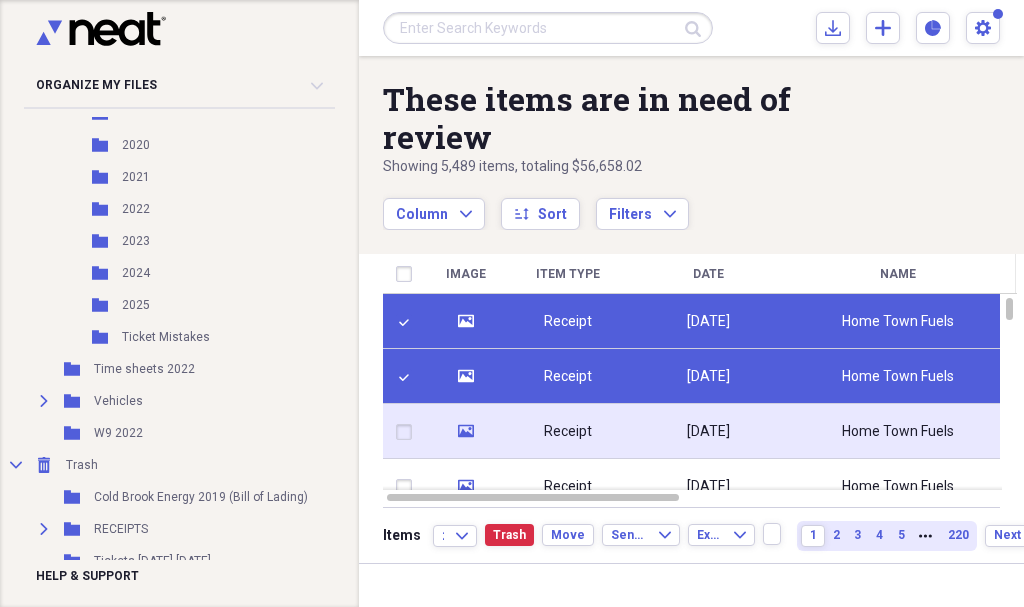 drag, startPoint x: 409, startPoint y: 432, endPoint x: 412, endPoint y: 449, distance: 17.262676 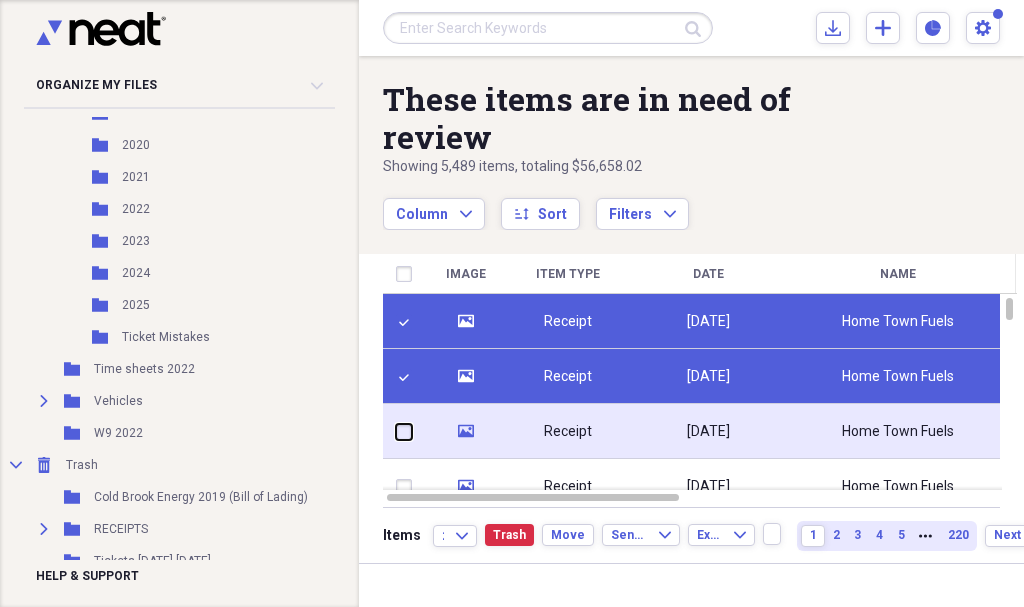 click at bounding box center (396, 431) 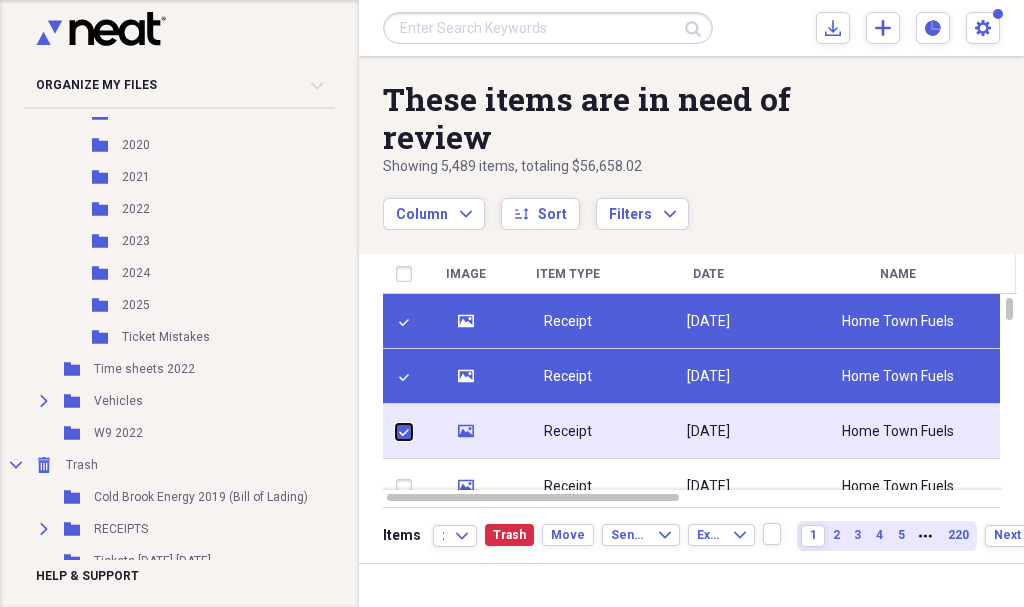 checkbox on "true" 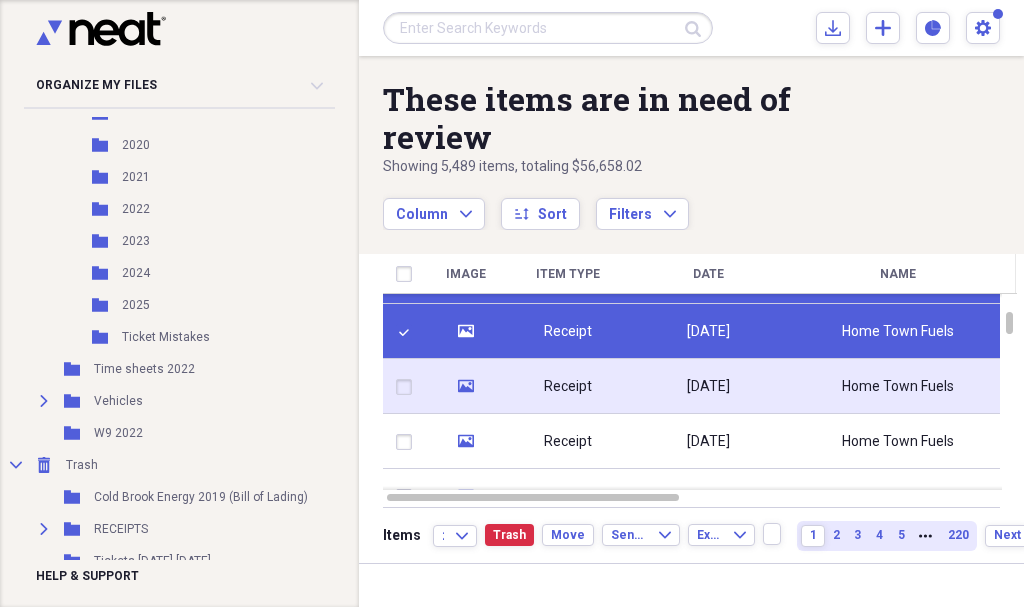 click at bounding box center (408, 387) 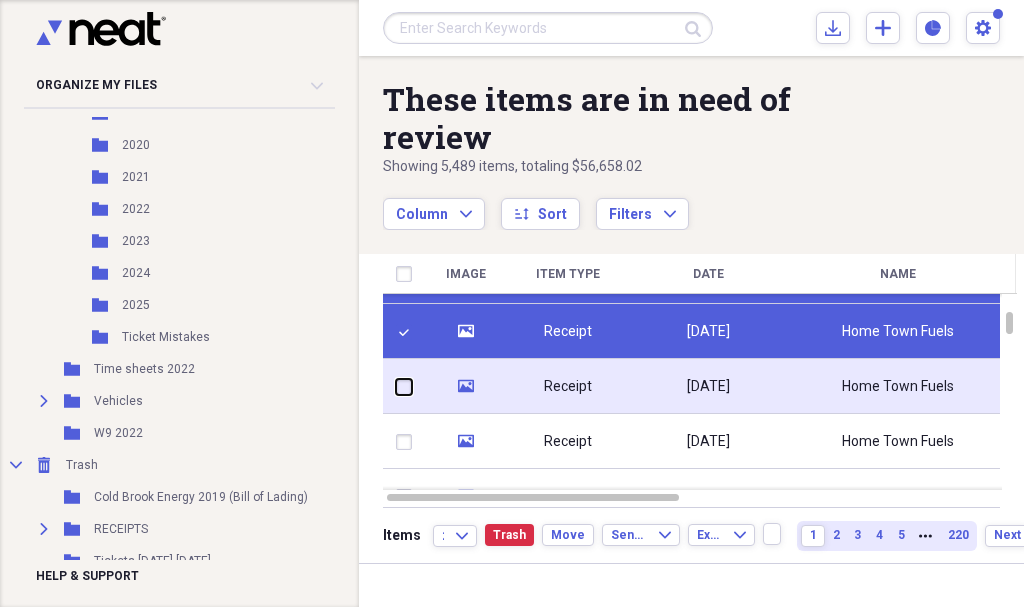 click at bounding box center [396, 386] 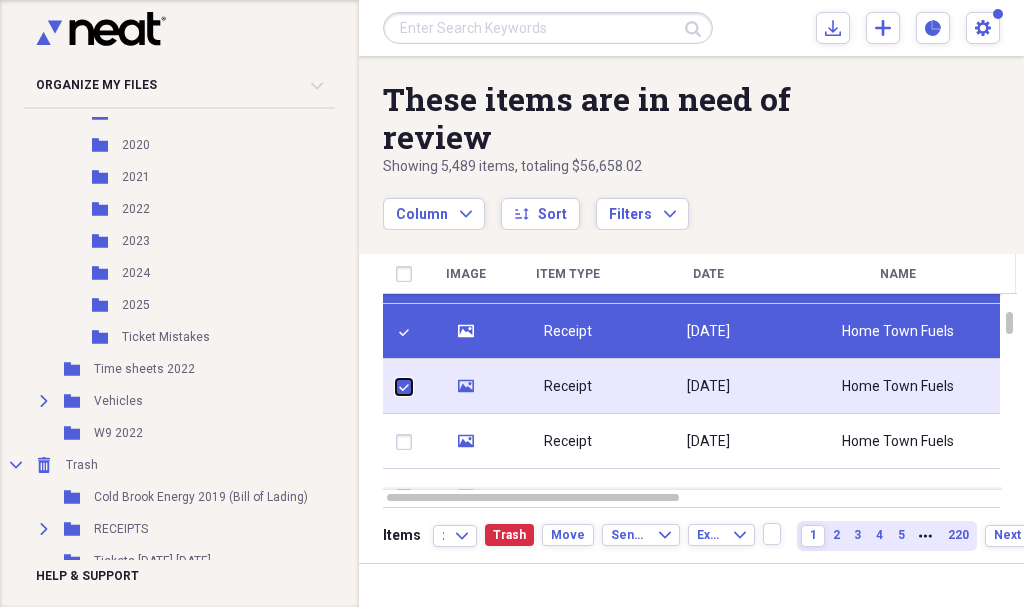 checkbox on "true" 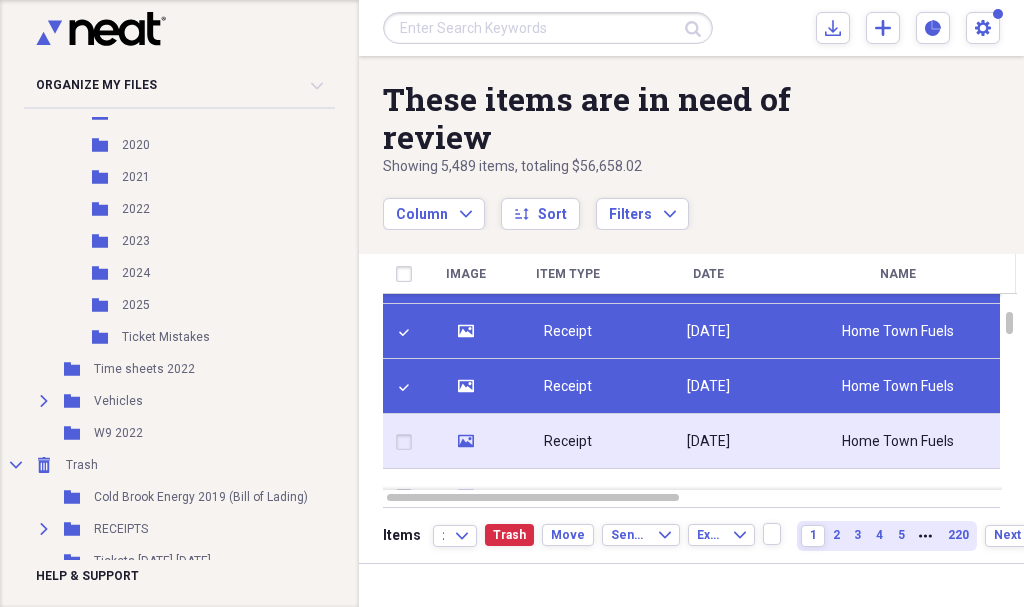 click at bounding box center (408, 442) 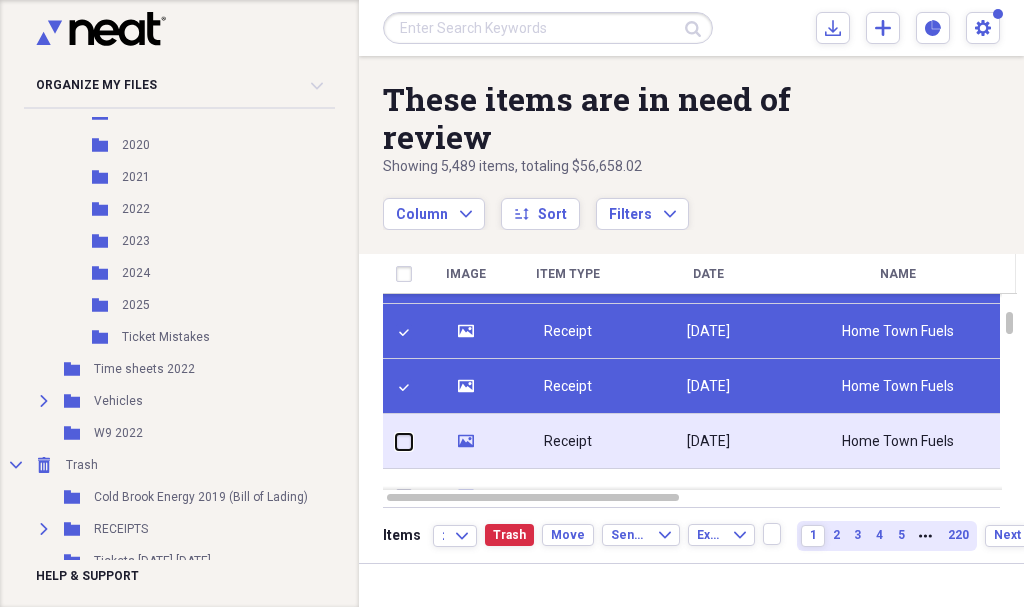 click at bounding box center (396, 441) 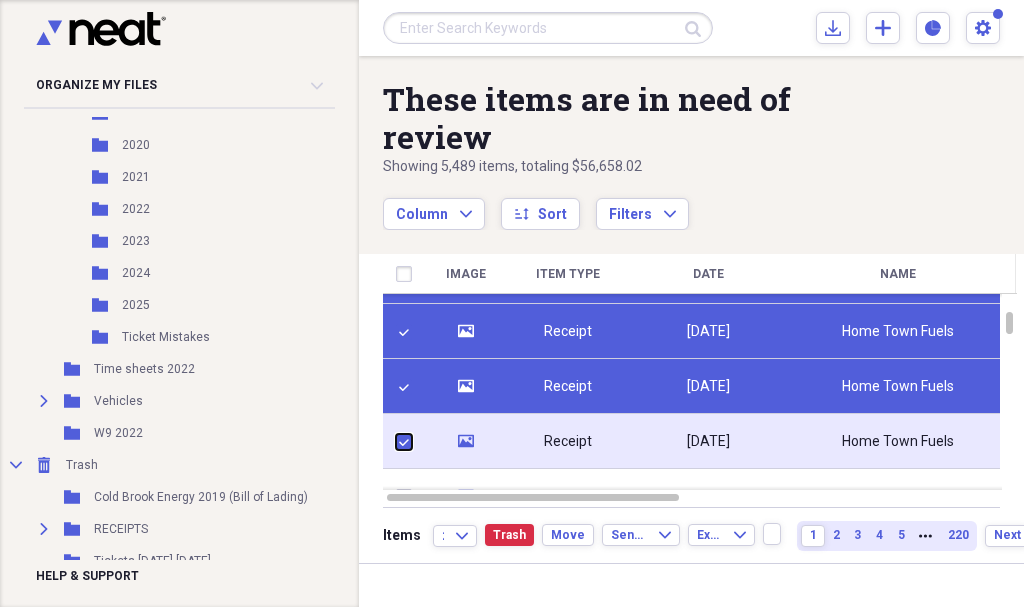 checkbox on "true" 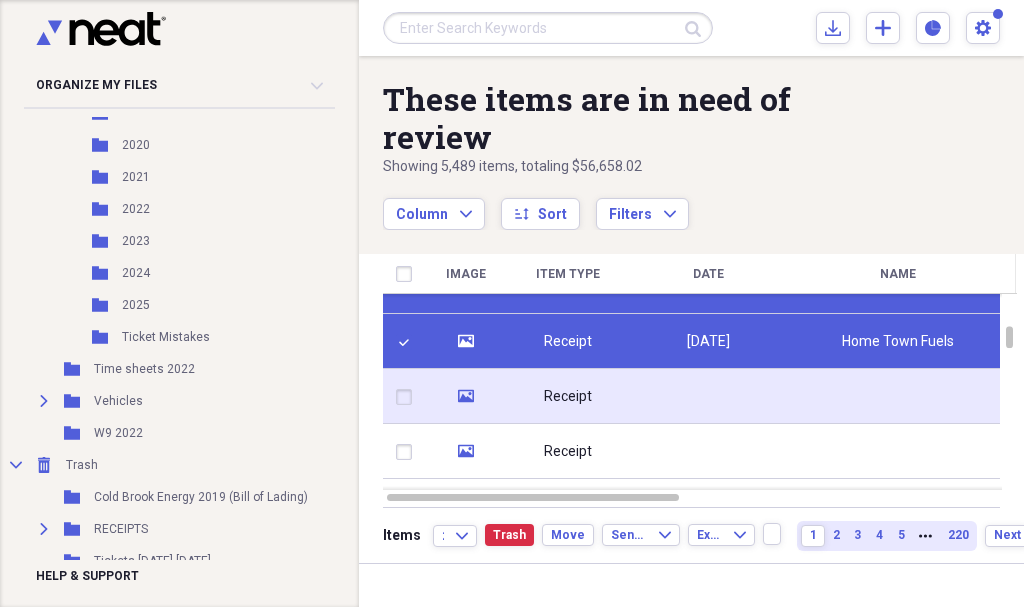 click at bounding box center (408, 397) 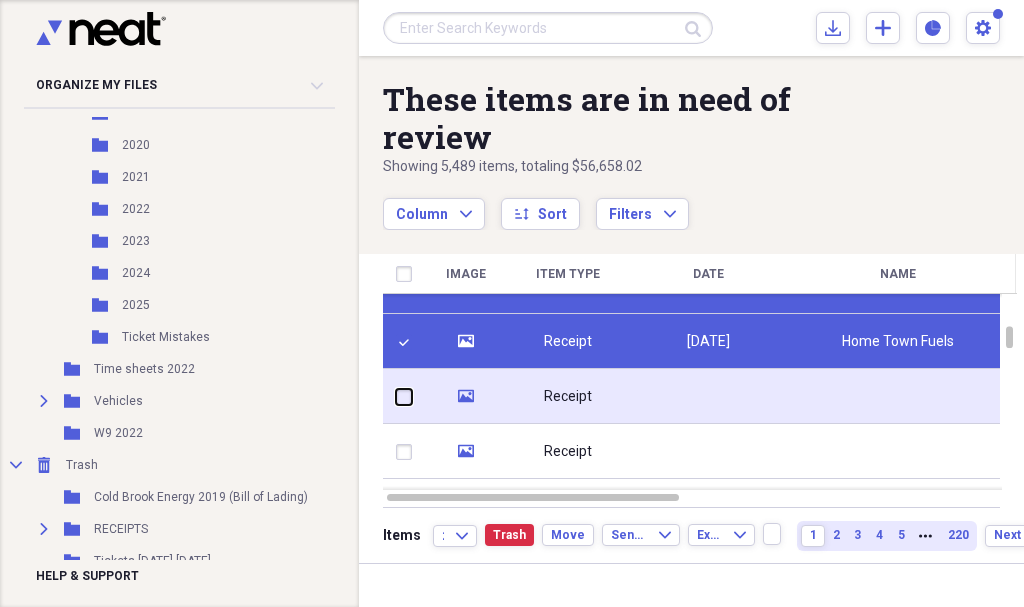 click at bounding box center [396, 396] 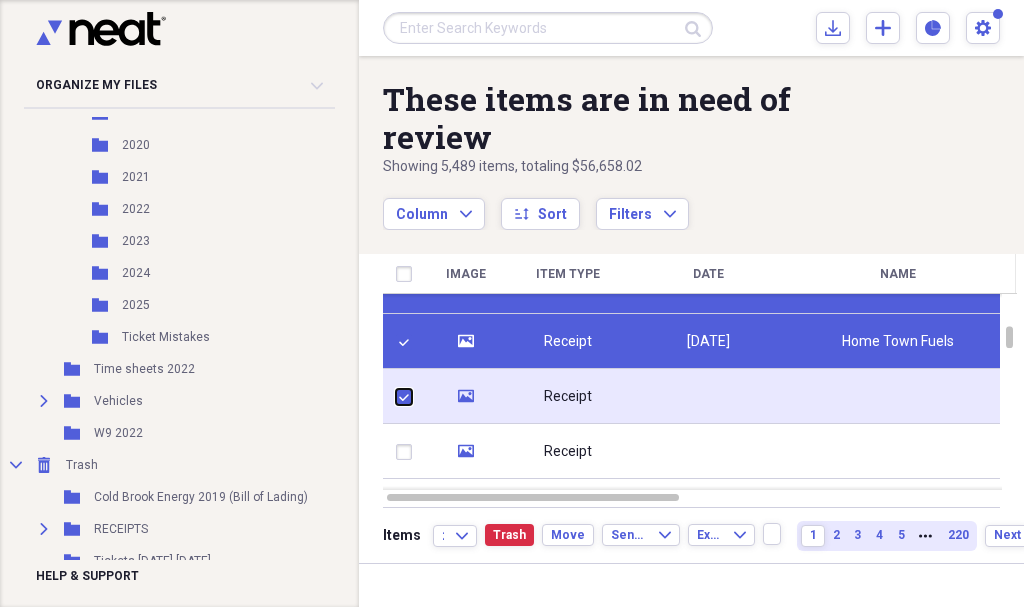 checkbox on "true" 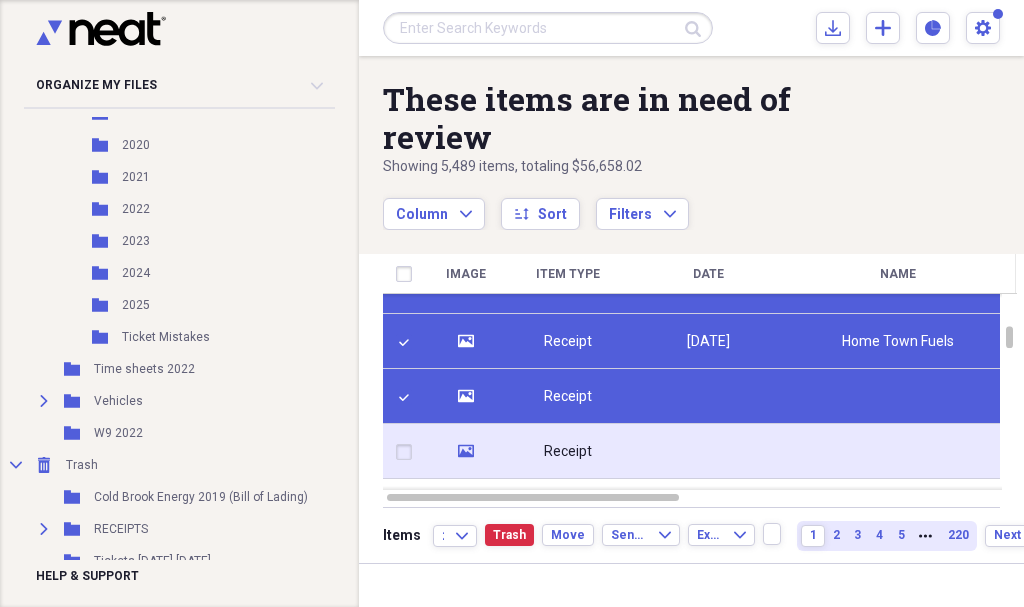 click at bounding box center (408, 452) 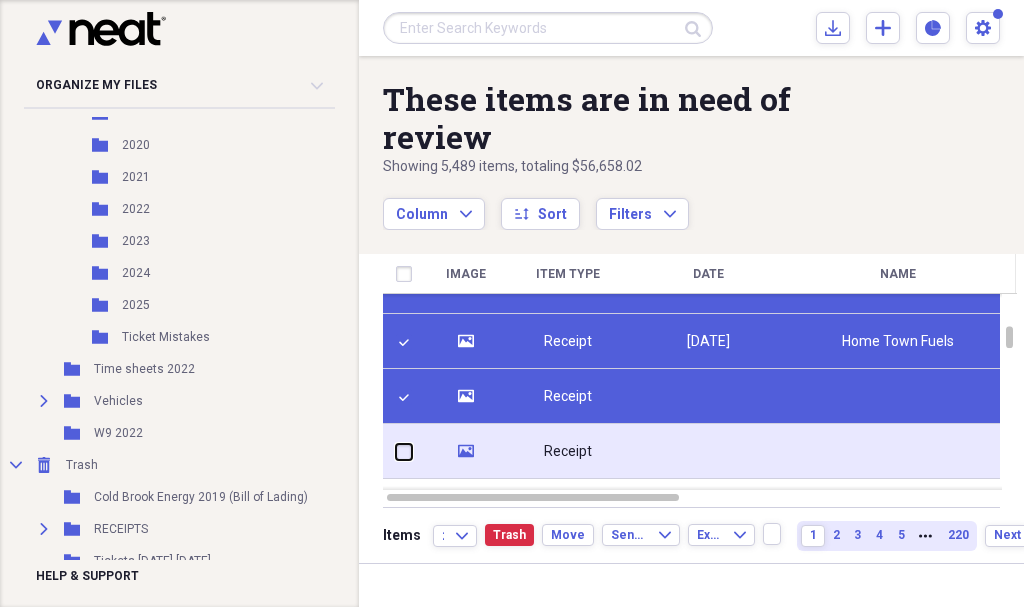 click at bounding box center [396, 451] 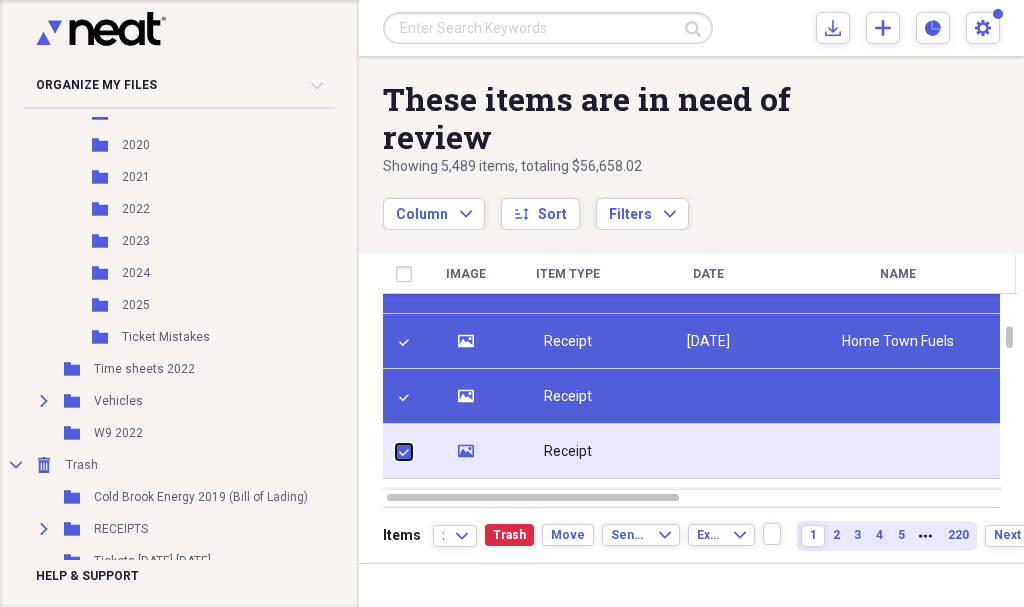 checkbox on "true" 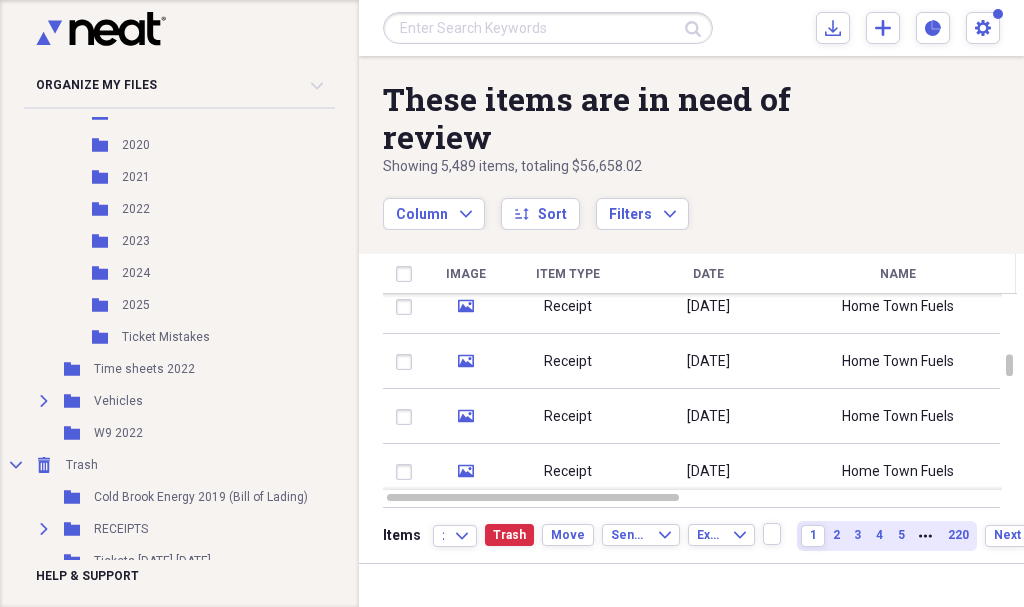 checkbox on "false" 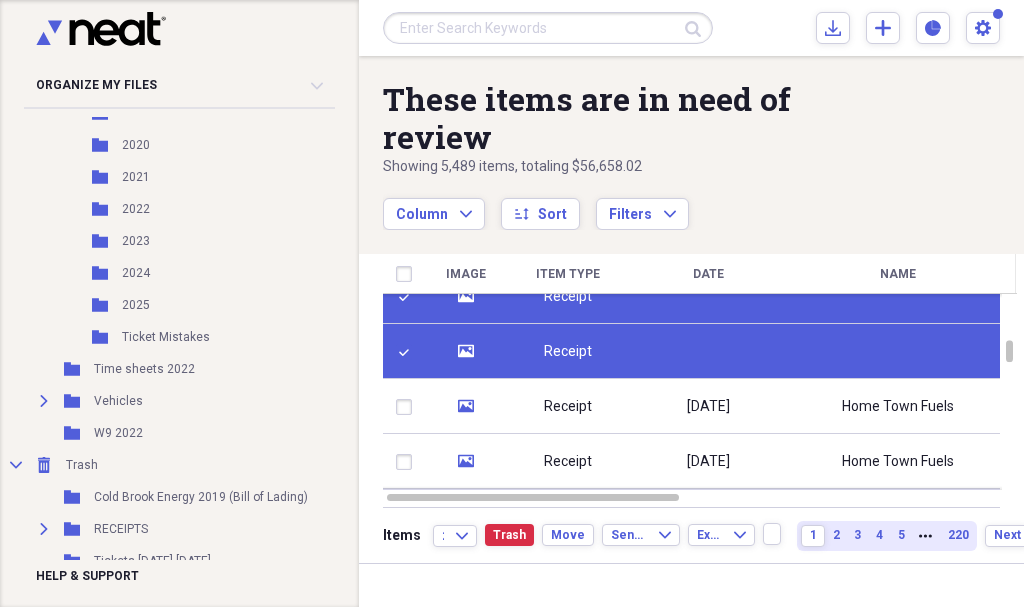 checkbox on "true" 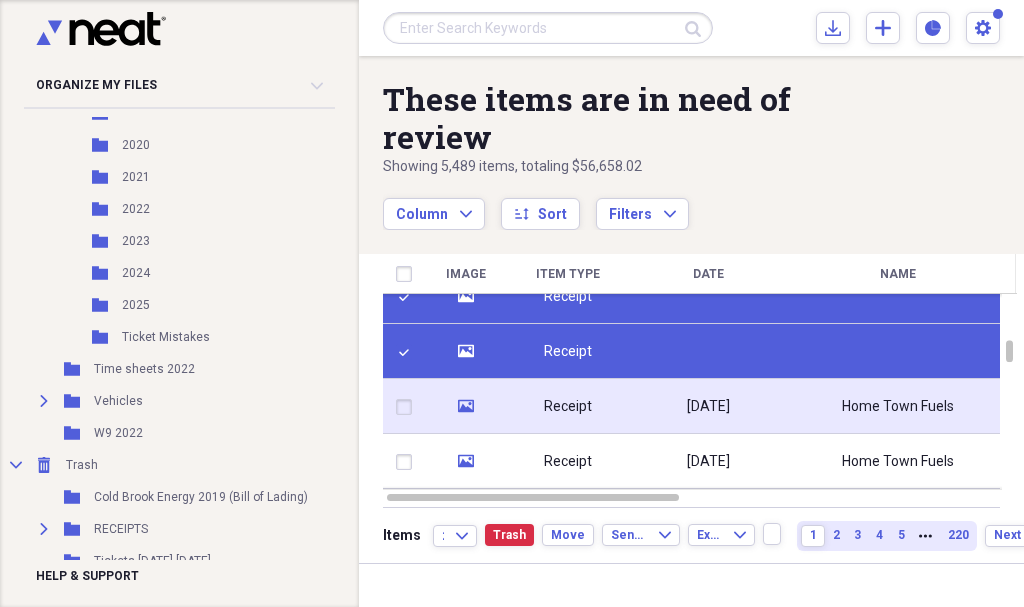 click at bounding box center [408, 407] 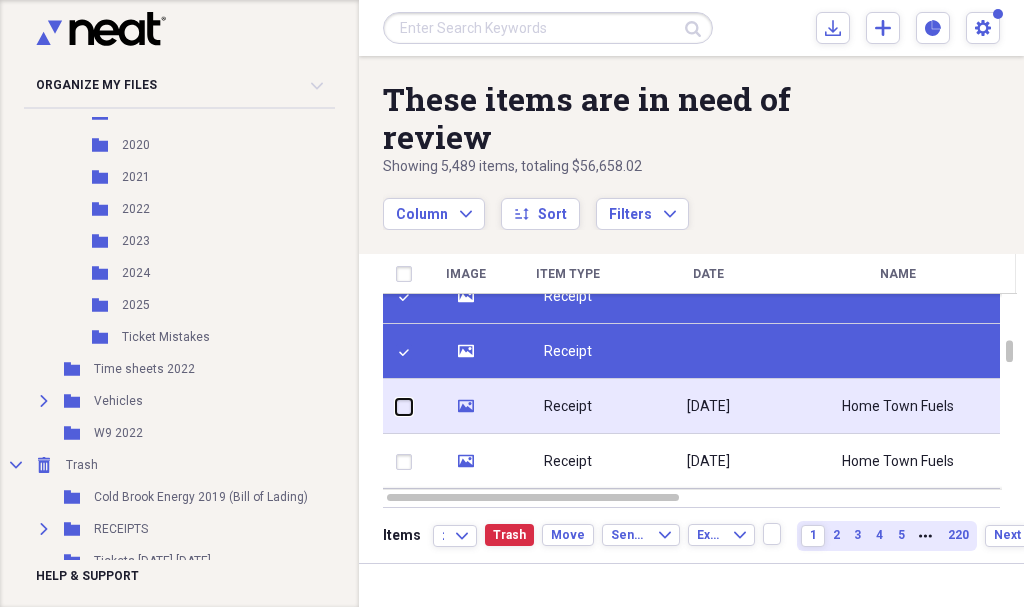 click at bounding box center (396, 406) 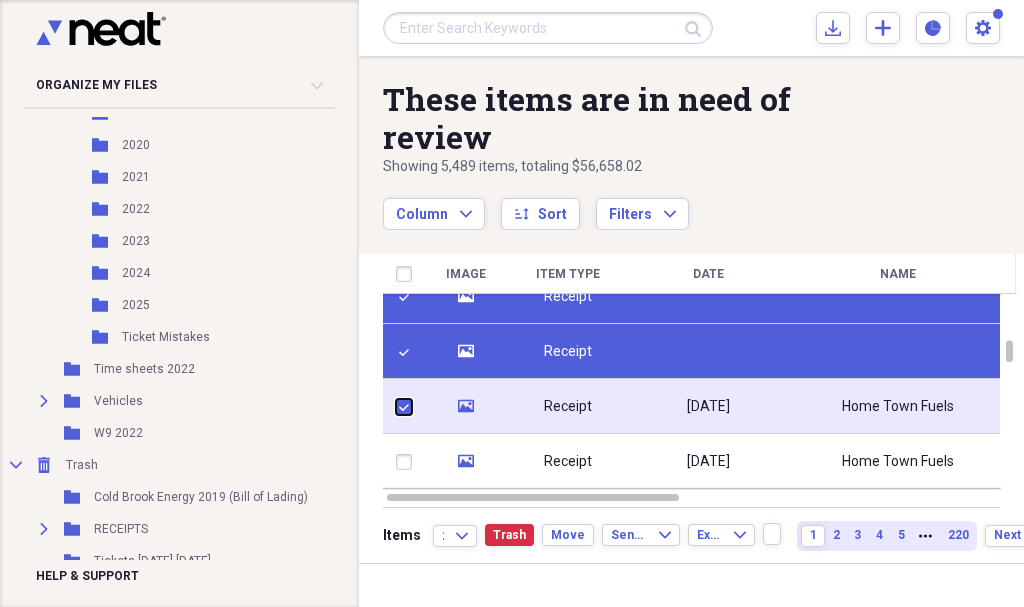 checkbox on "true" 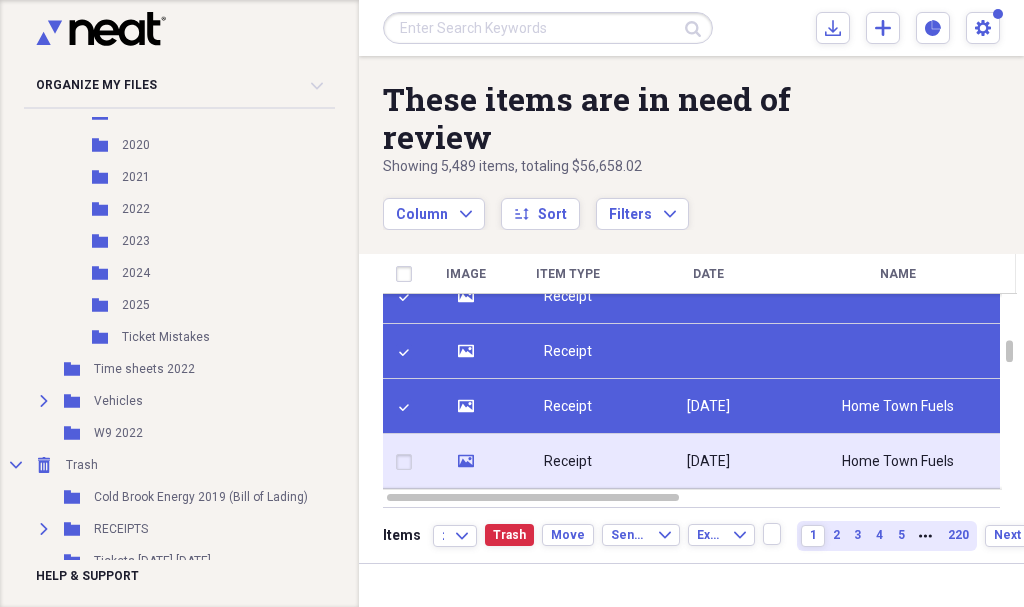 click at bounding box center [408, 462] 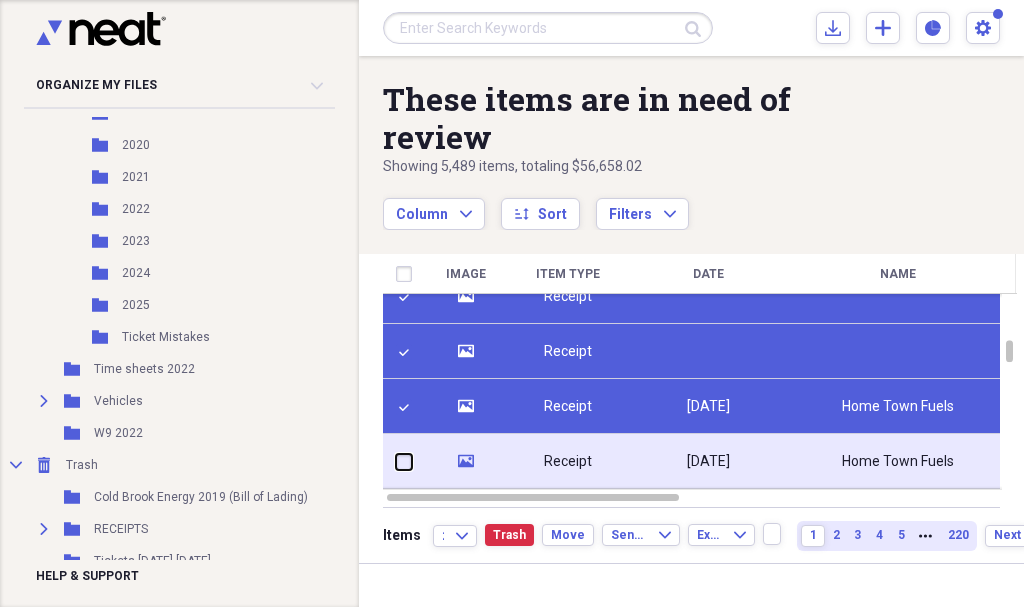 click at bounding box center (396, 461) 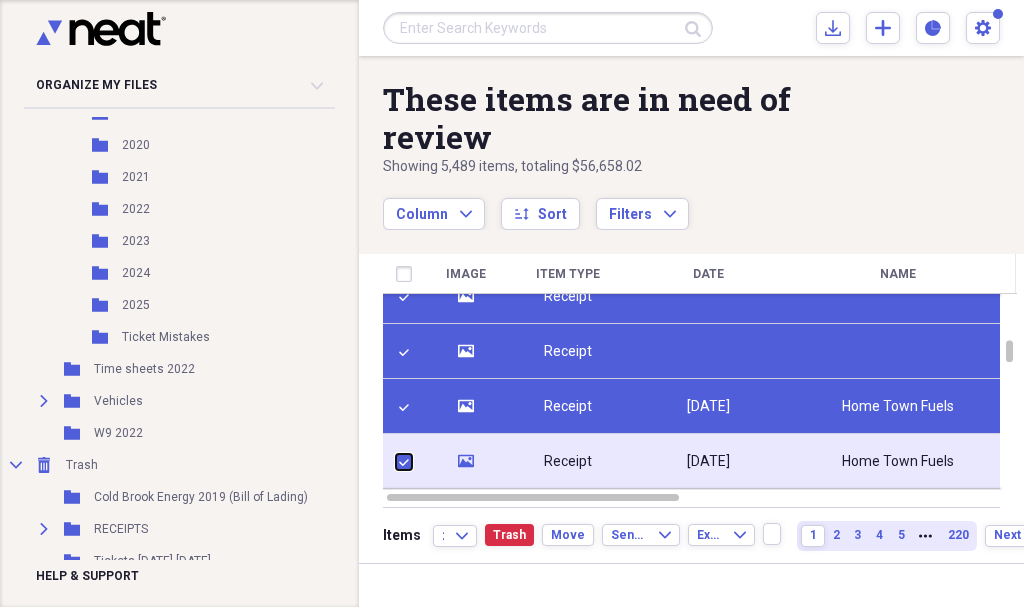 checkbox on "true" 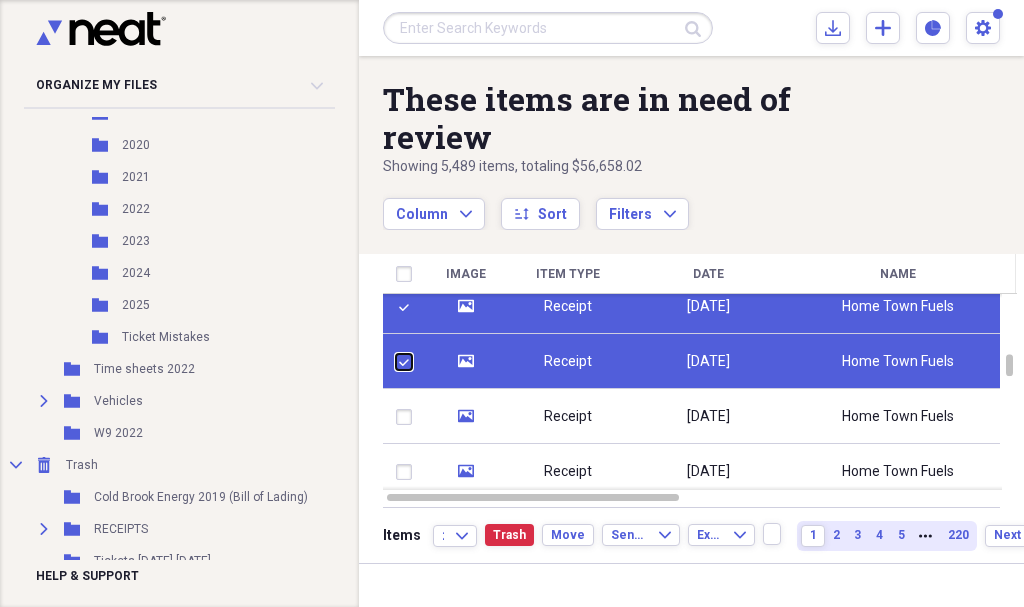 checkbox on "false" 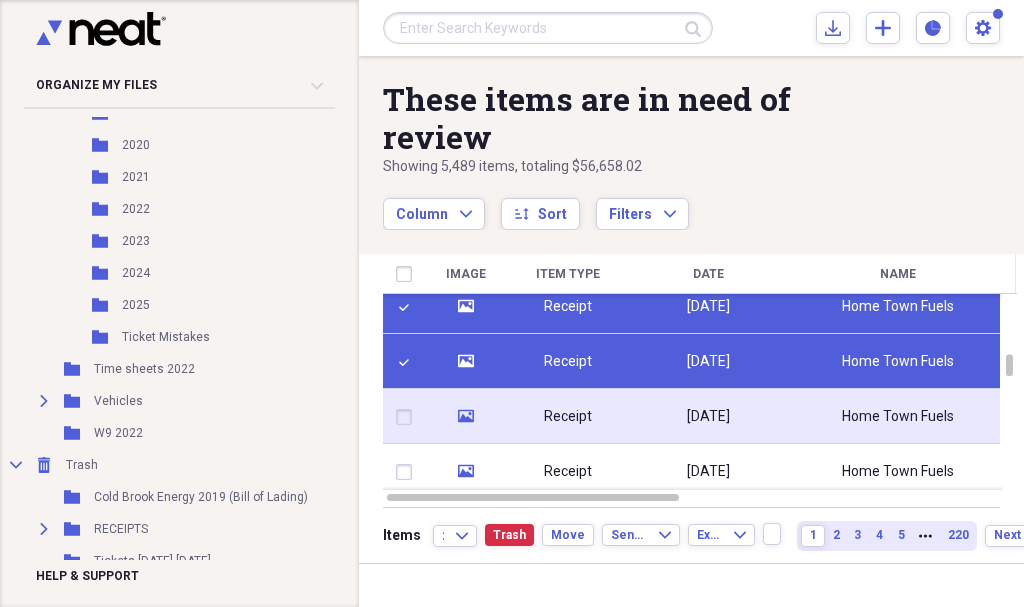 click at bounding box center [408, 417] 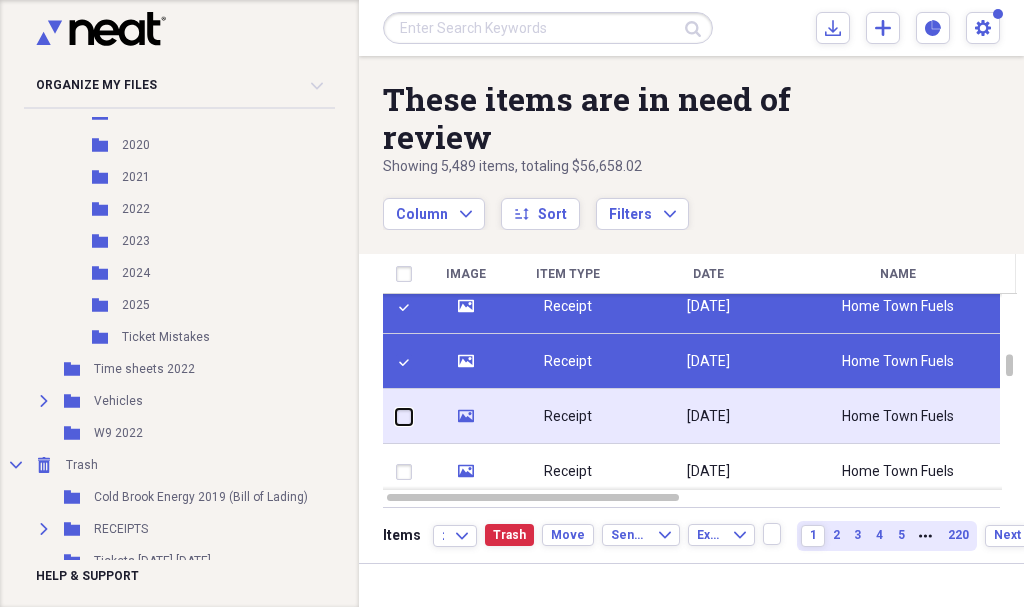 click at bounding box center (396, 416) 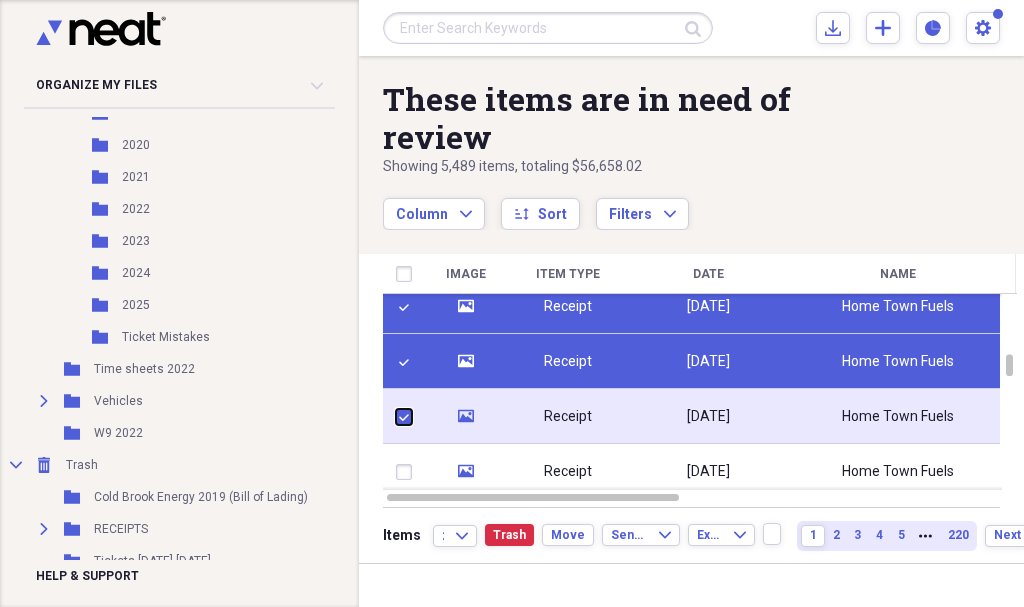 checkbox on "true" 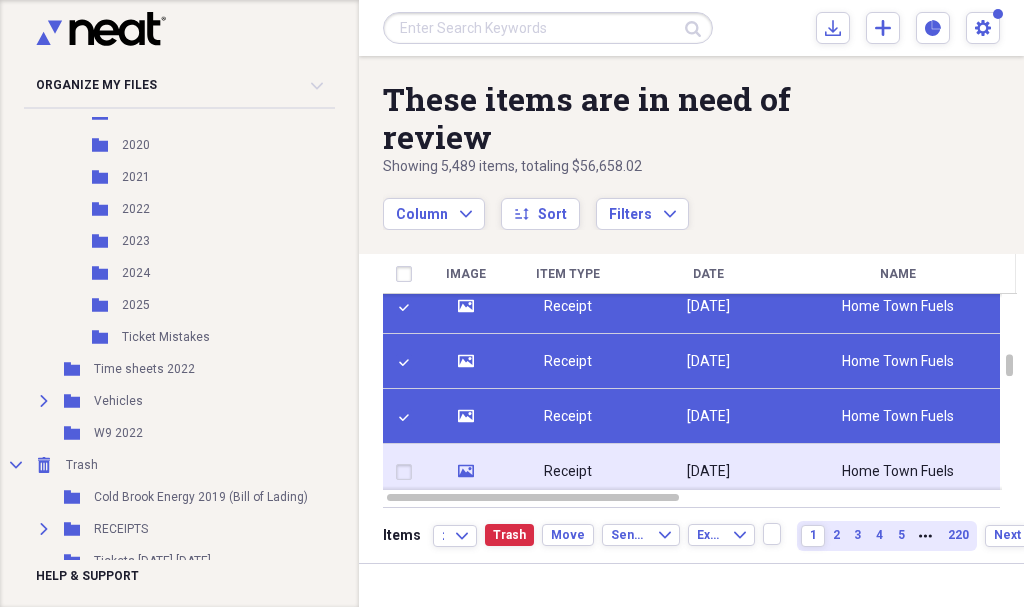 click at bounding box center [408, 472] 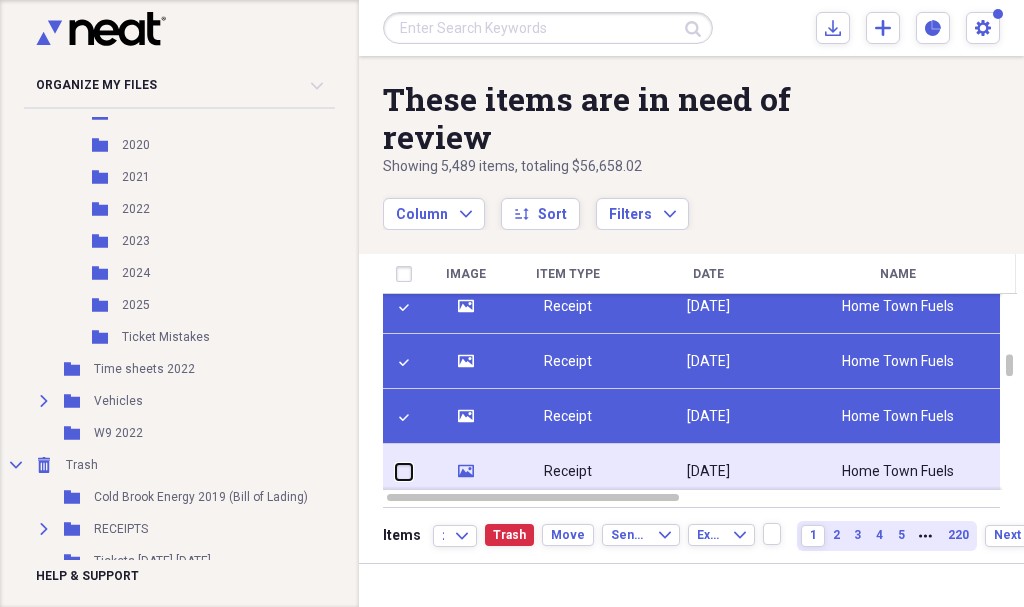 click at bounding box center (396, 471) 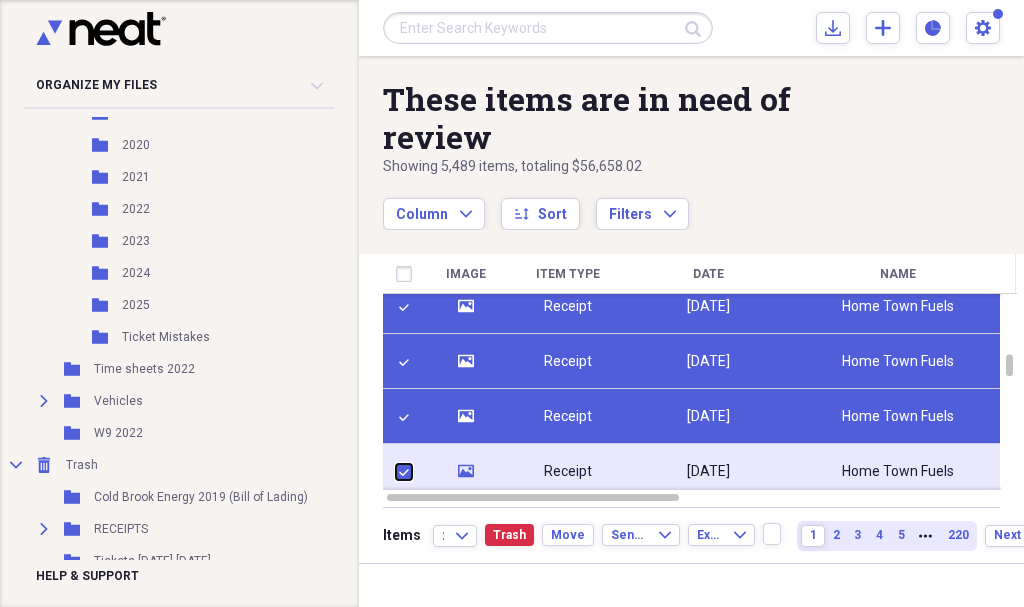 checkbox on "true" 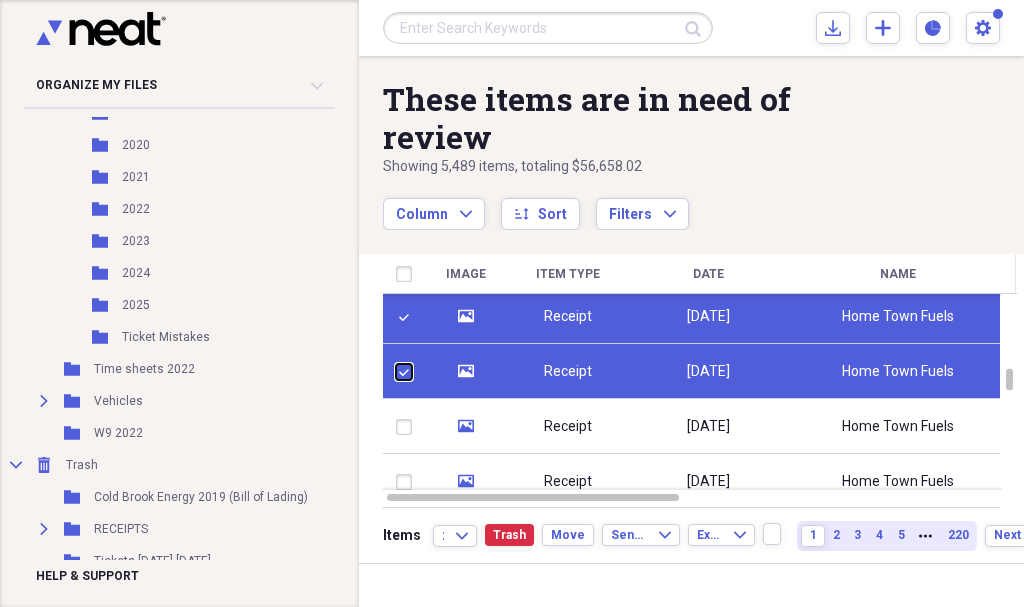 checkbox on "false" 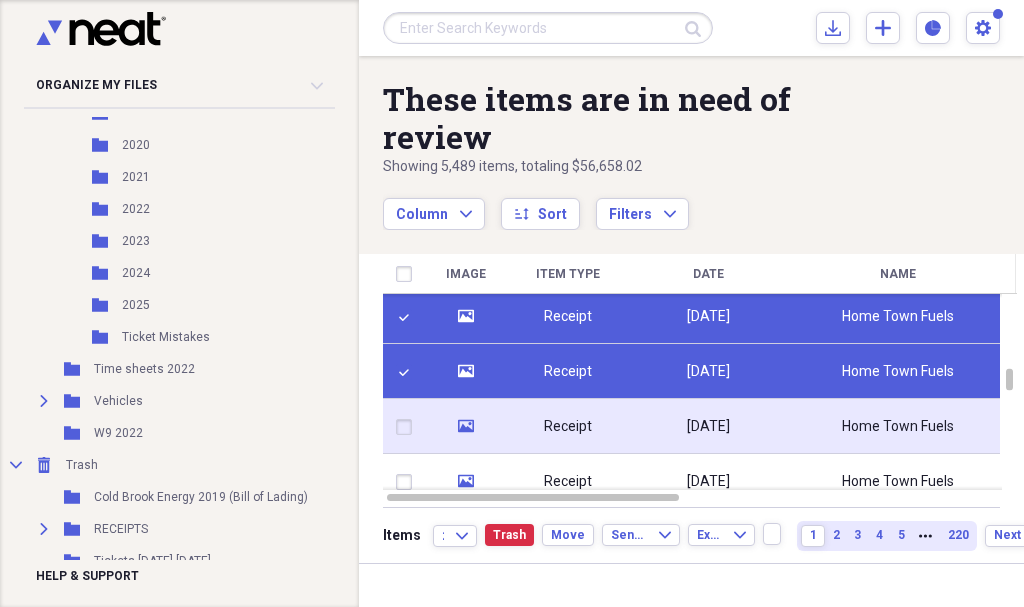 click at bounding box center (408, 427) 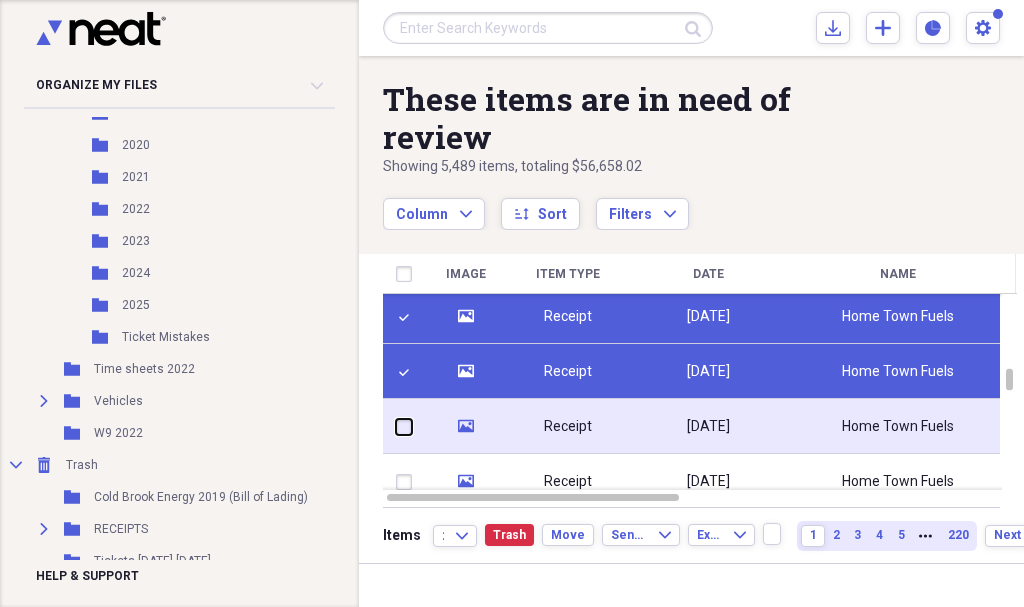 click at bounding box center (396, 426) 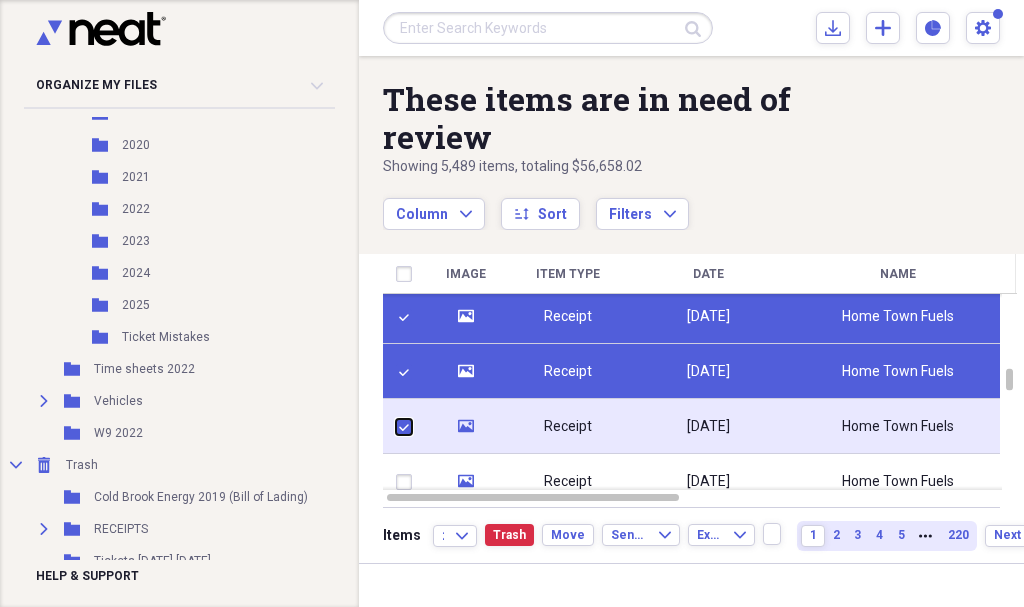 checkbox on "true" 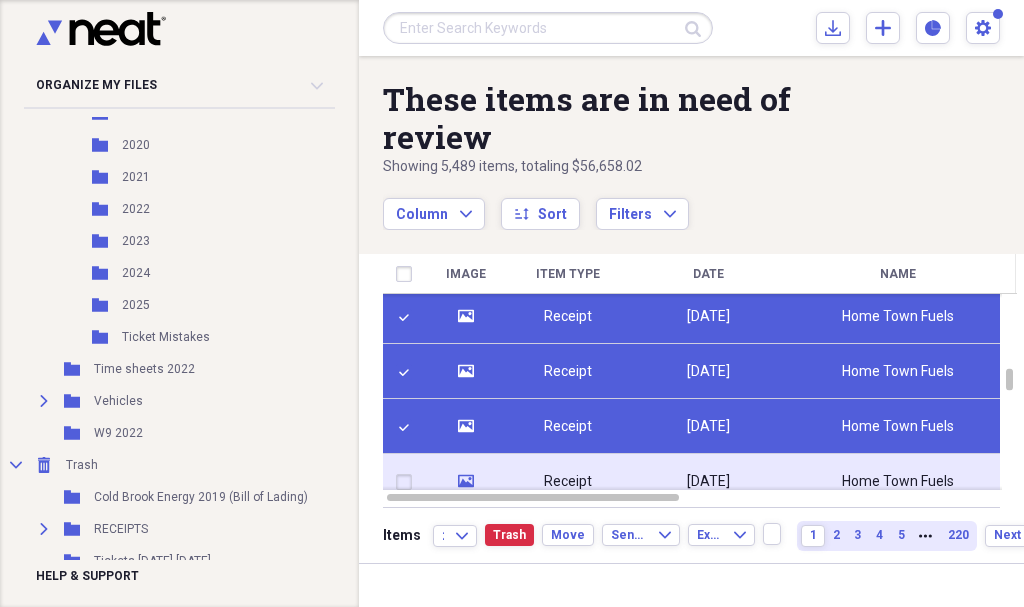 click at bounding box center (408, 482) 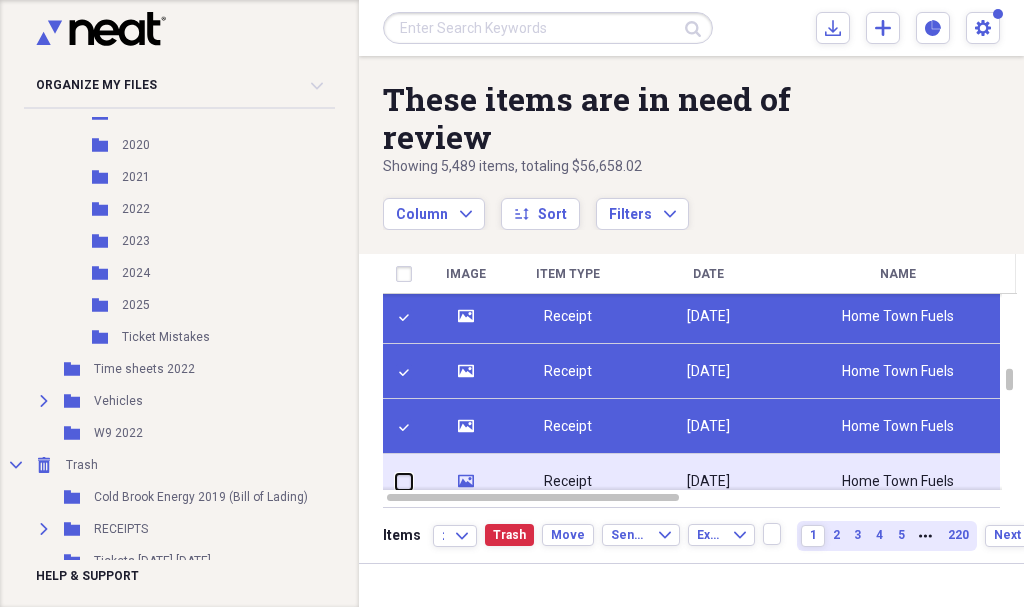 click at bounding box center [396, 481] 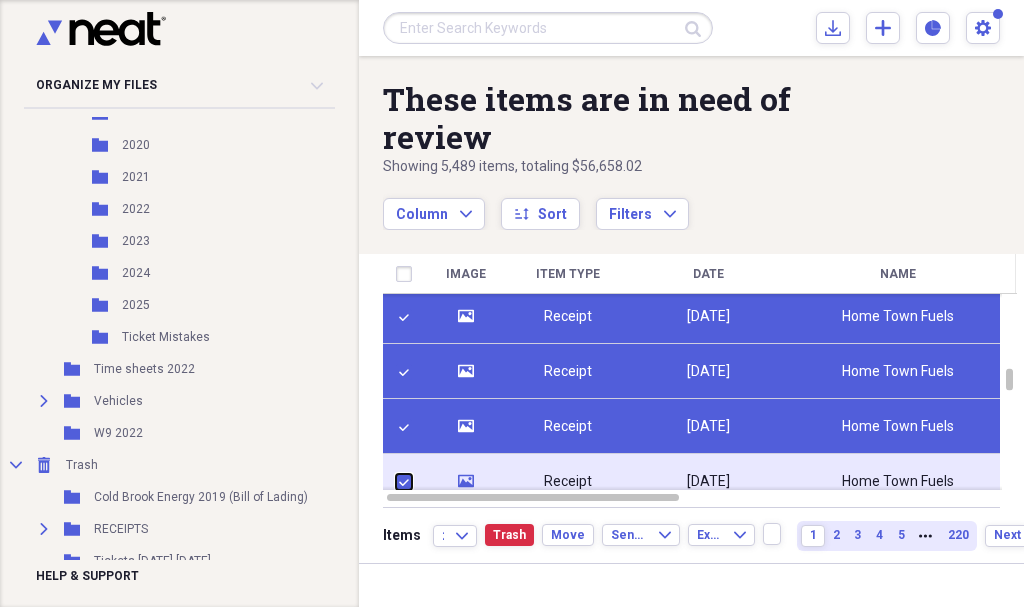checkbox on "true" 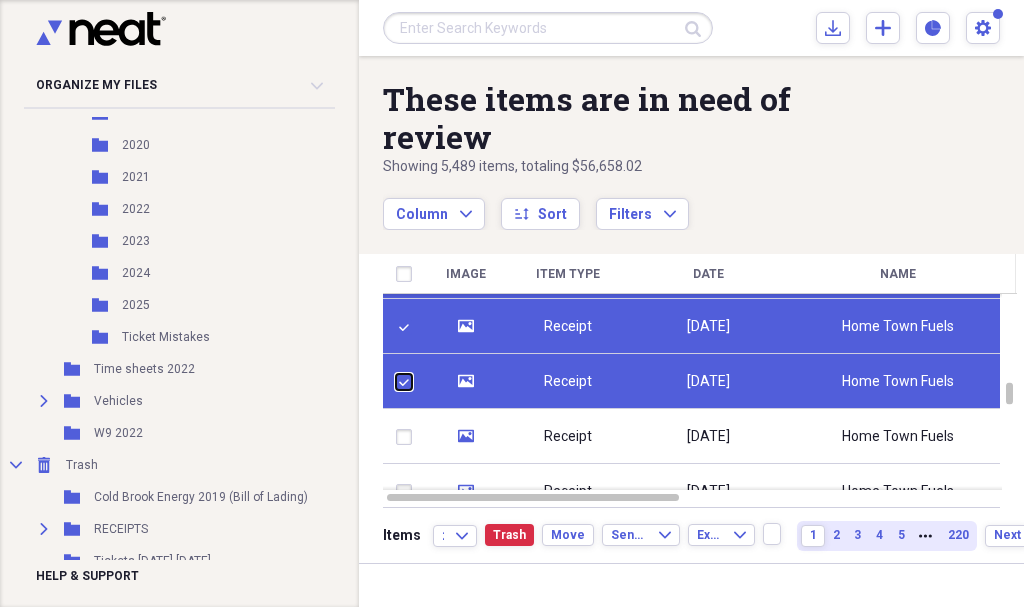 checkbox on "false" 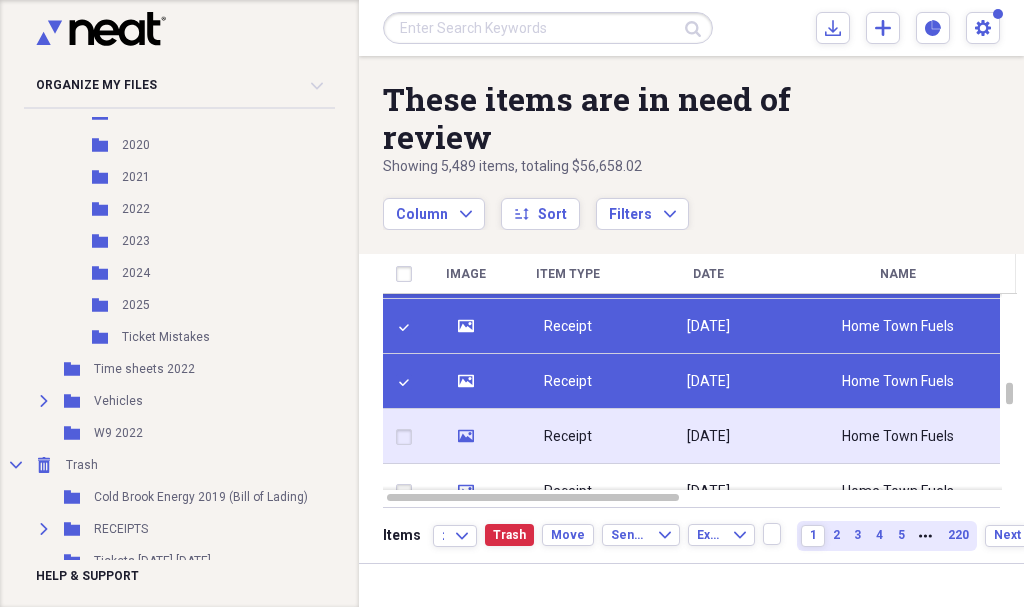 click at bounding box center [408, 437] 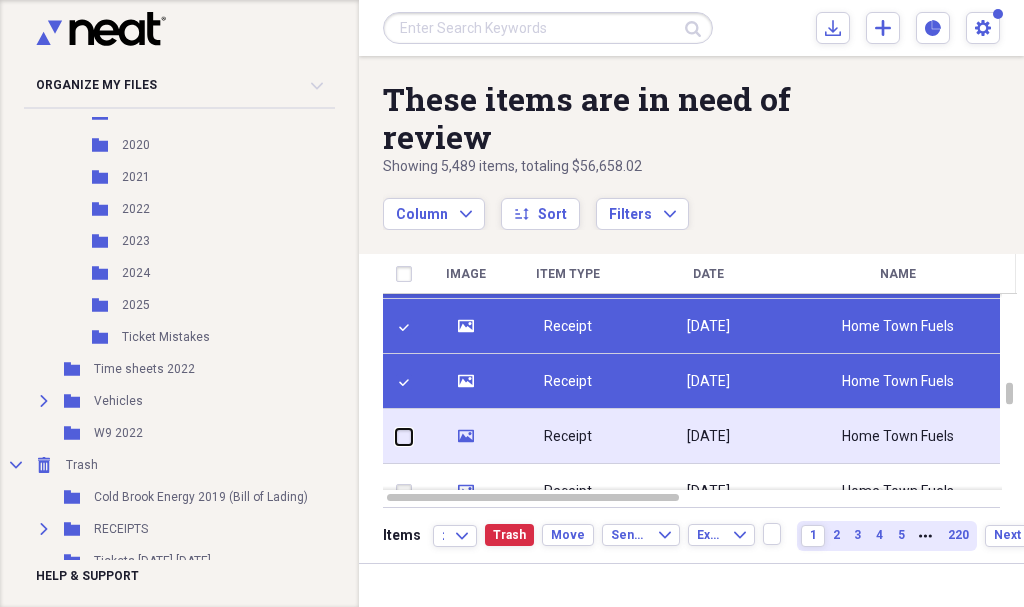 click at bounding box center [396, 436] 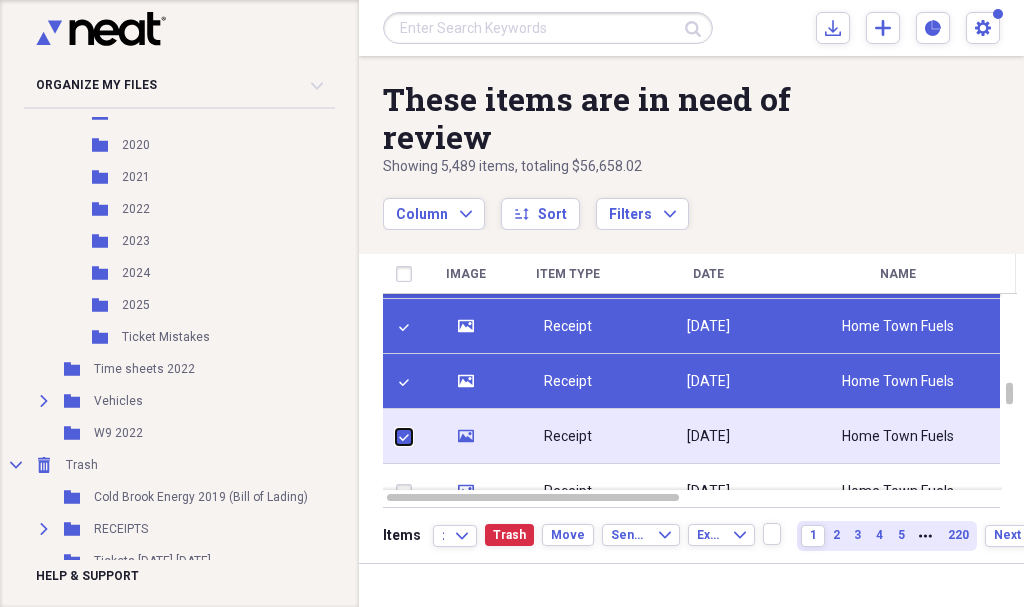 checkbox on "true" 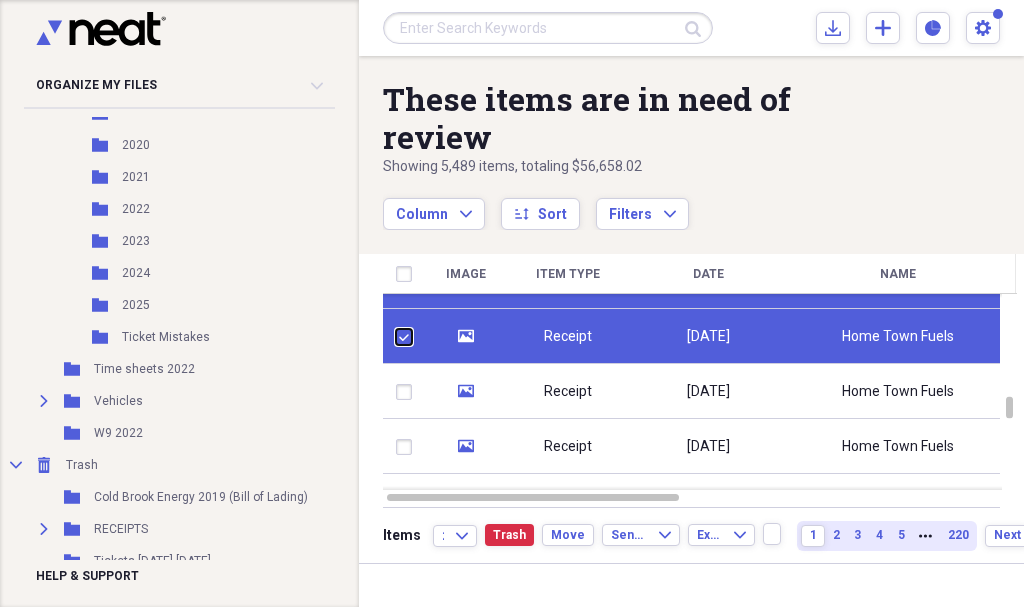 checkbox on "false" 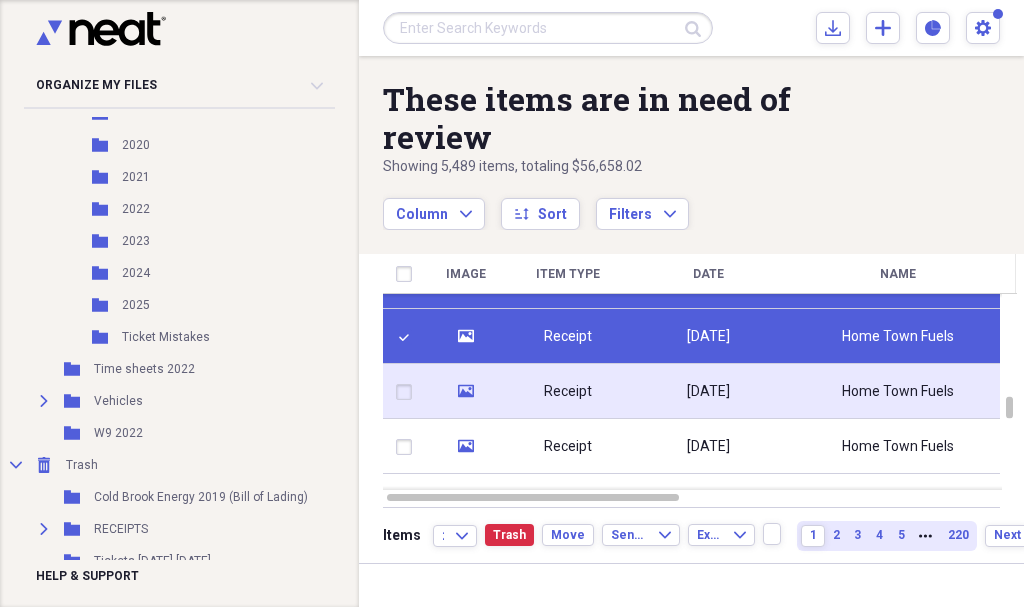 click at bounding box center (408, 392) 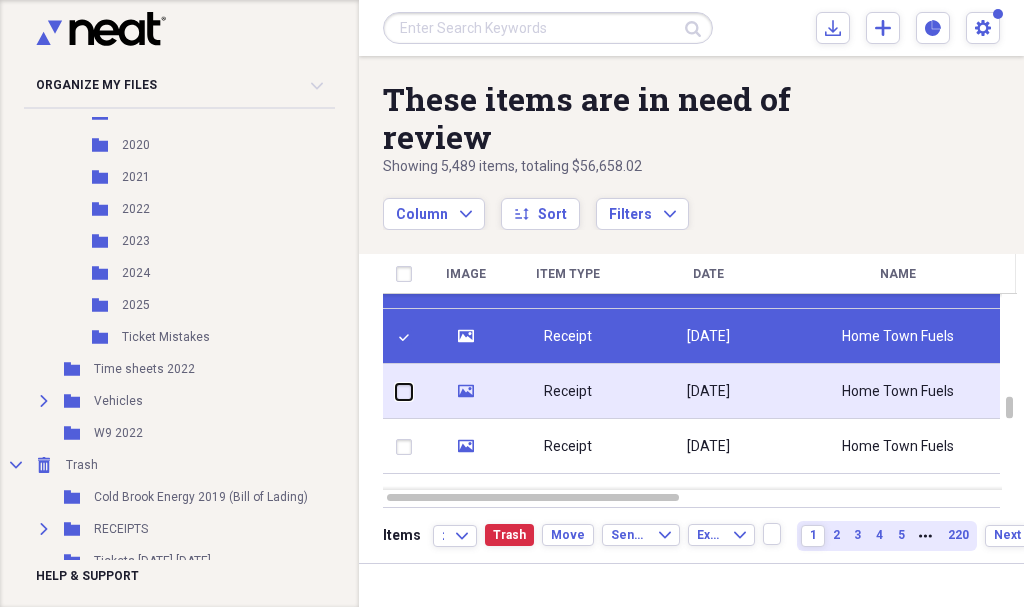 click at bounding box center [396, 391] 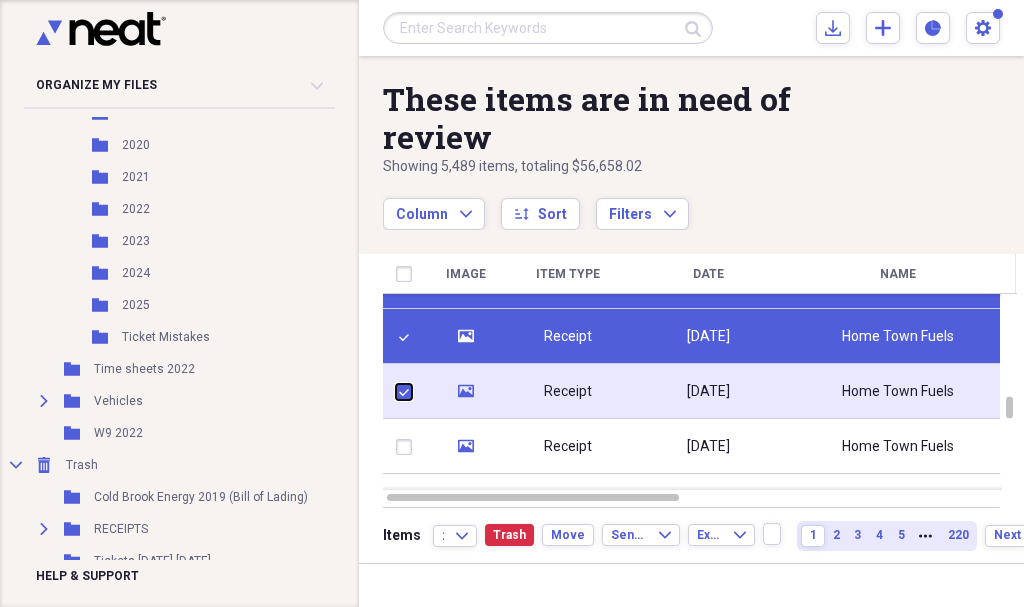 checkbox on "true" 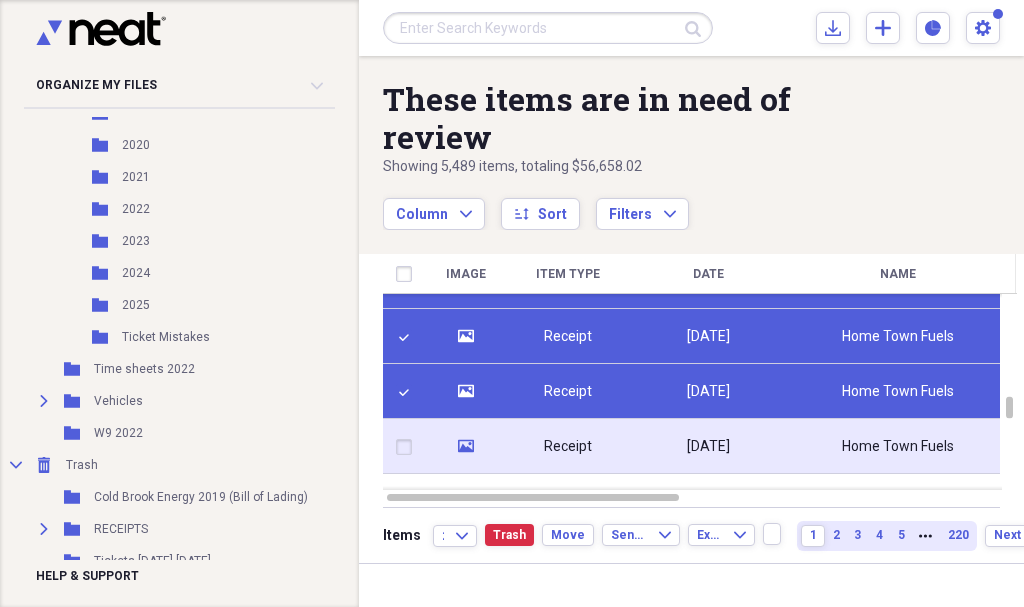 click at bounding box center [408, 447] 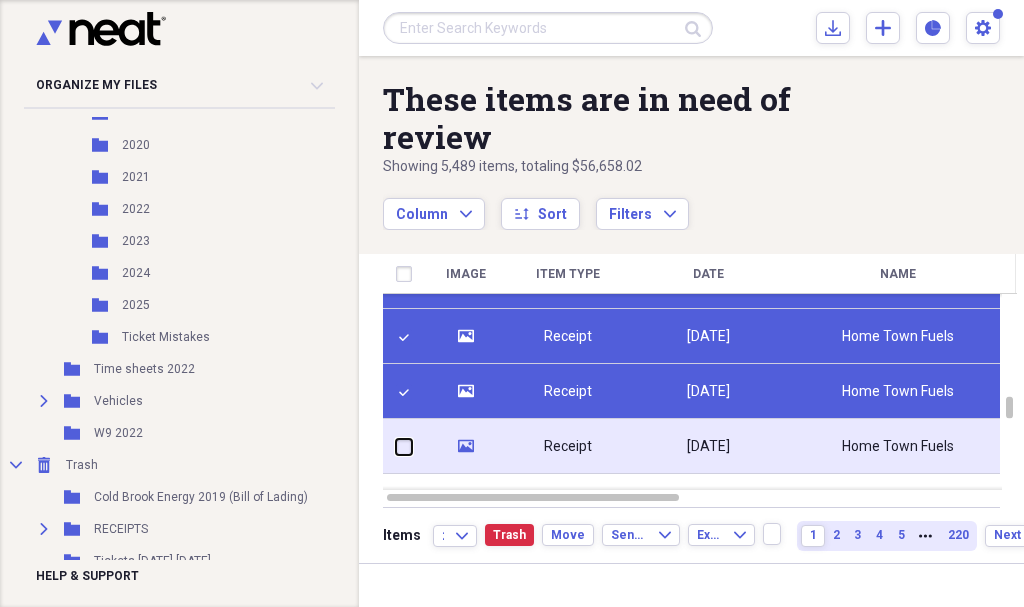 click at bounding box center (396, 446) 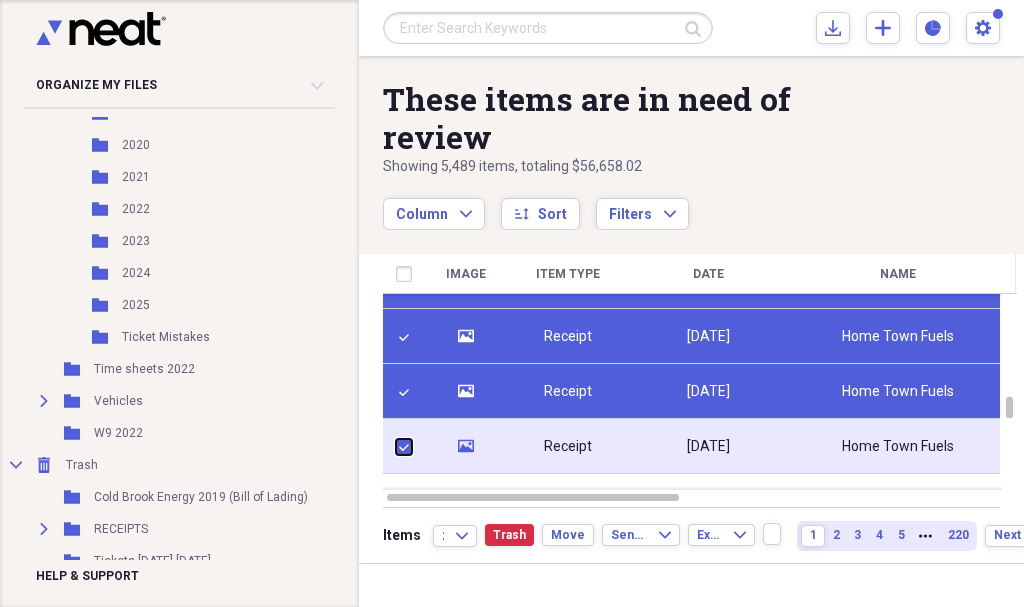 checkbox on "true" 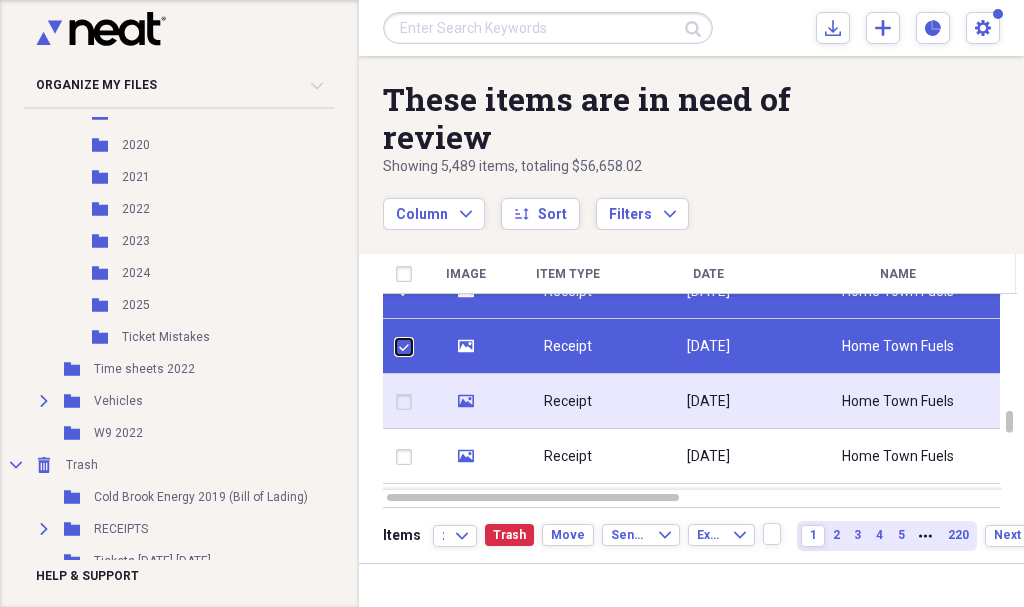 checkbox on "false" 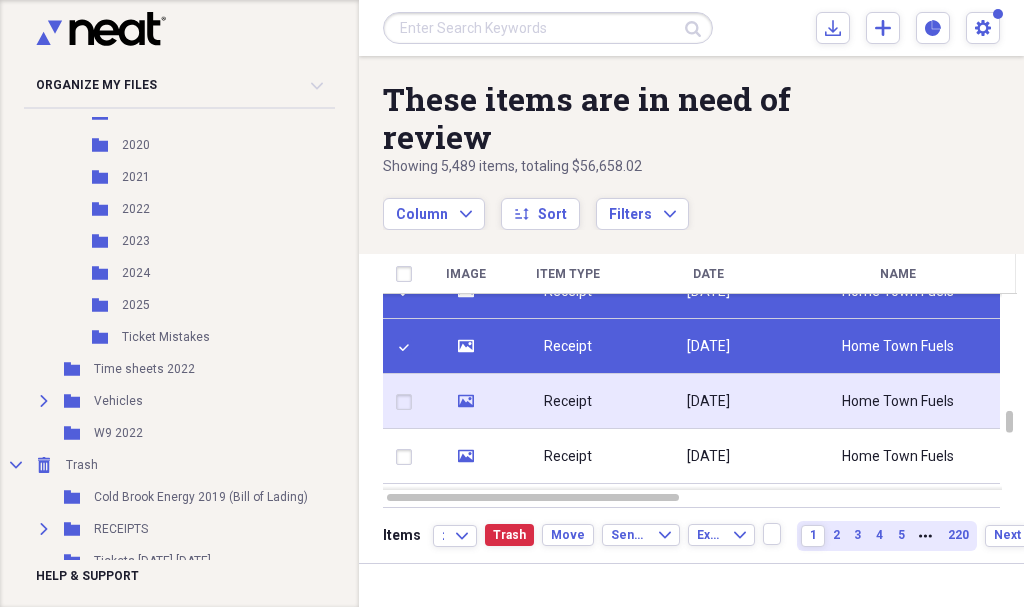 click at bounding box center (408, 402) 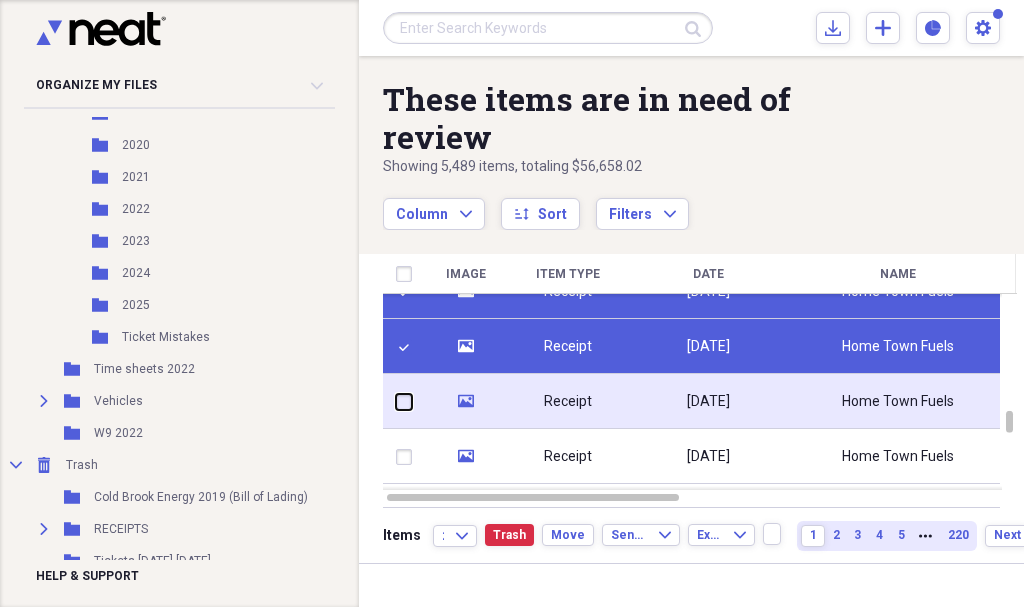 click at bounding box center [396, 401] 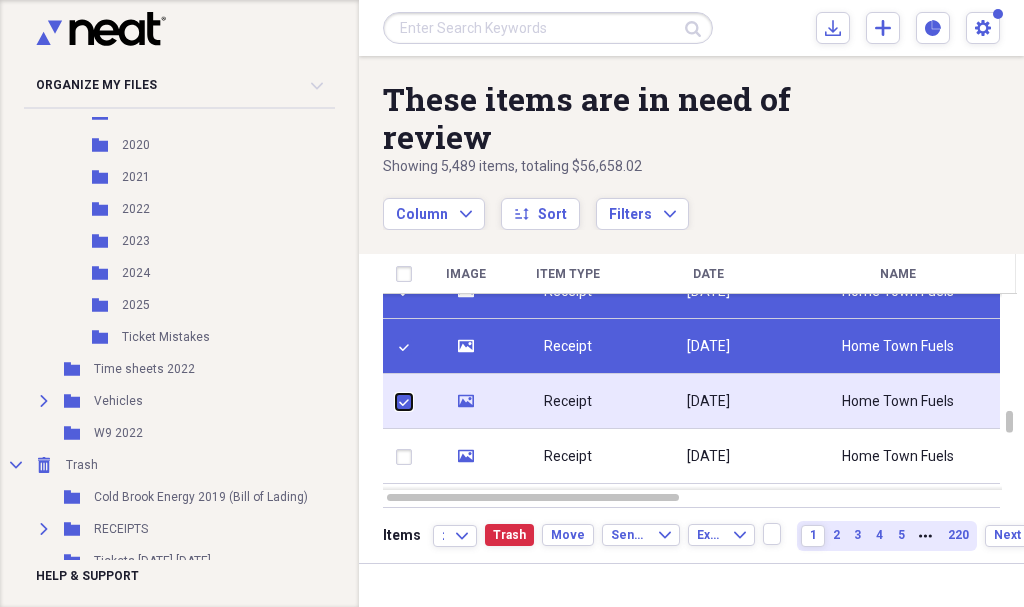 checkbox on "true" 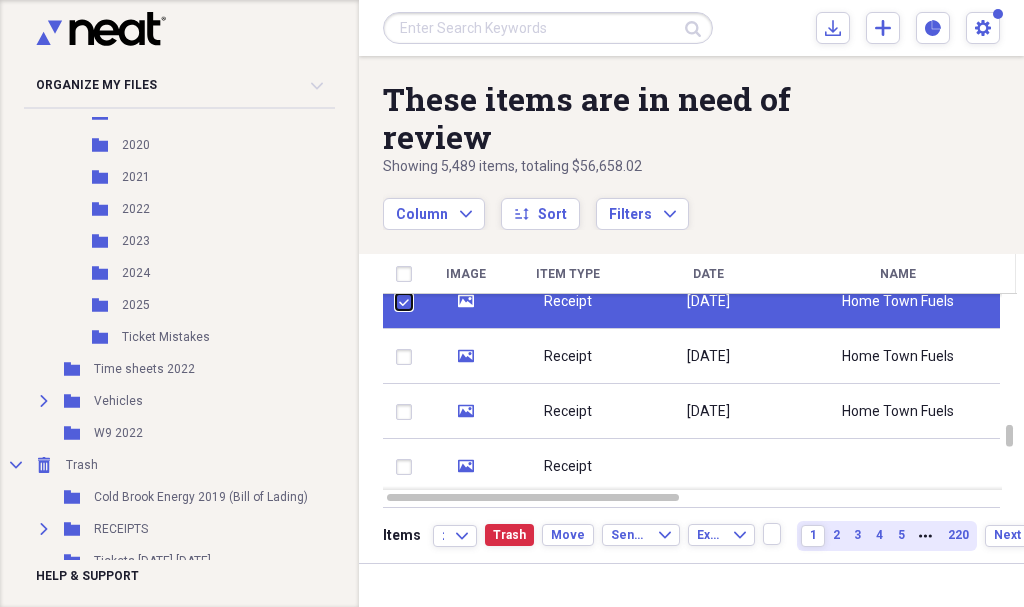 checkbox on "false" 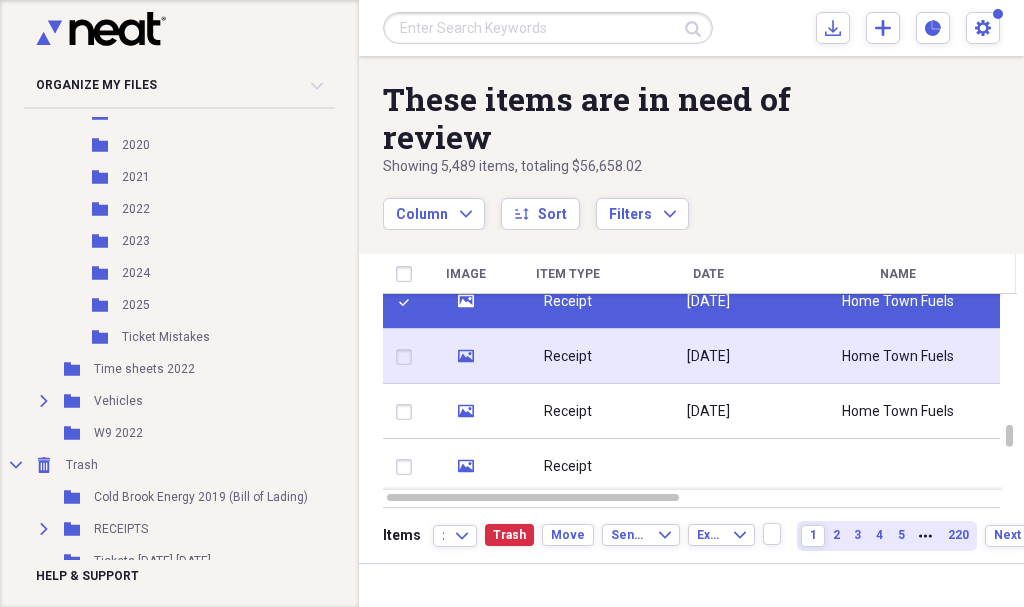 click at bounding box center (408, 357) 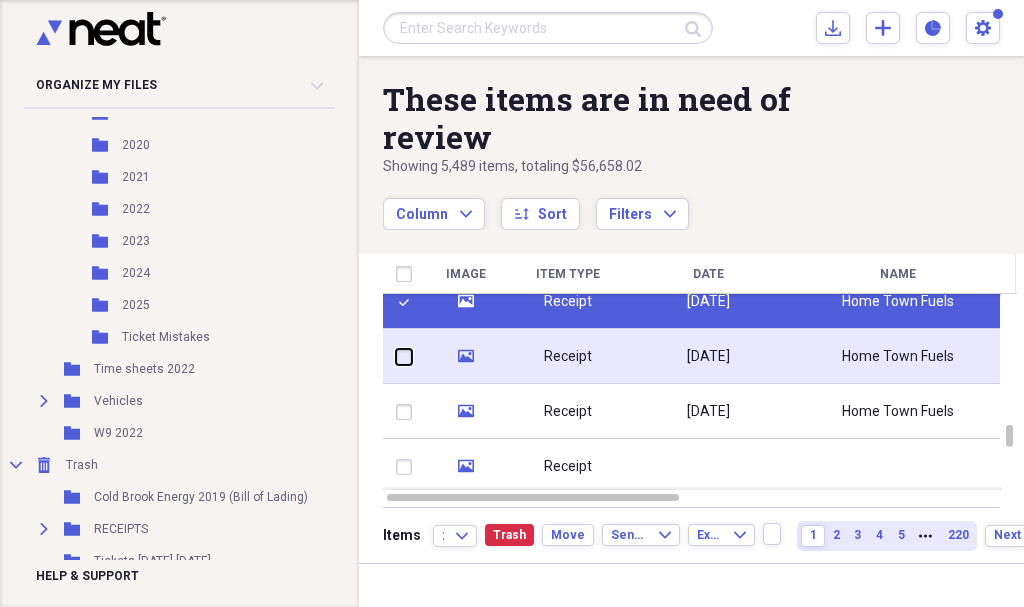 click at bounding box center (396, 356) 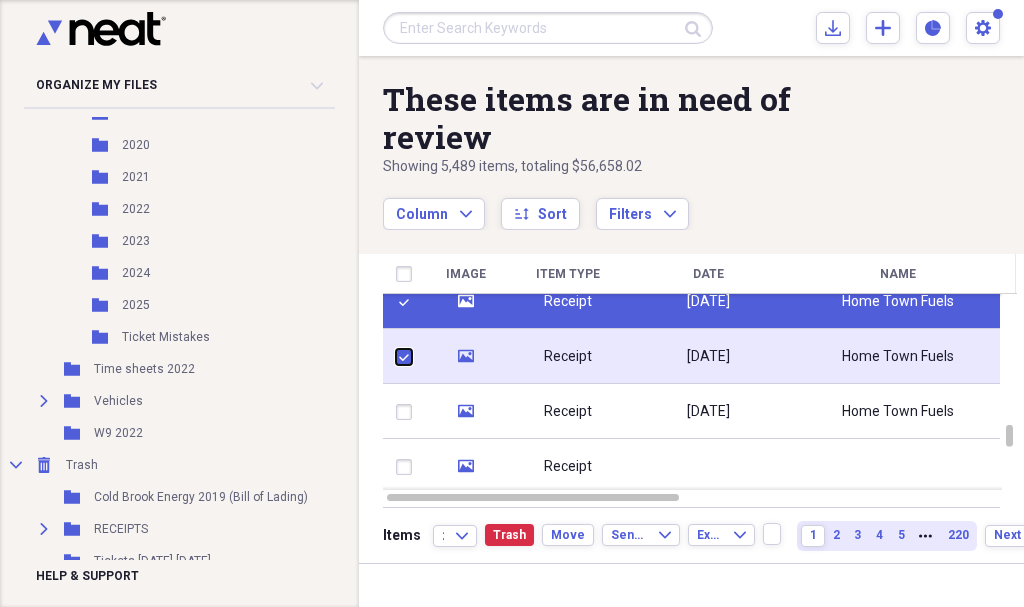 checkbox on "true" 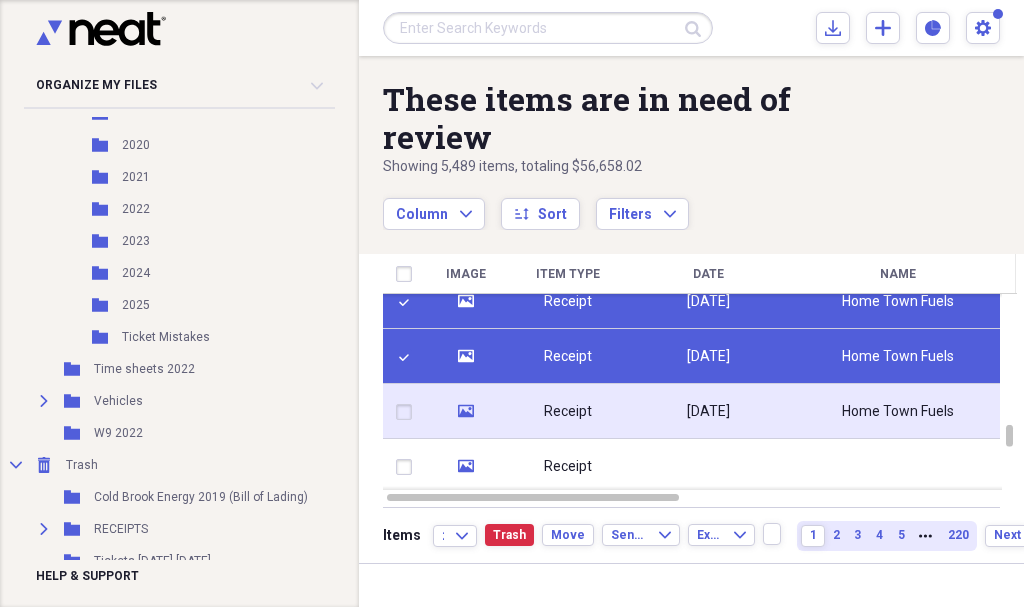 click at bounding box center [408, 412] 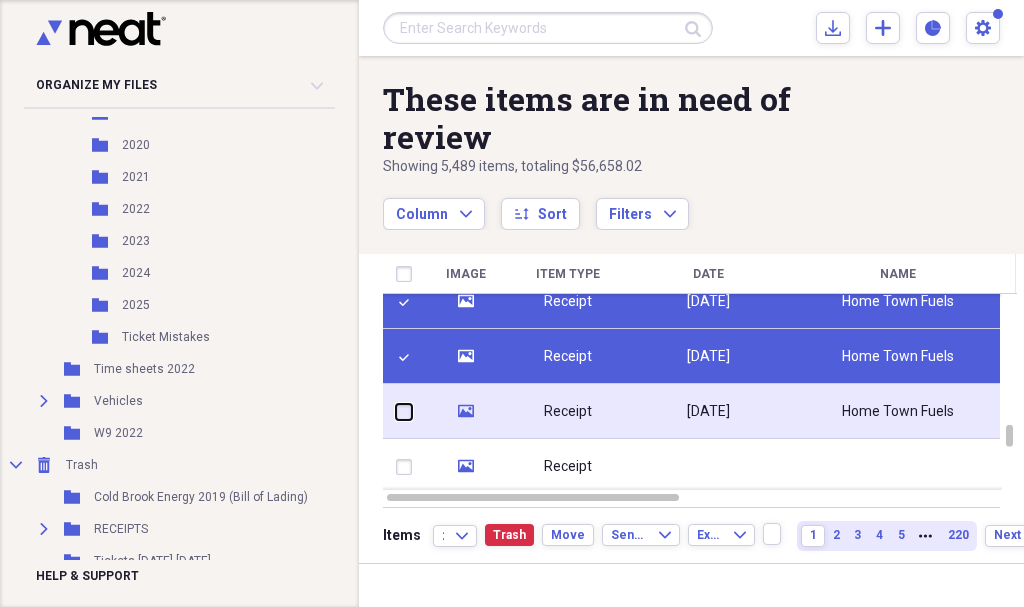 click at bounding box center [396, 411] 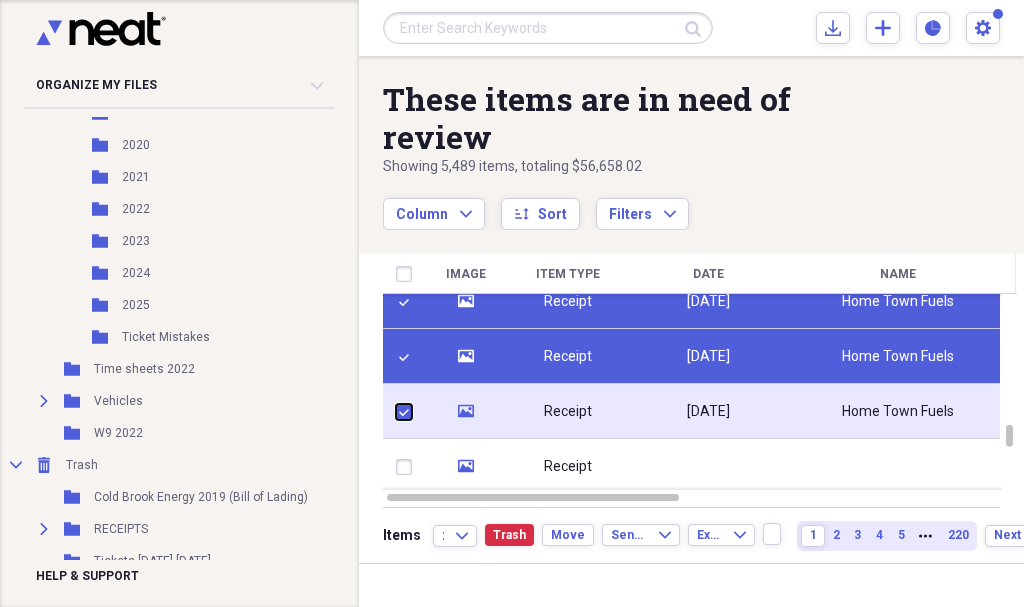 checkbox on "true" 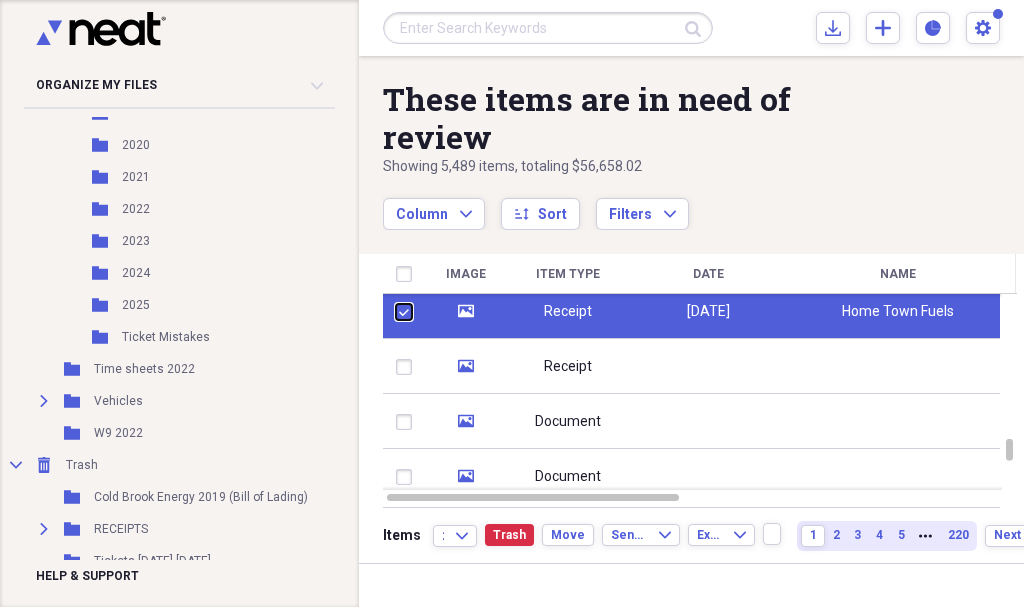 checkbox on "false" 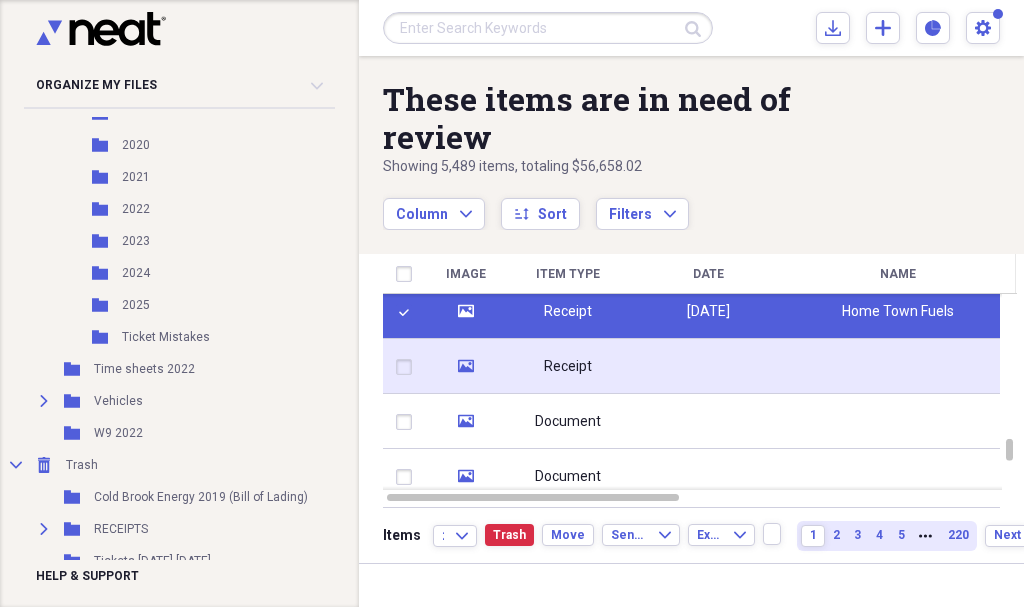 click at bounding box center [408, 367] 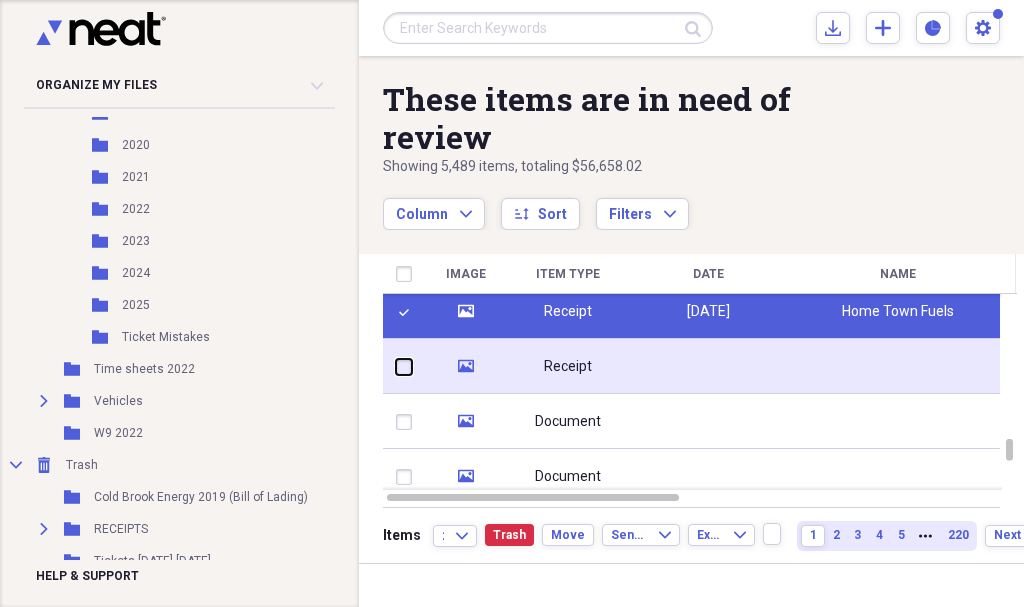 click at bounding box center (396, 366) 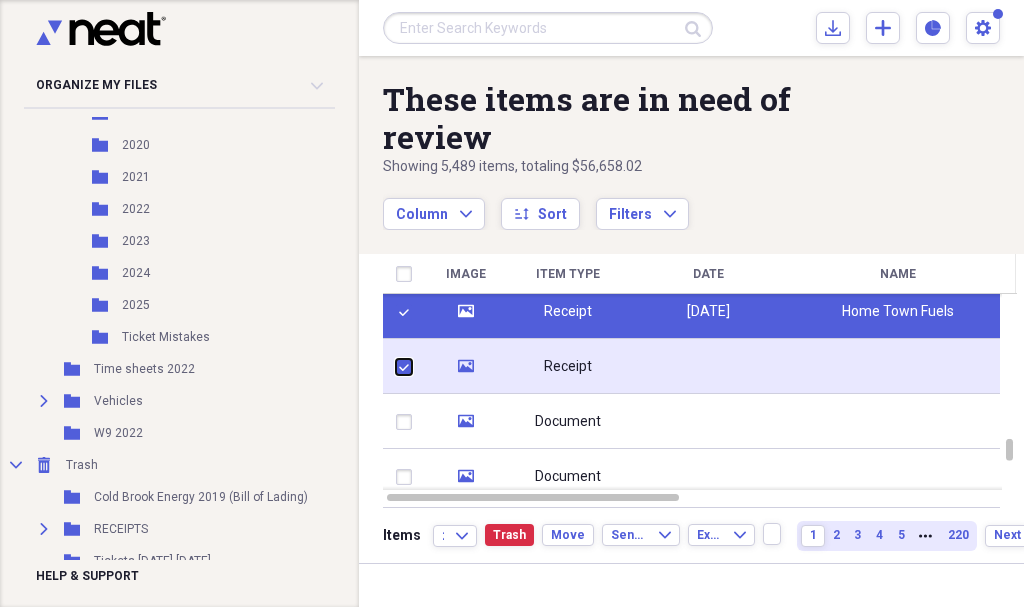 checkbox on "true" 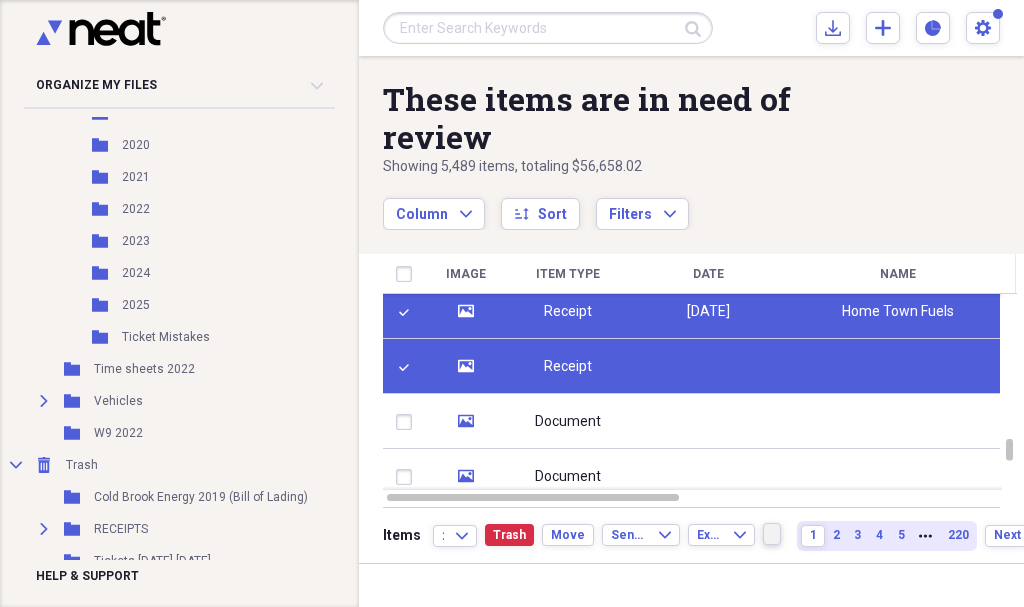click on "more" 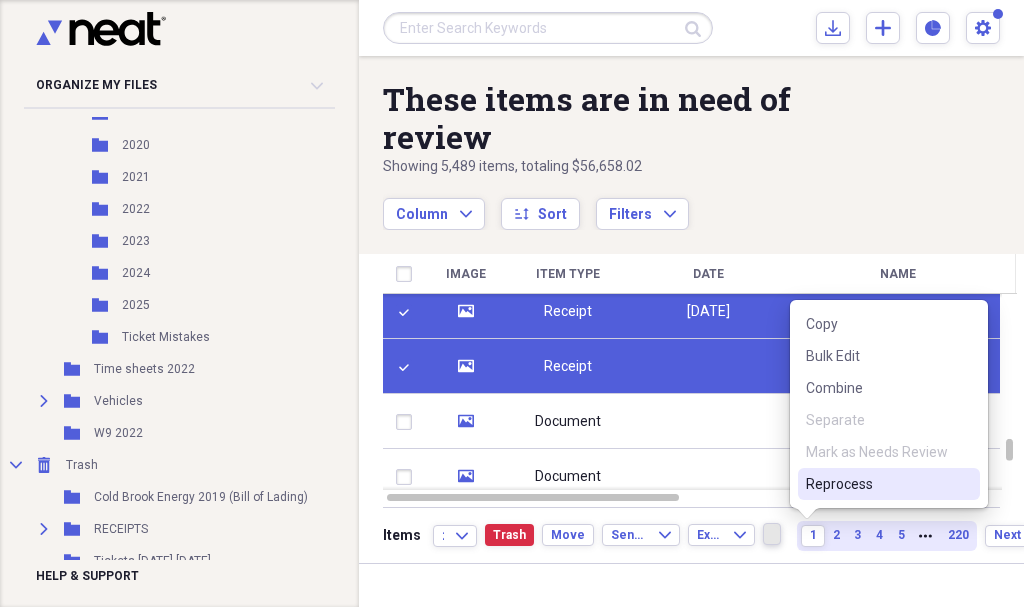 click on "Reprocess" at bounding box center [877, 484] 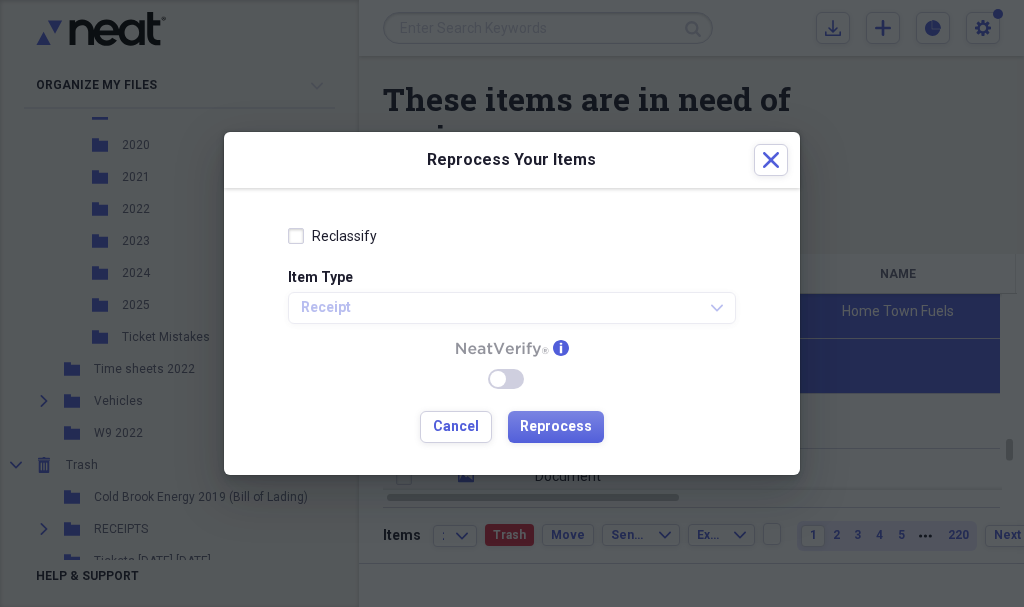 click on "Reclassify" at bounding box center [332, 236] 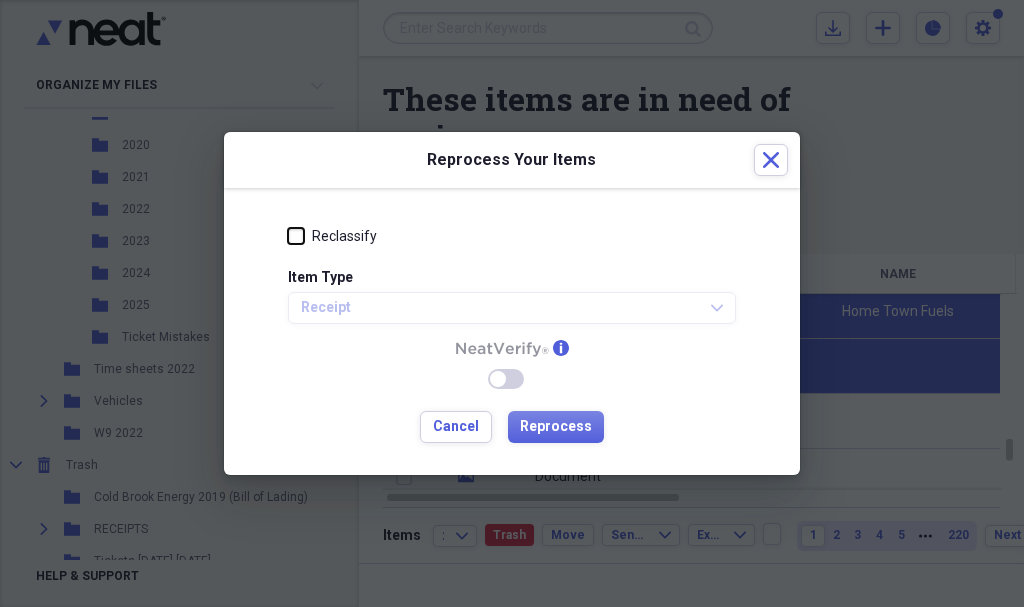 click on "Reclassify" at bounding box center (288, 236) 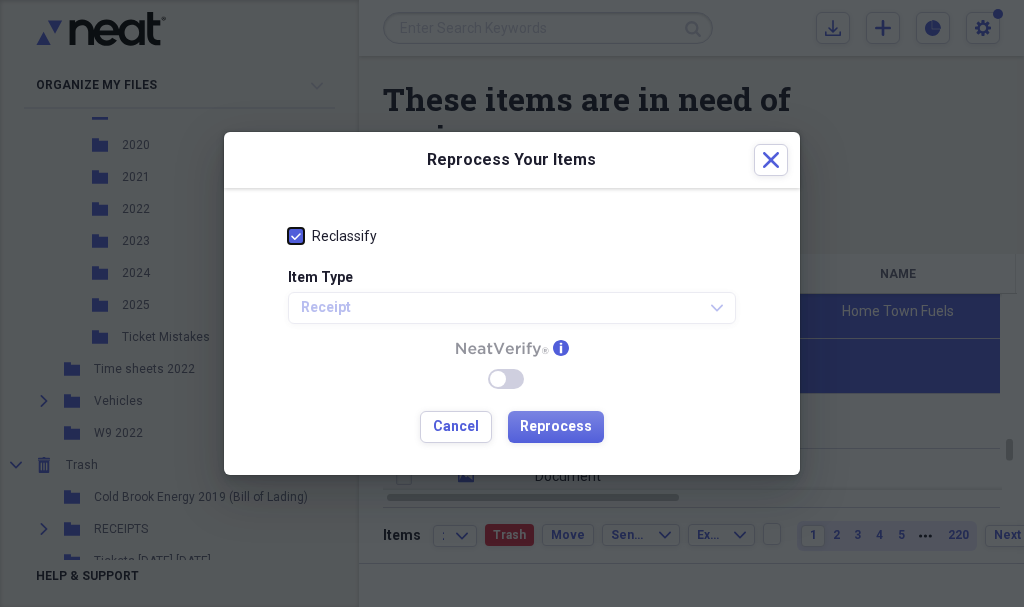 checkbox on "true" 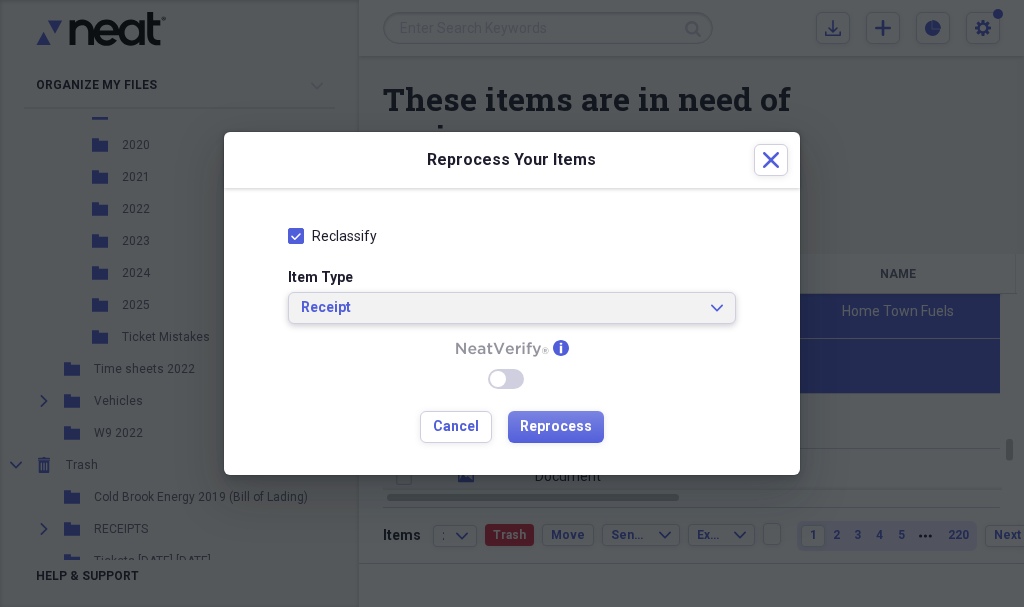 click on "Receipt" at bounding box center [500, 308] 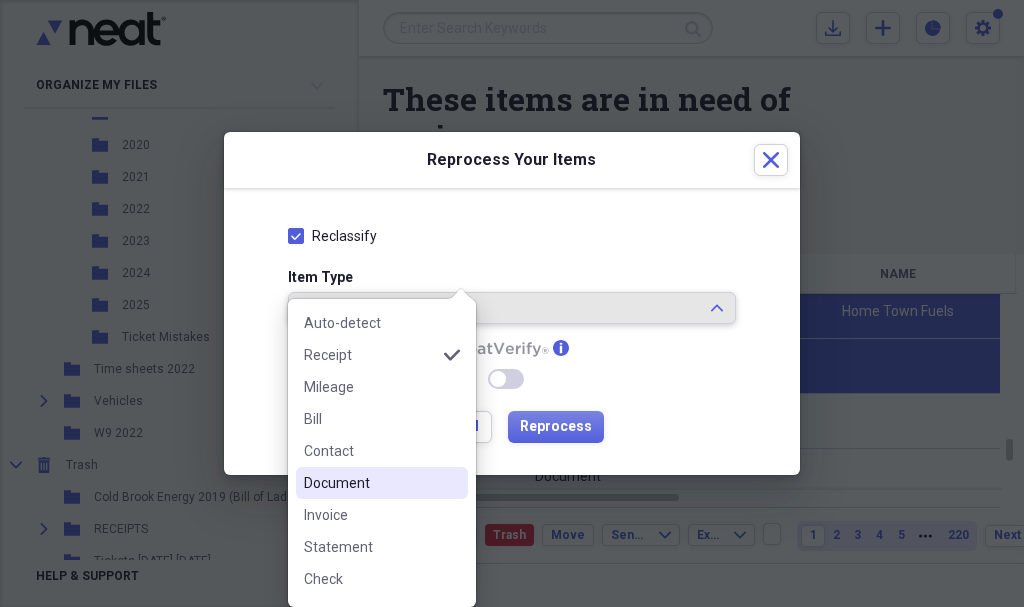 click on "Document" at bounding box center (382, 483) 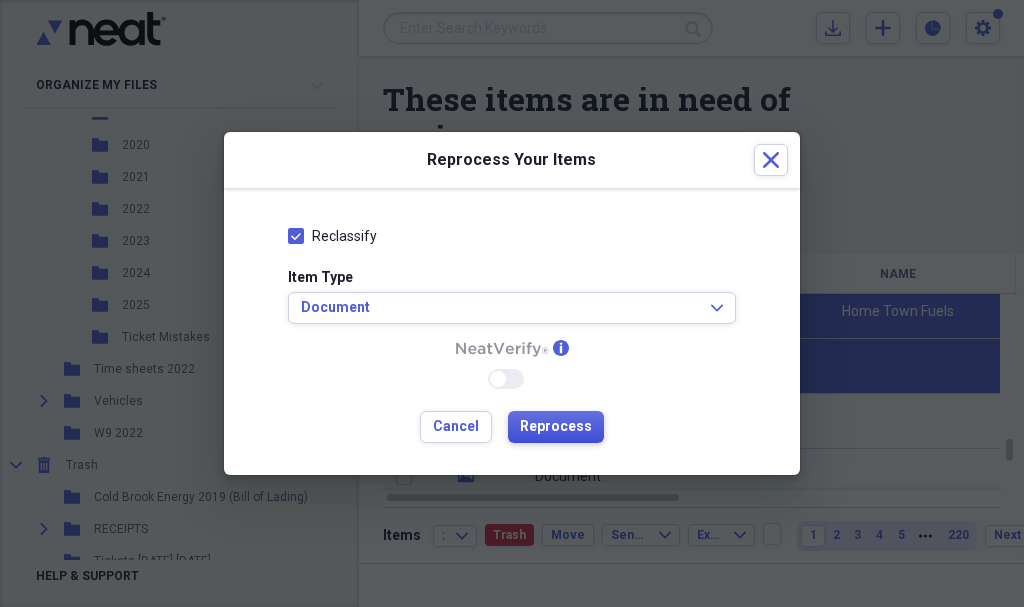 click on "Reprocess" at bounding box center [556, 427] 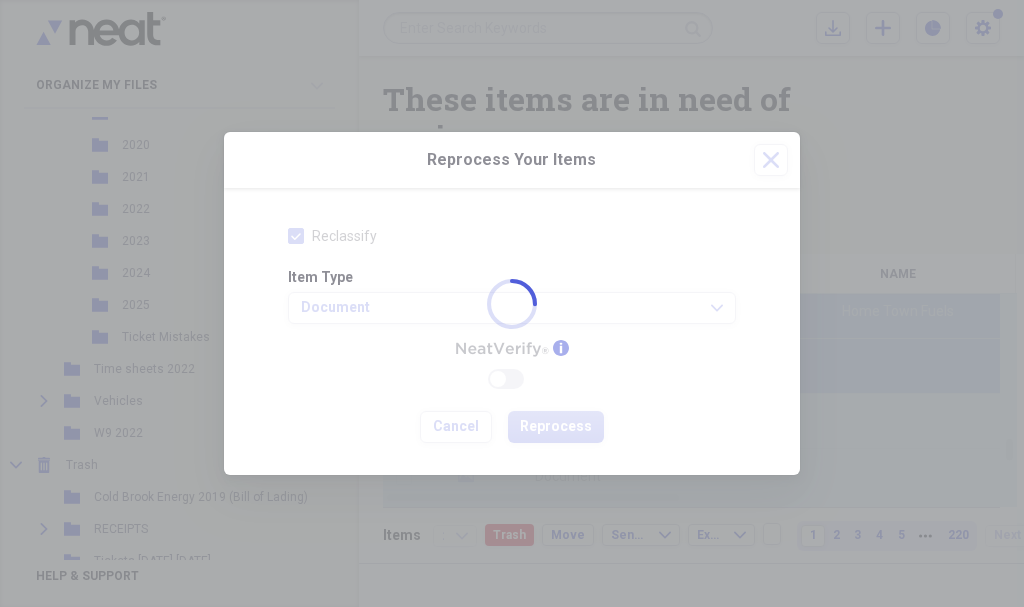 checkbox on "false" 